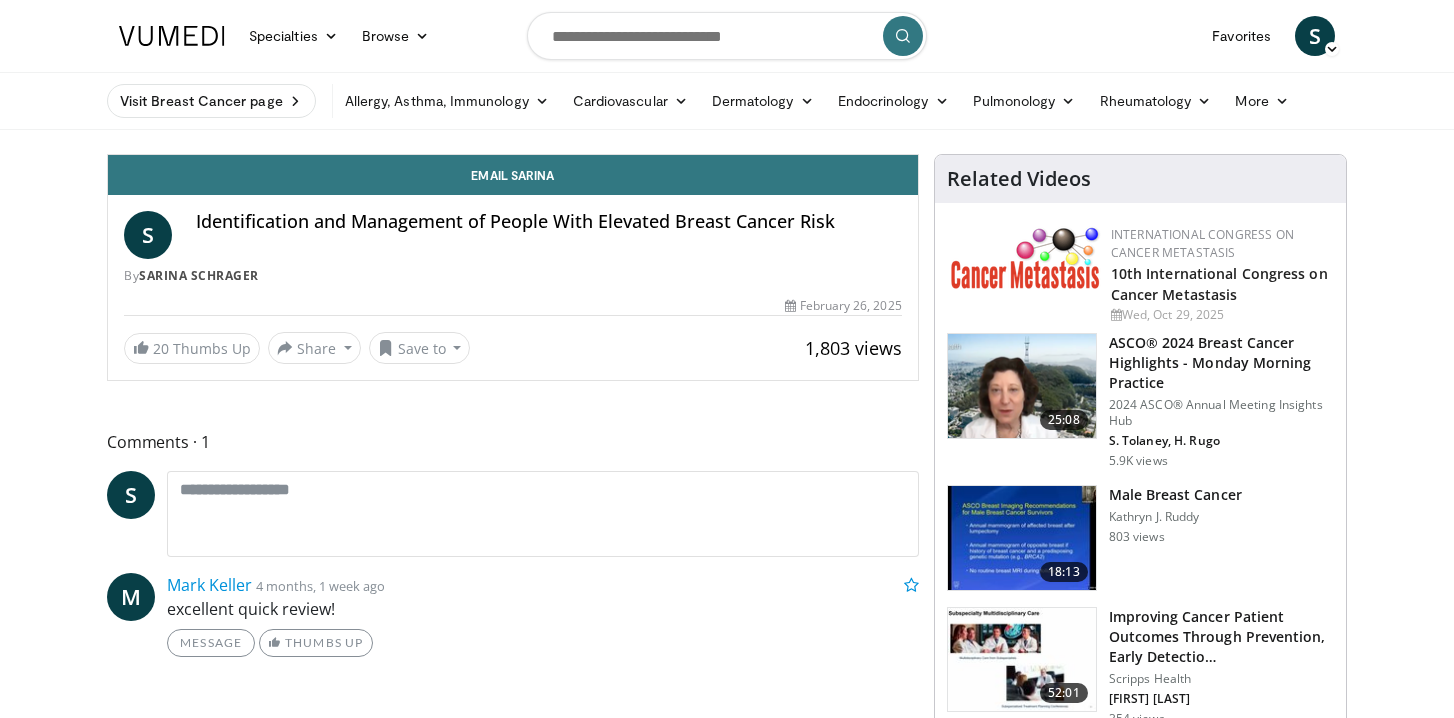 scroll, scrollTop: 0, scrollLeft: 0, axis: both 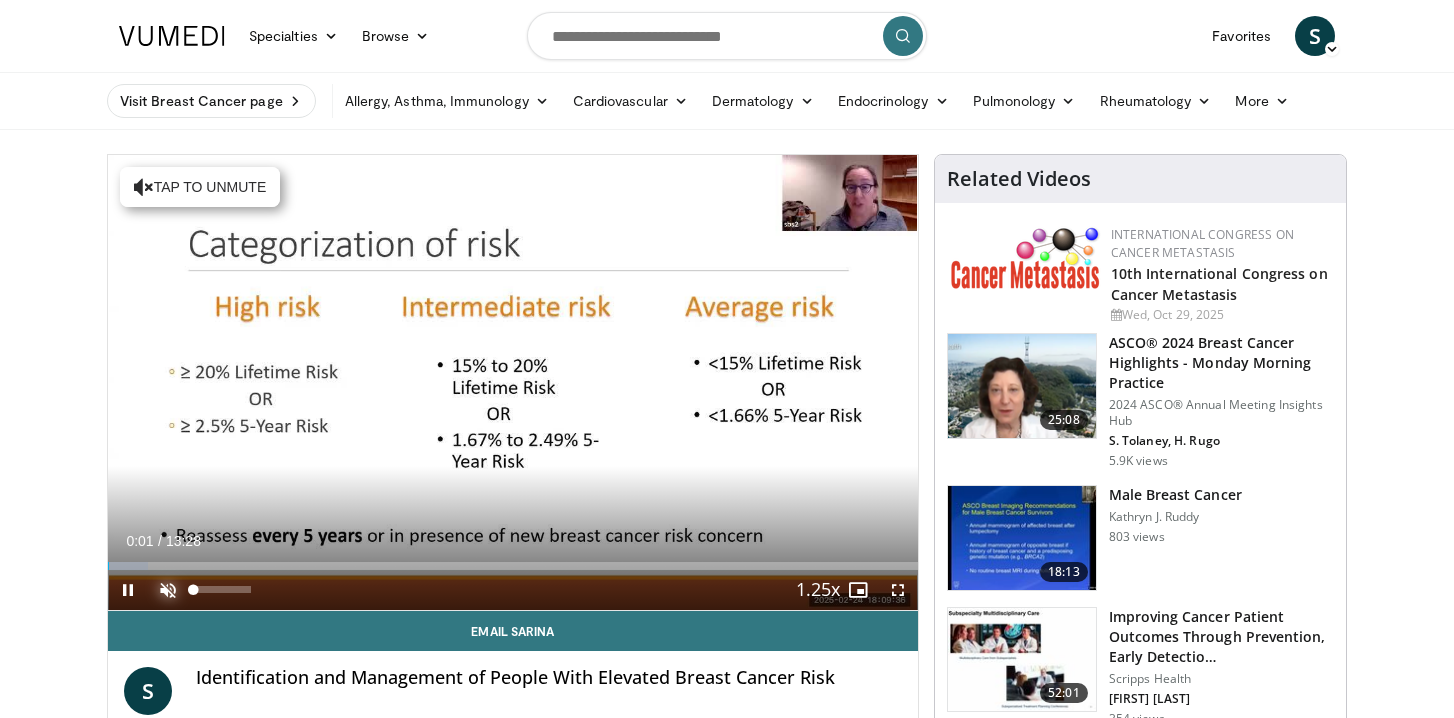 click at bounding box center [168, 590] 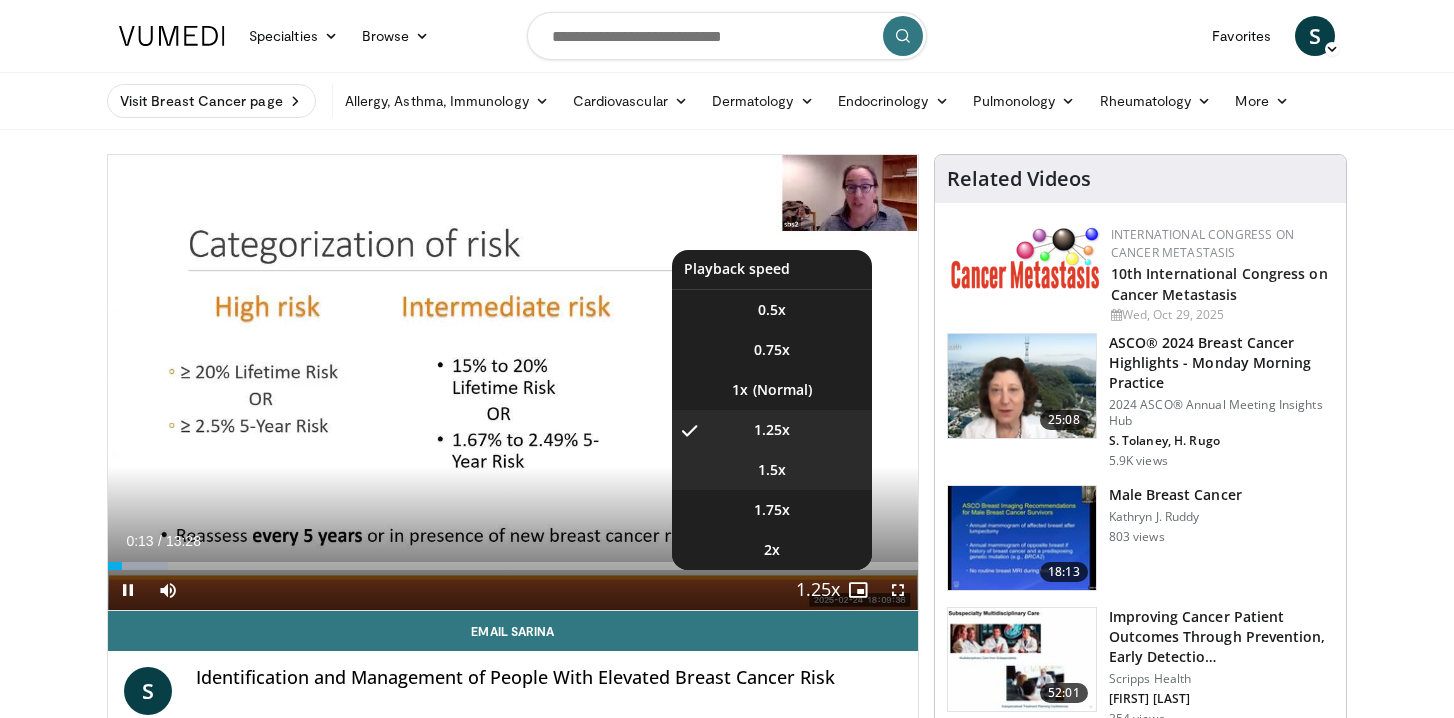 click on "1.5x" at bounding box center (772, 470) 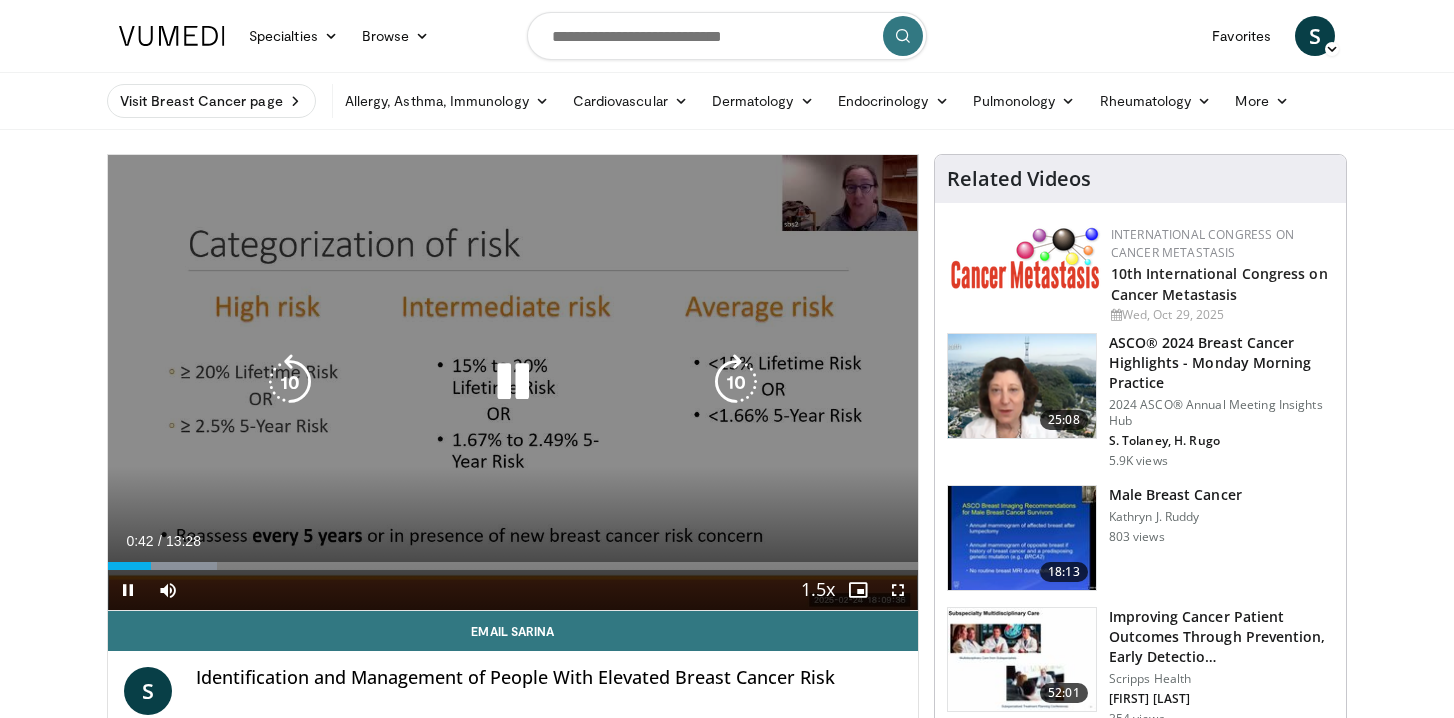 click at bounding box center [736, 382] 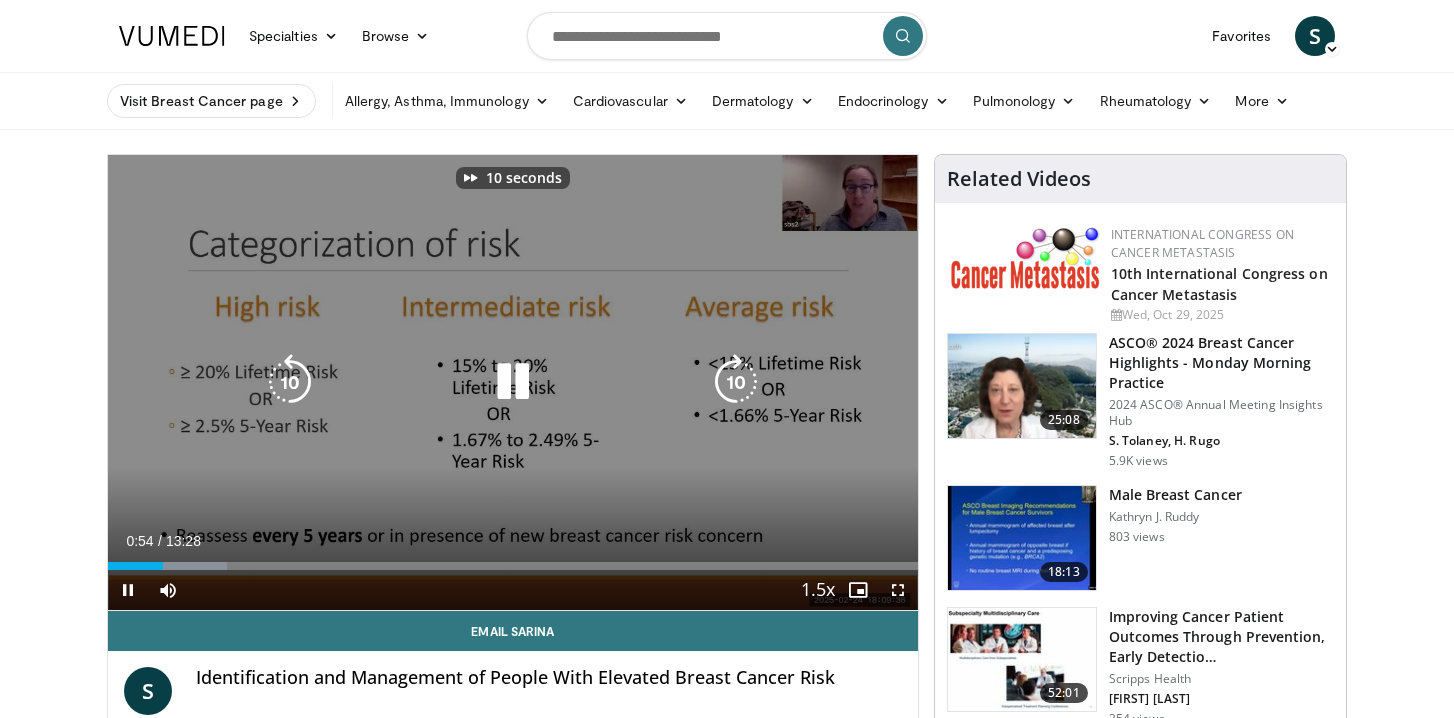 click at bounding box center (736, 382) 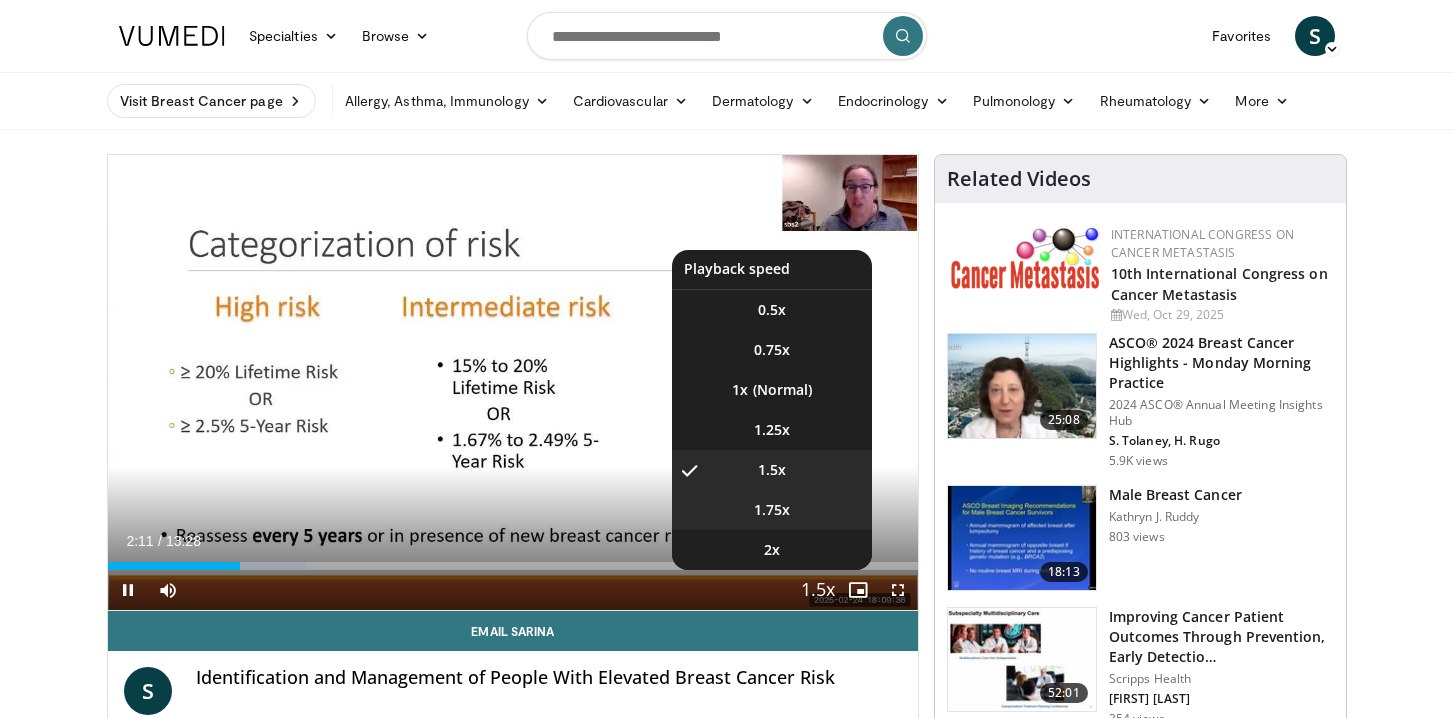 click on "1.75x" at bounding box center (772, 510) 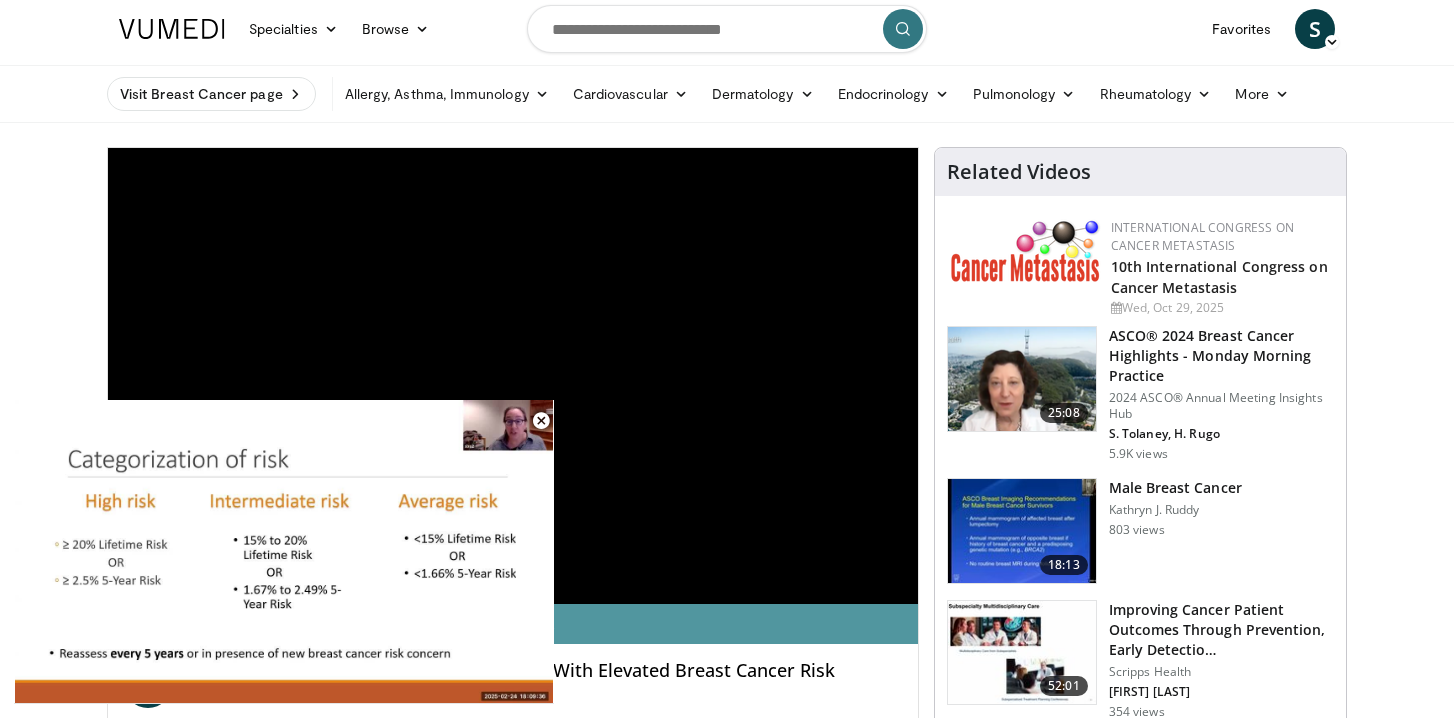 scroll, scrollTop: 0, scrollLeft: 0, axis: both 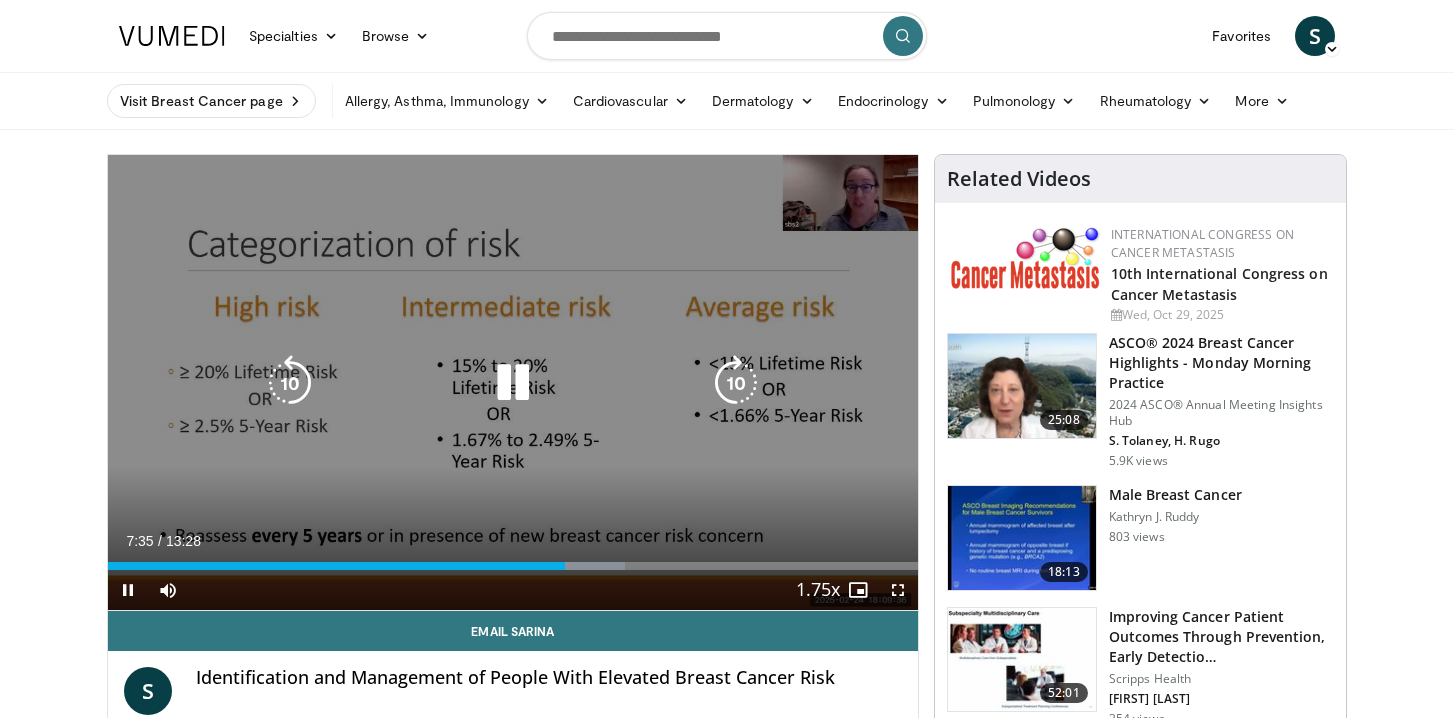 click at bounding box center (513, 383) 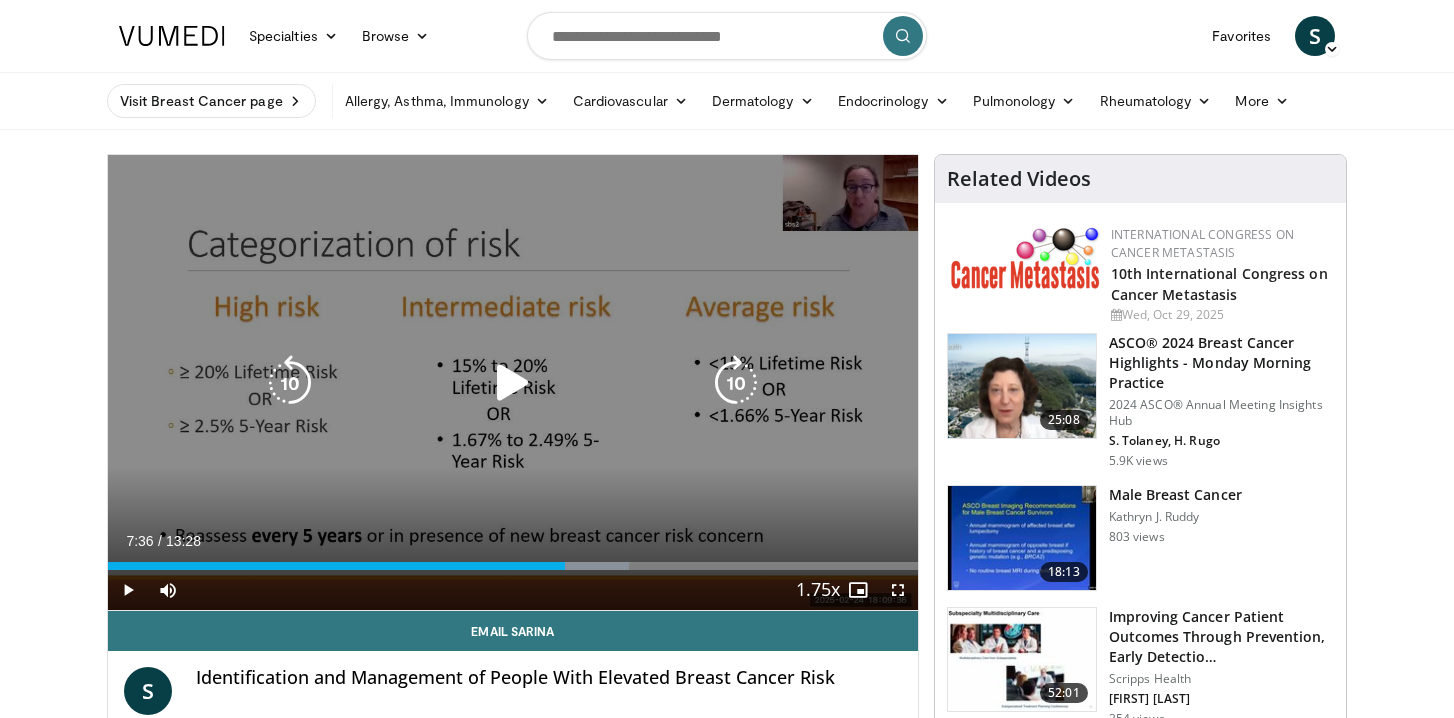 click at bounding box center (513, 383) 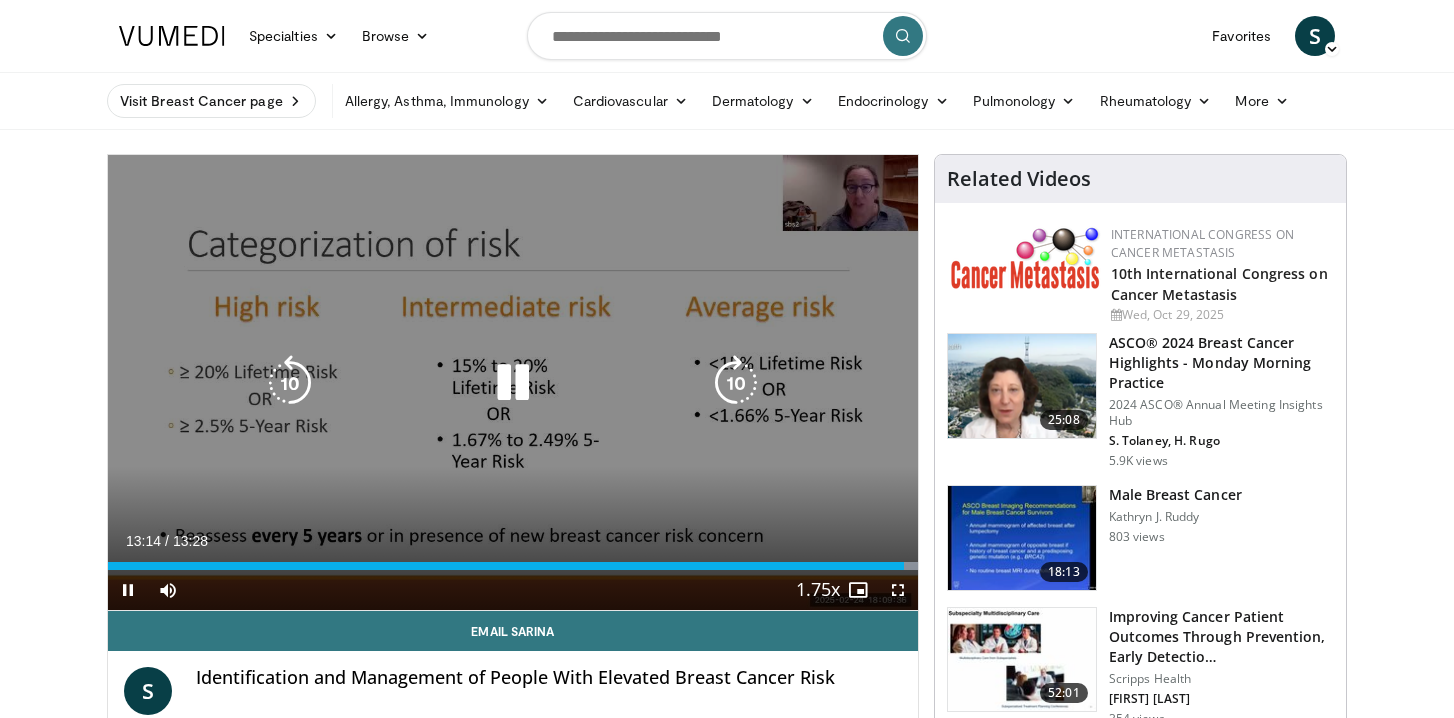 click at bounding box center [513, 383] 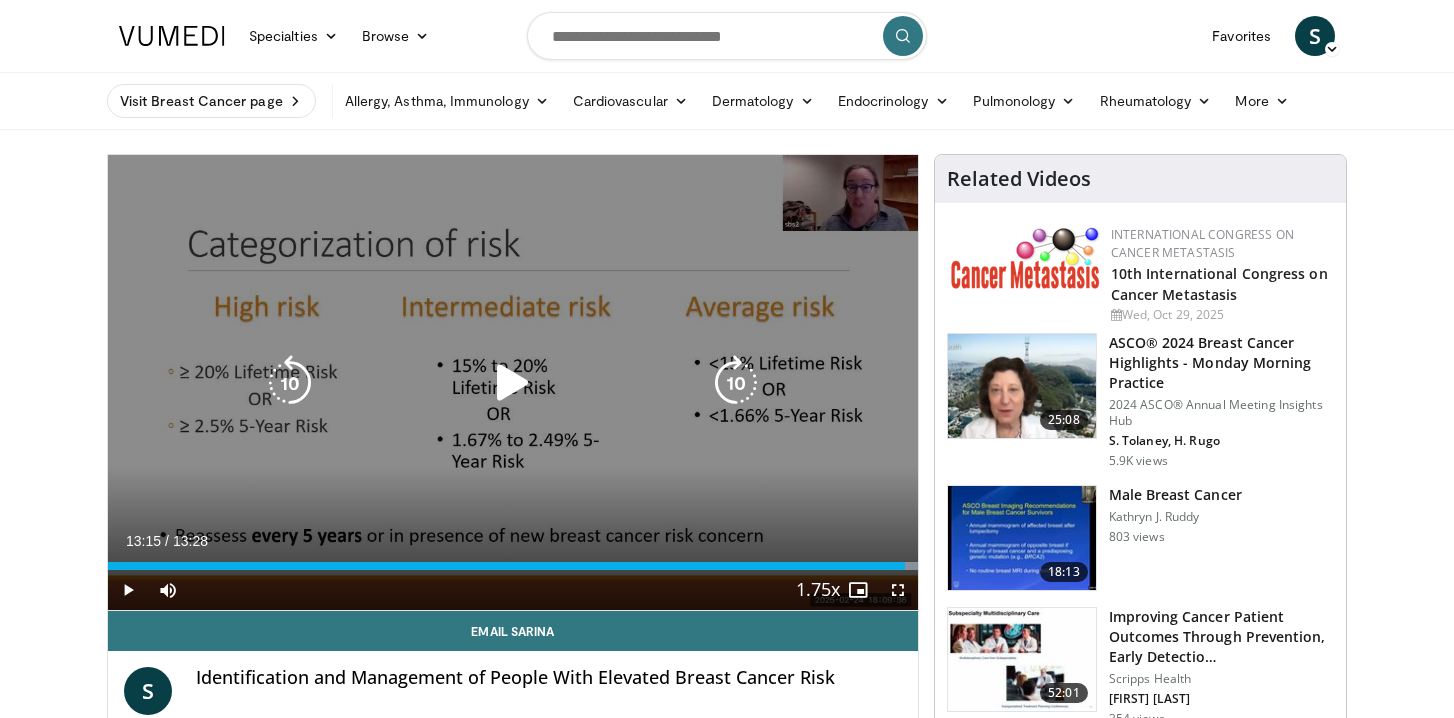 click at bounding box center [513, 383] 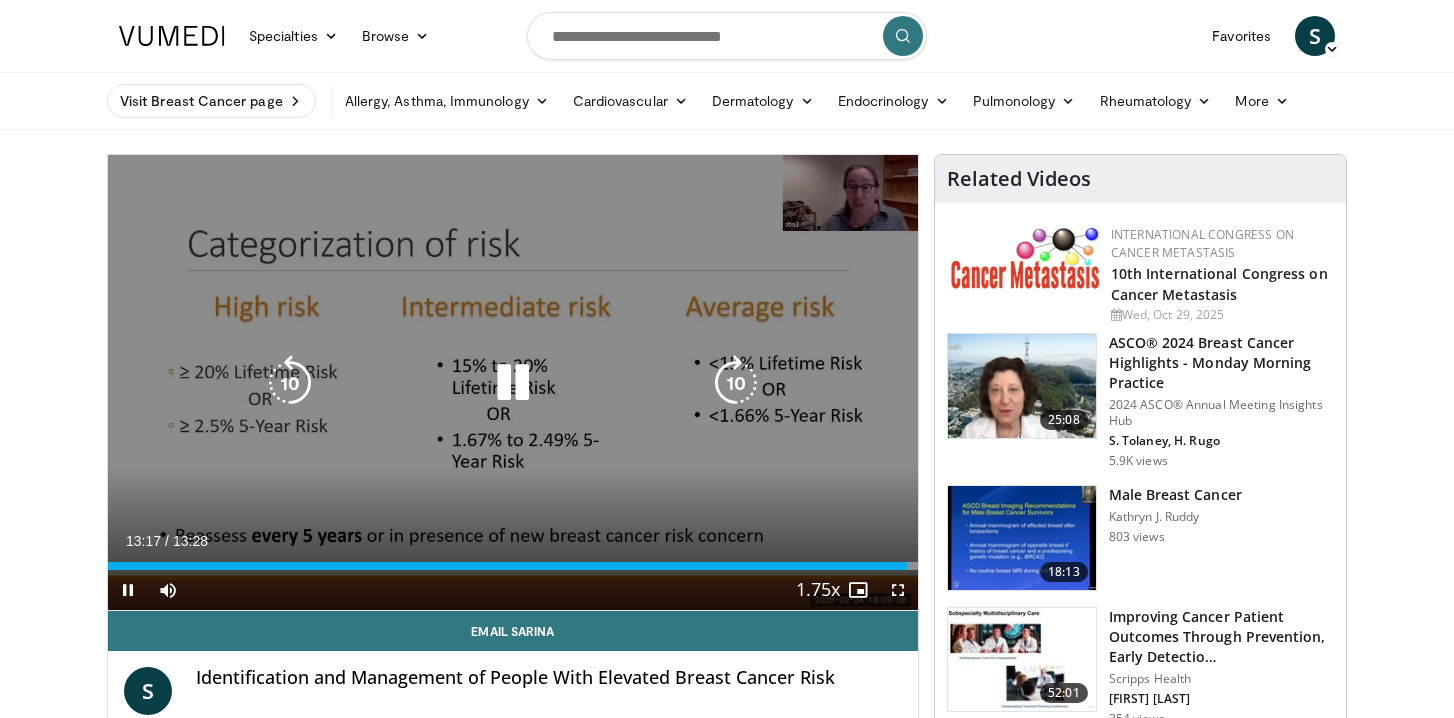 click at bounding box center [736, 383] 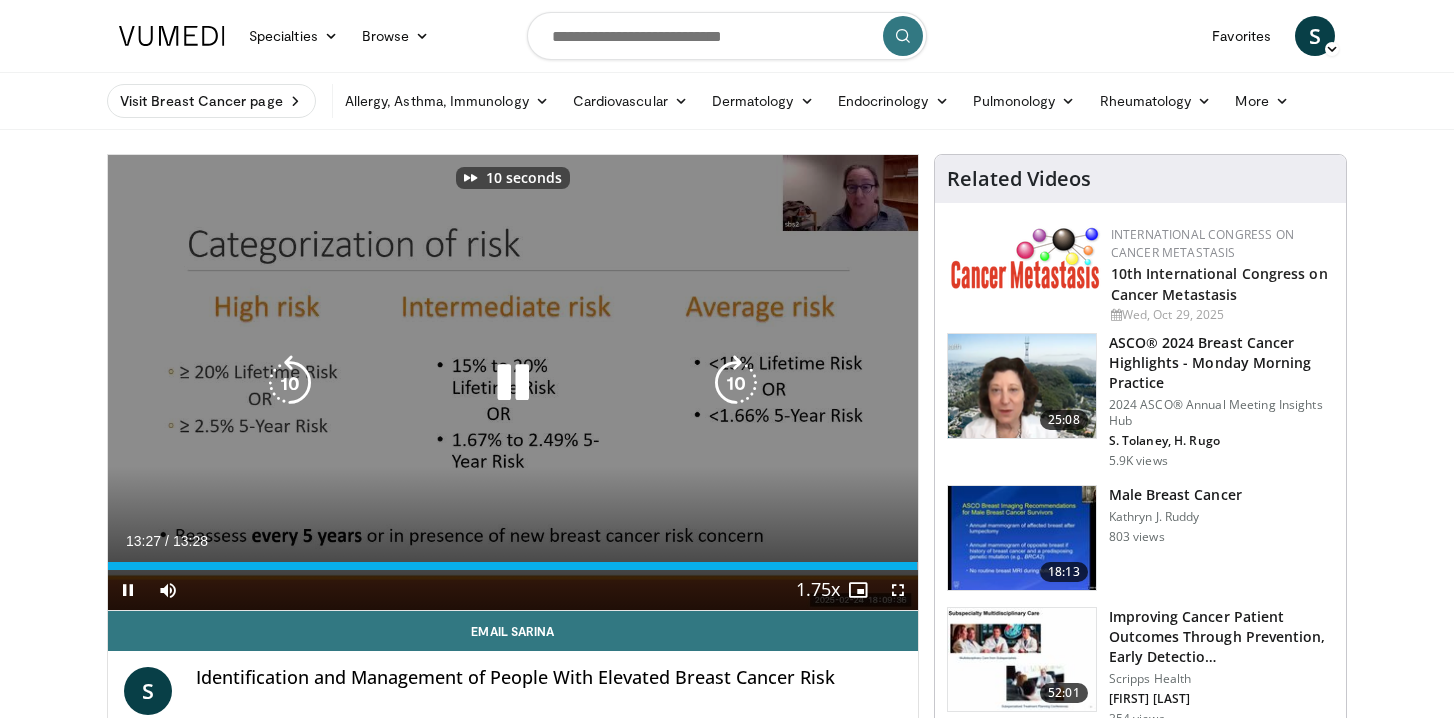 click at bounding box center (736, 383) 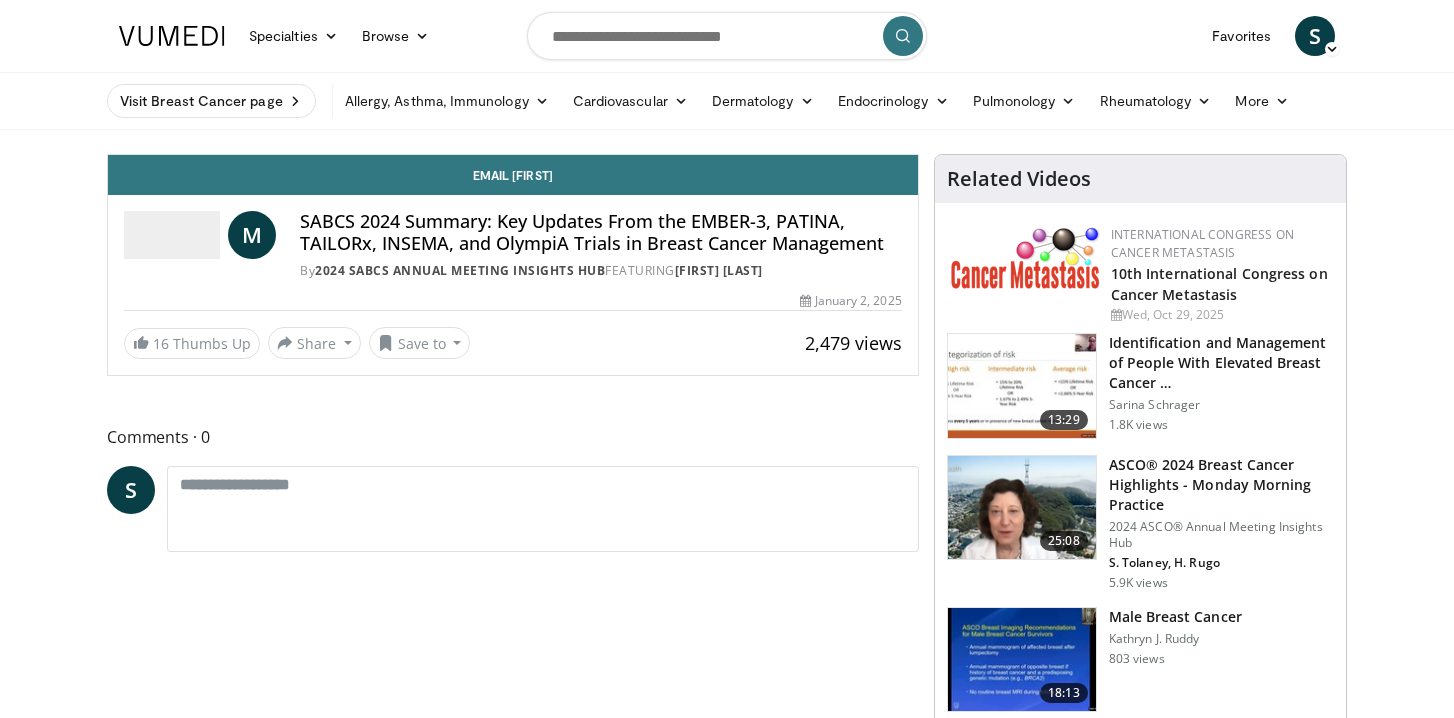 scroll, scrollTop: 0, scrollLeft: 0, axis: both 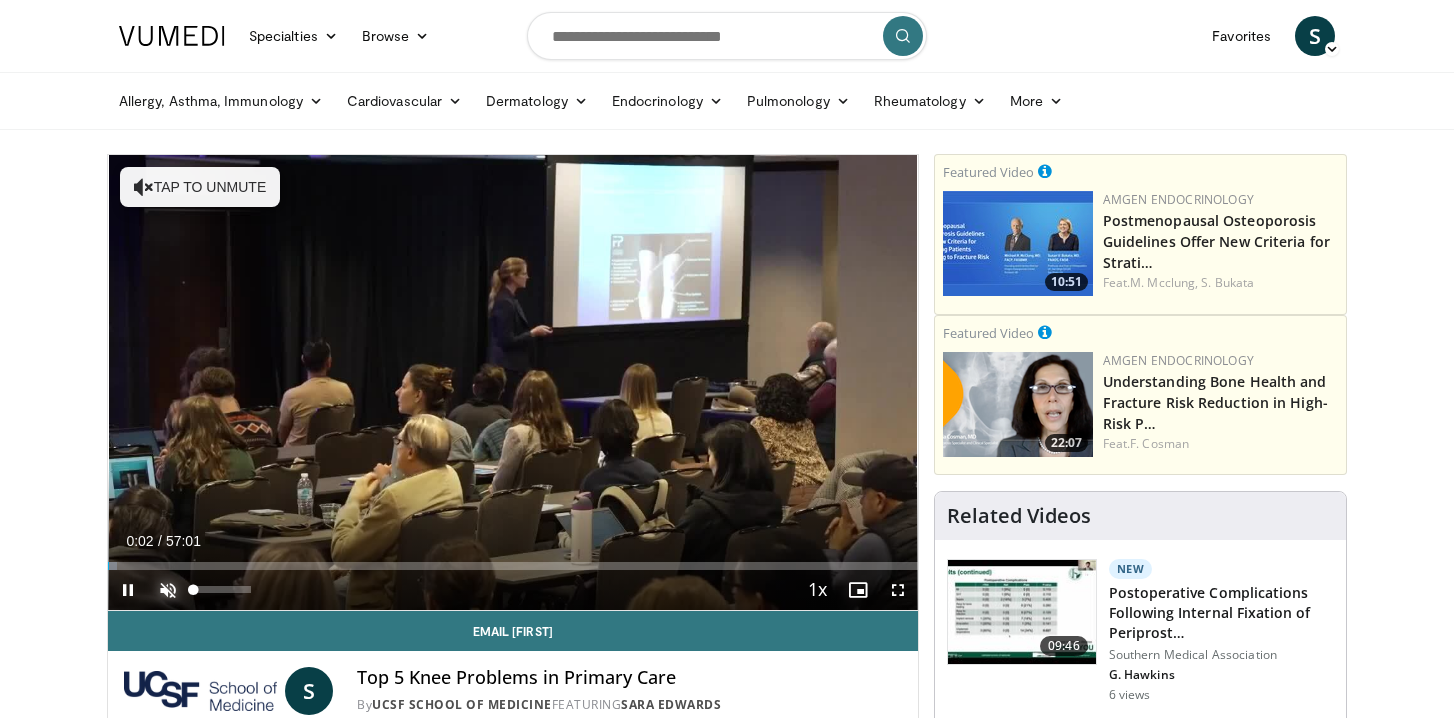 click at bounding box center (168, 590) 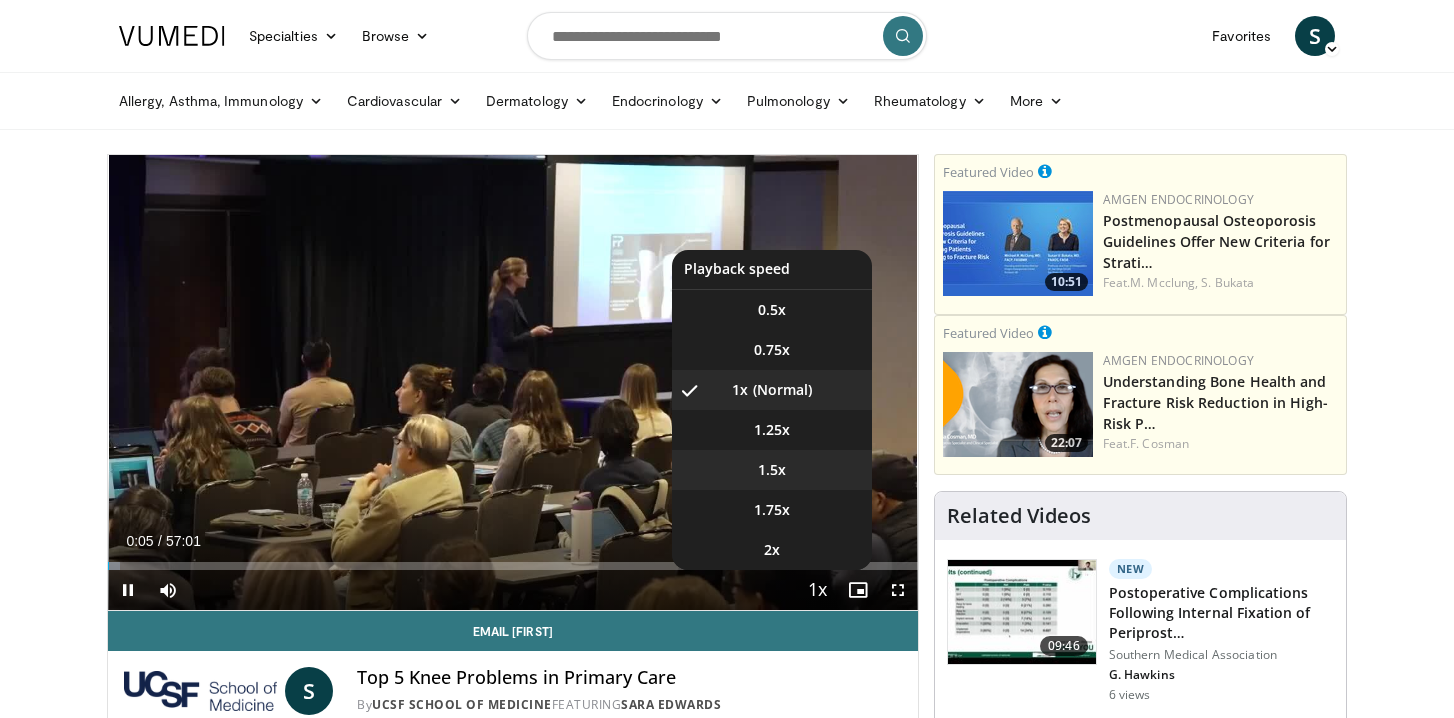 click on "1.5x" at bounding box center (772, 470) 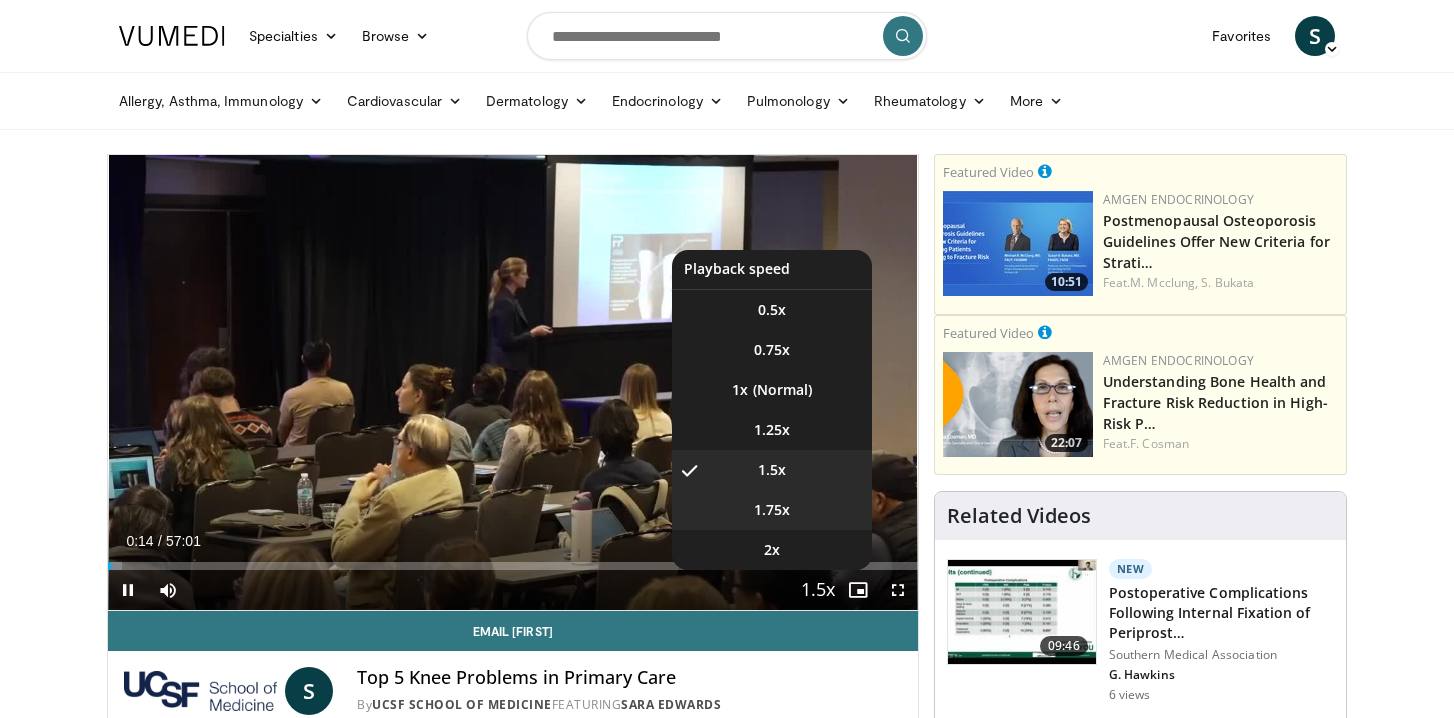 click on "1.75x" at bounding box center [772, 510] 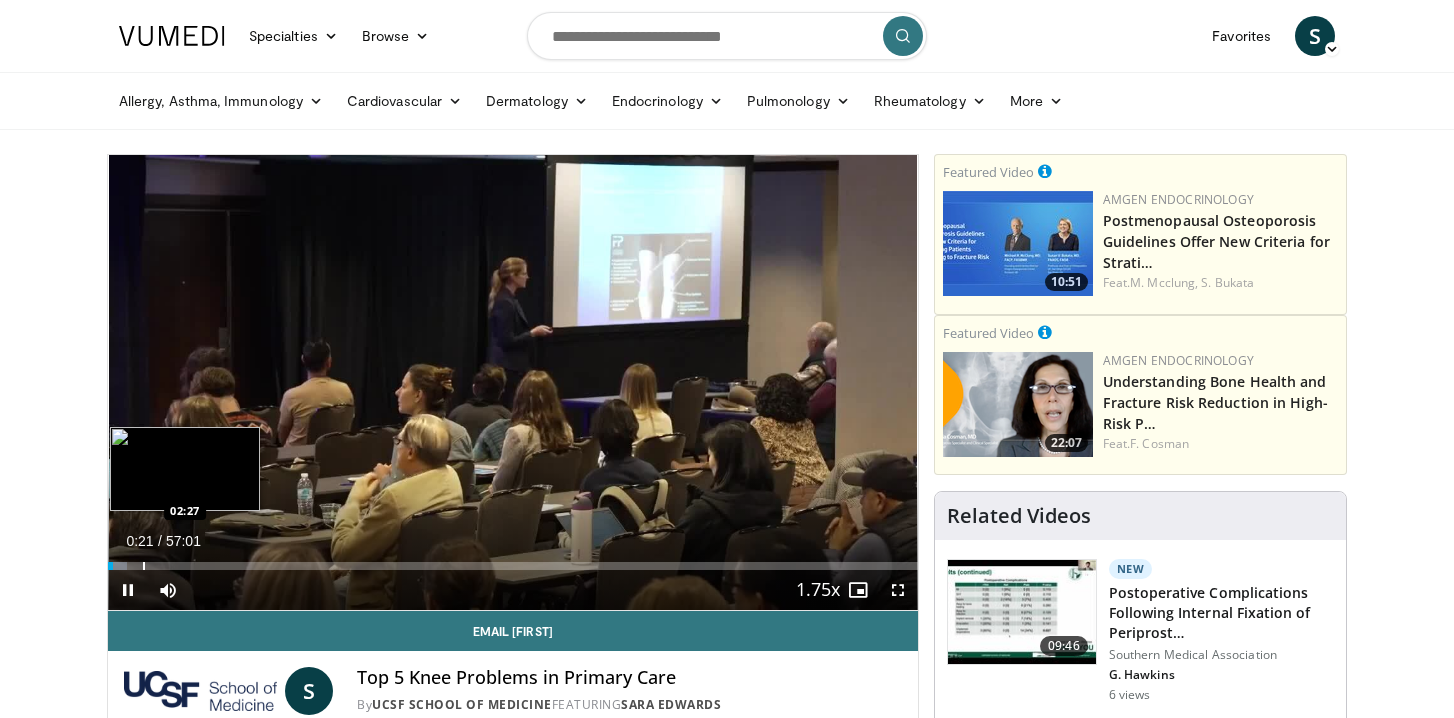 click on "Loaded :  2.33% 00:22 02:27" at bounding box center [513, 560] 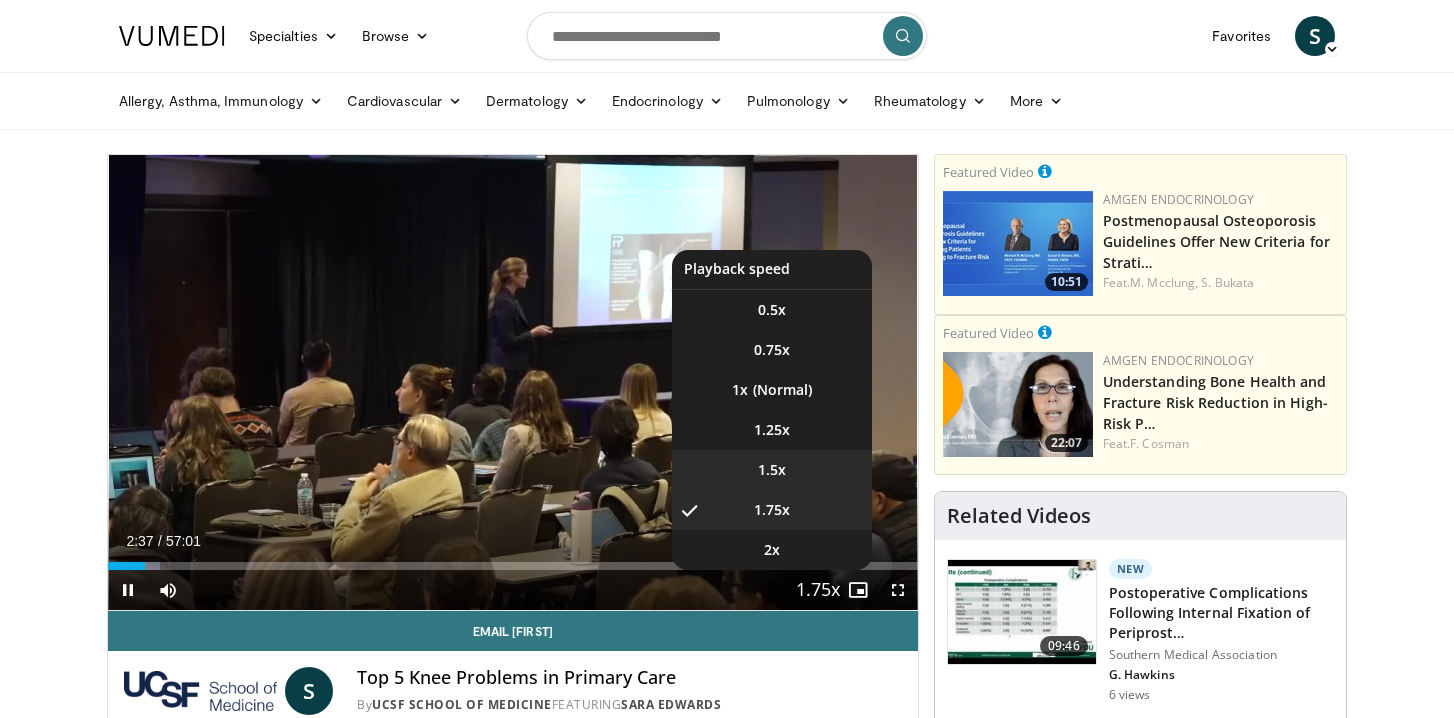 click on "1.5x" at bounding box center (772, 470) 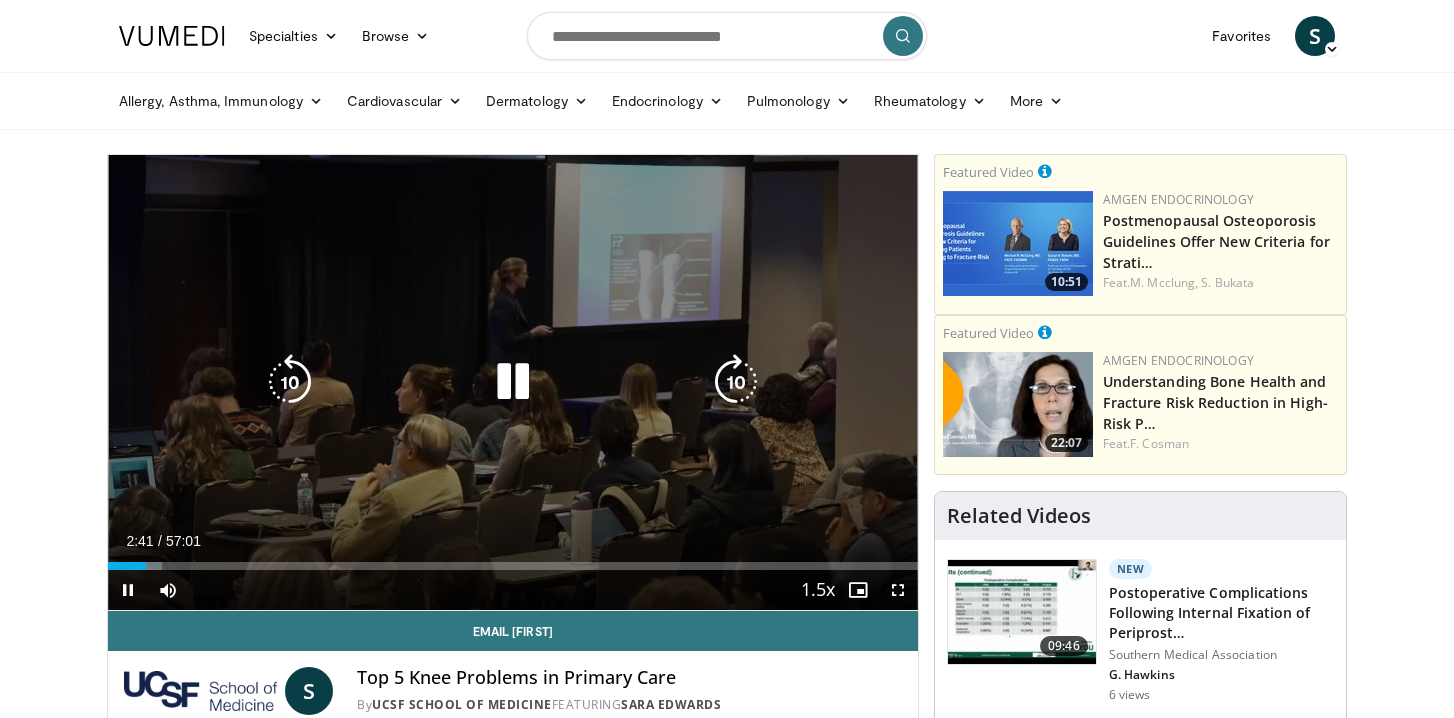 click at bounding box center (290, 382) 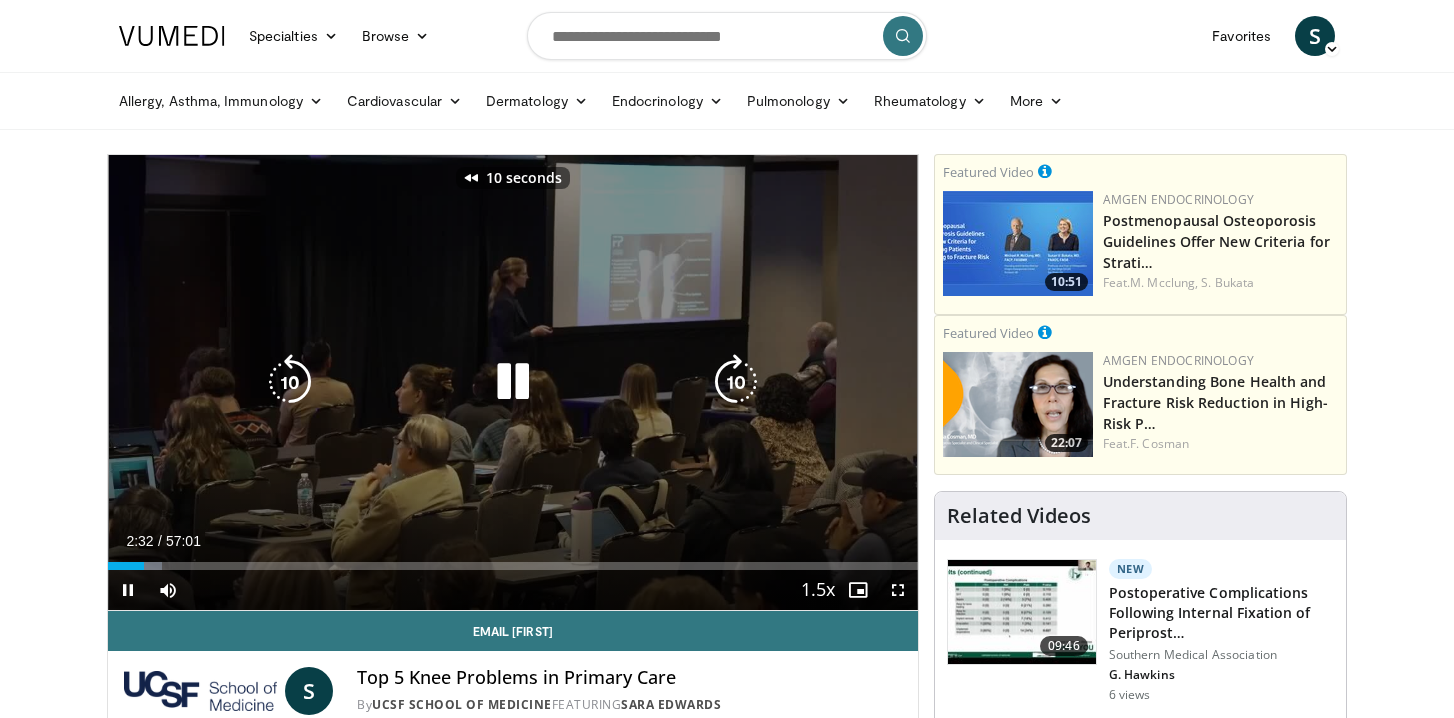 click at bounding box center (290, 382) 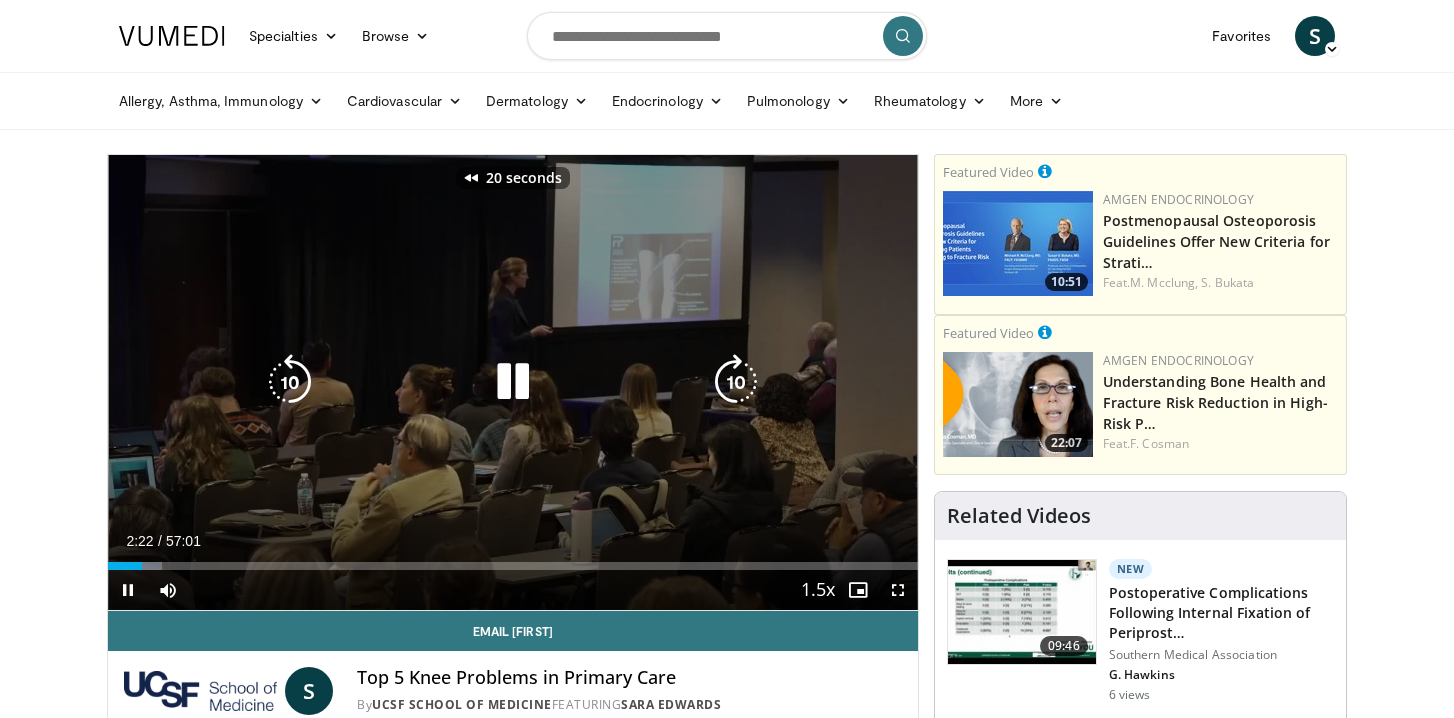 click at bounding box center (290, 382) 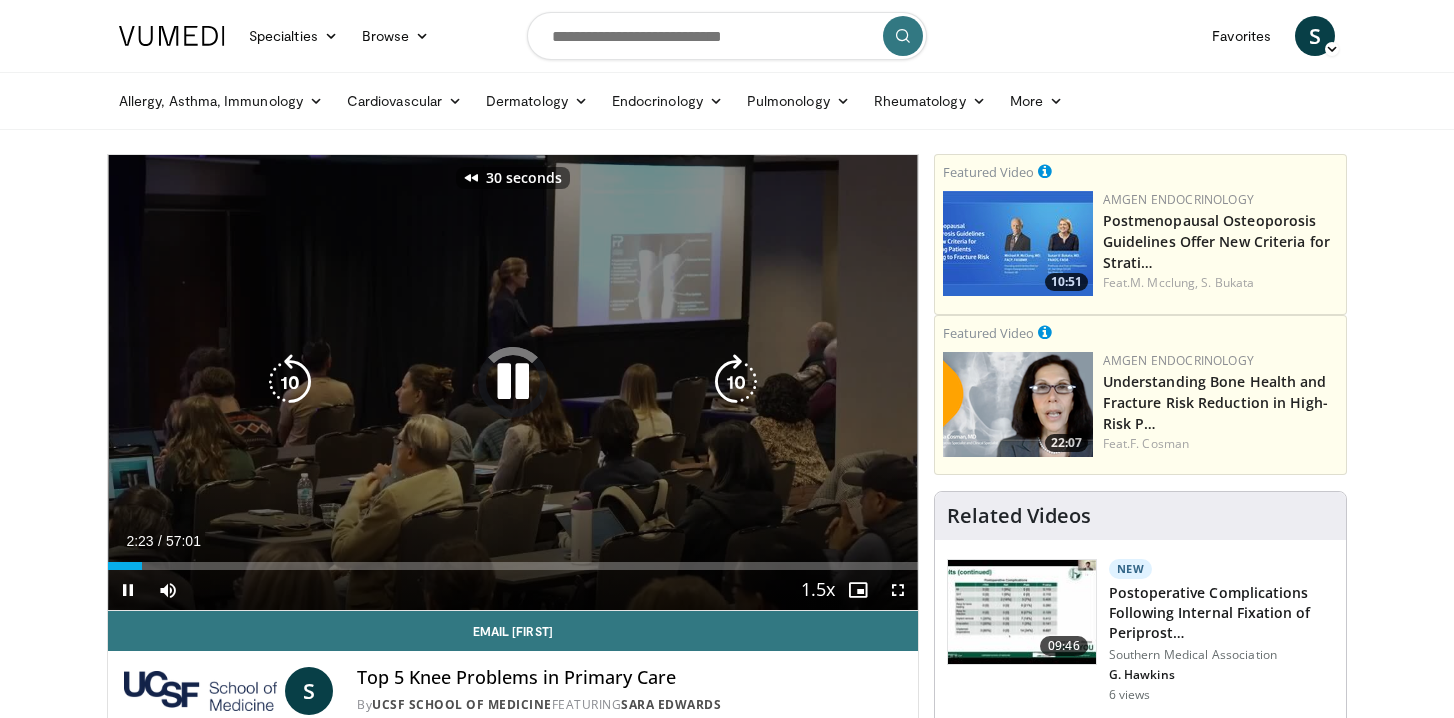 click at bounding box center (290, 382) 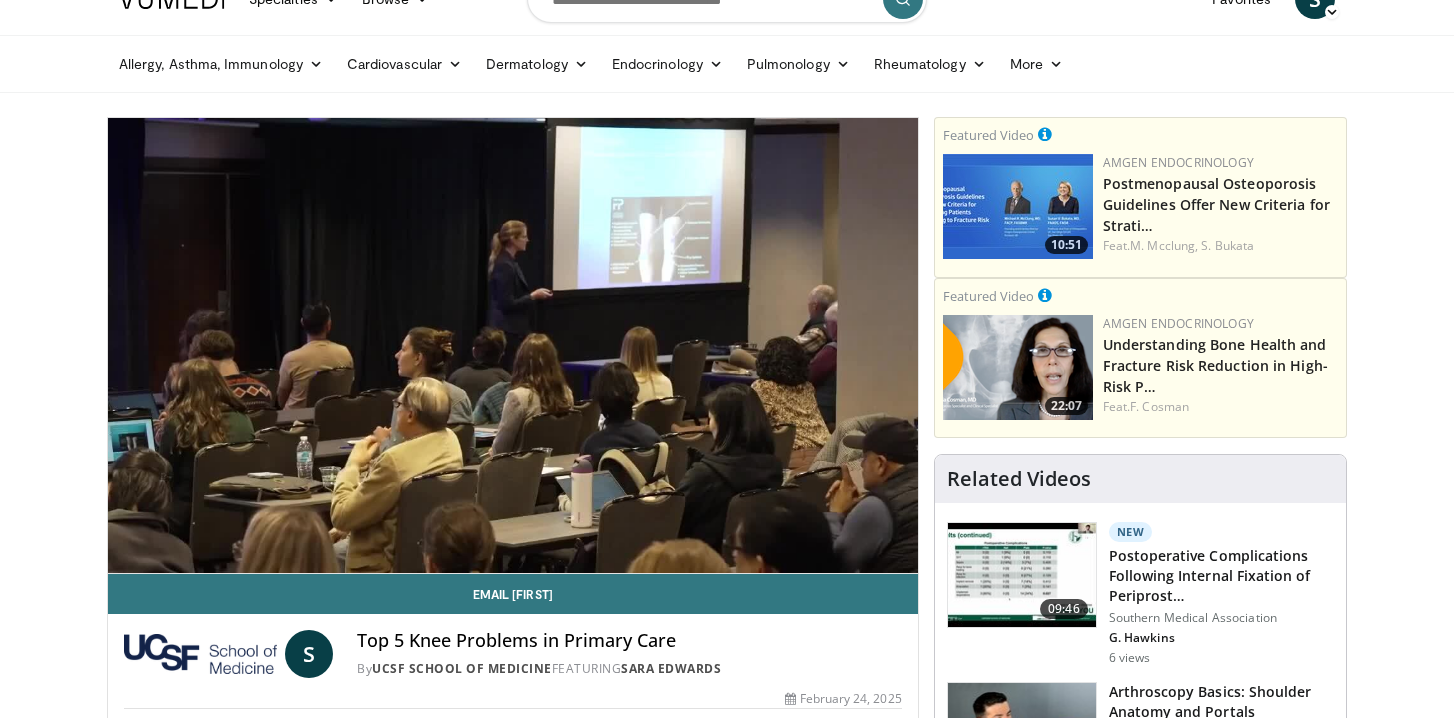 scroll, scrollTop: 0, scrollLeft: 0, axis: both 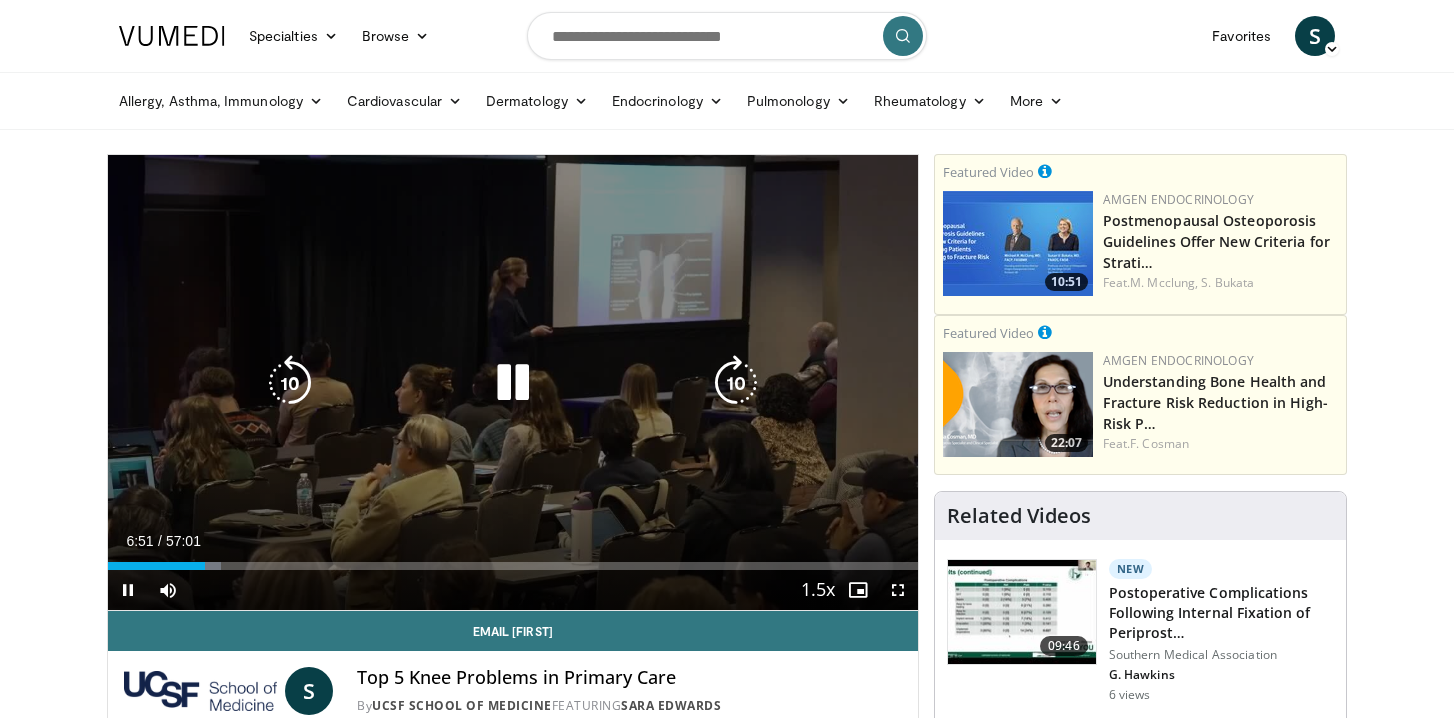 click at bounding box center (736, 383) 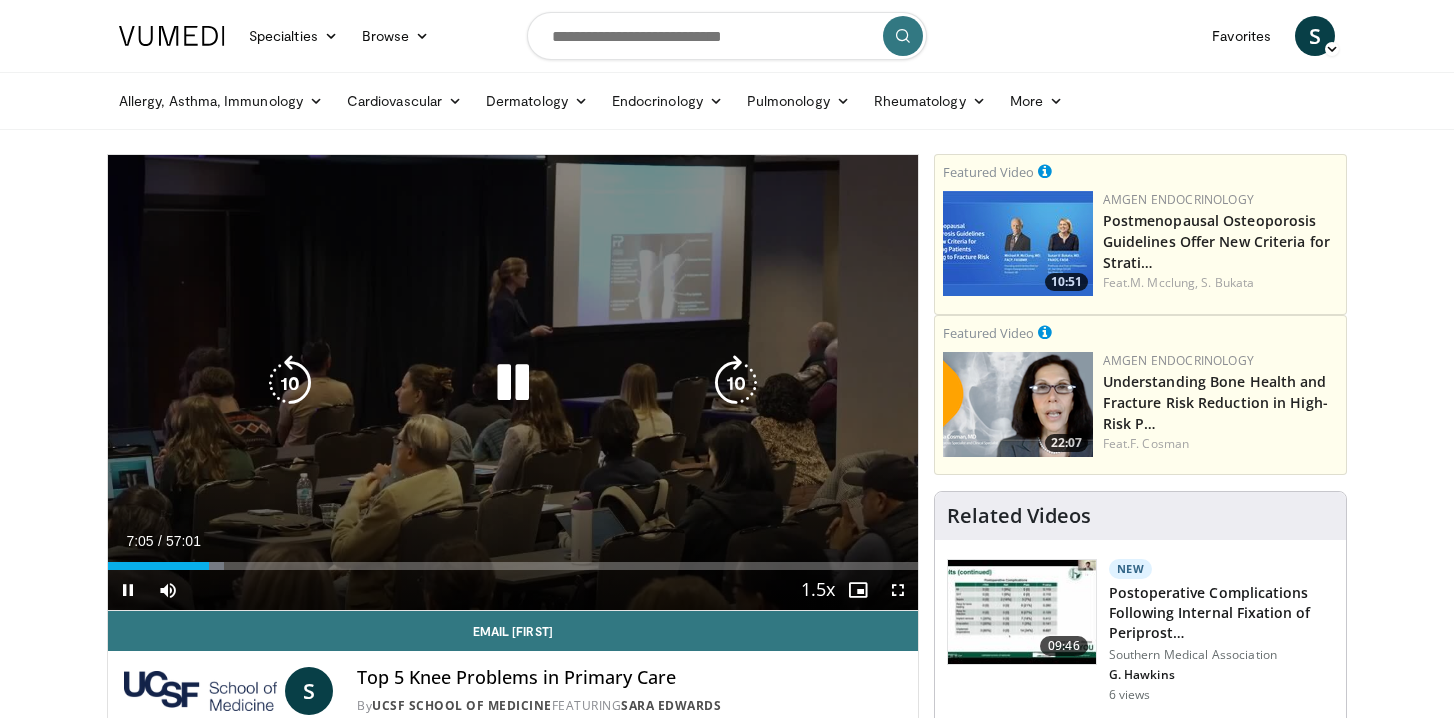 click at bounding box center (736, 383) 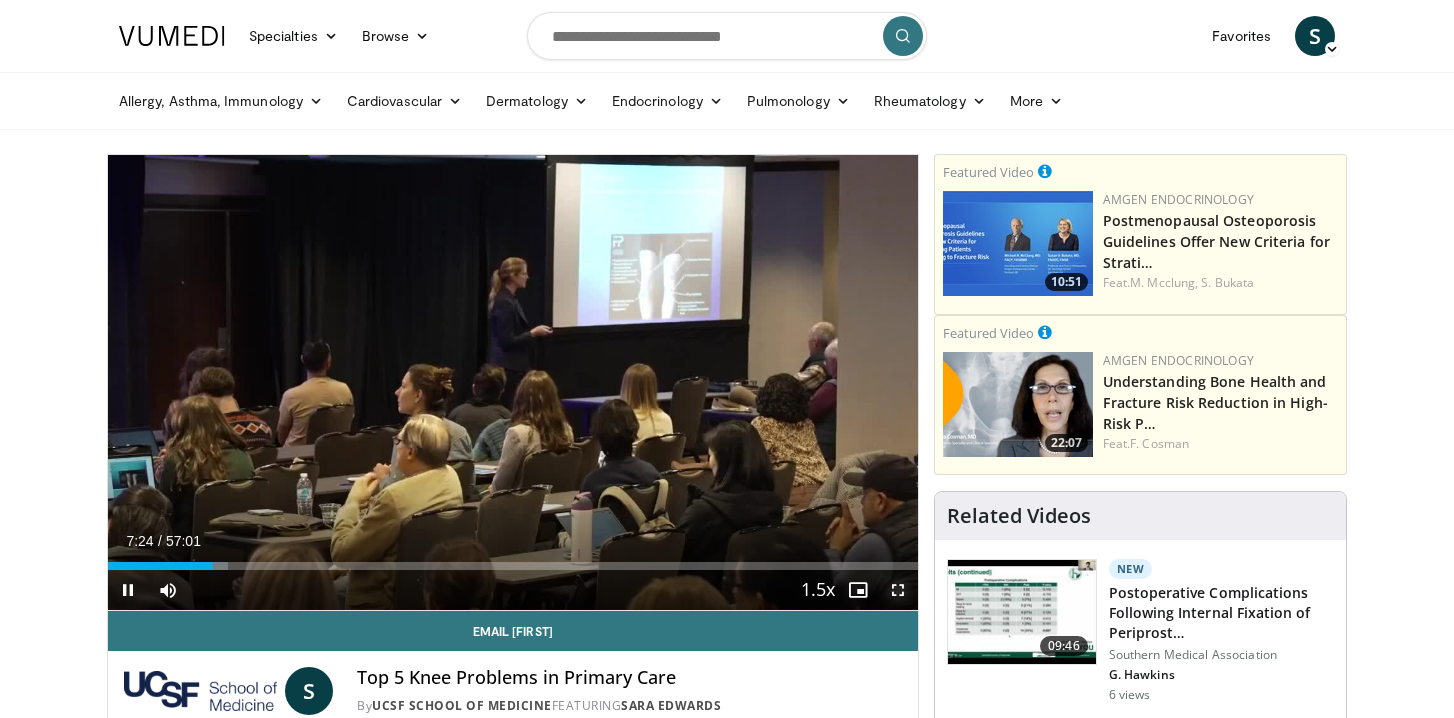 click at bounding box center [898, 590] 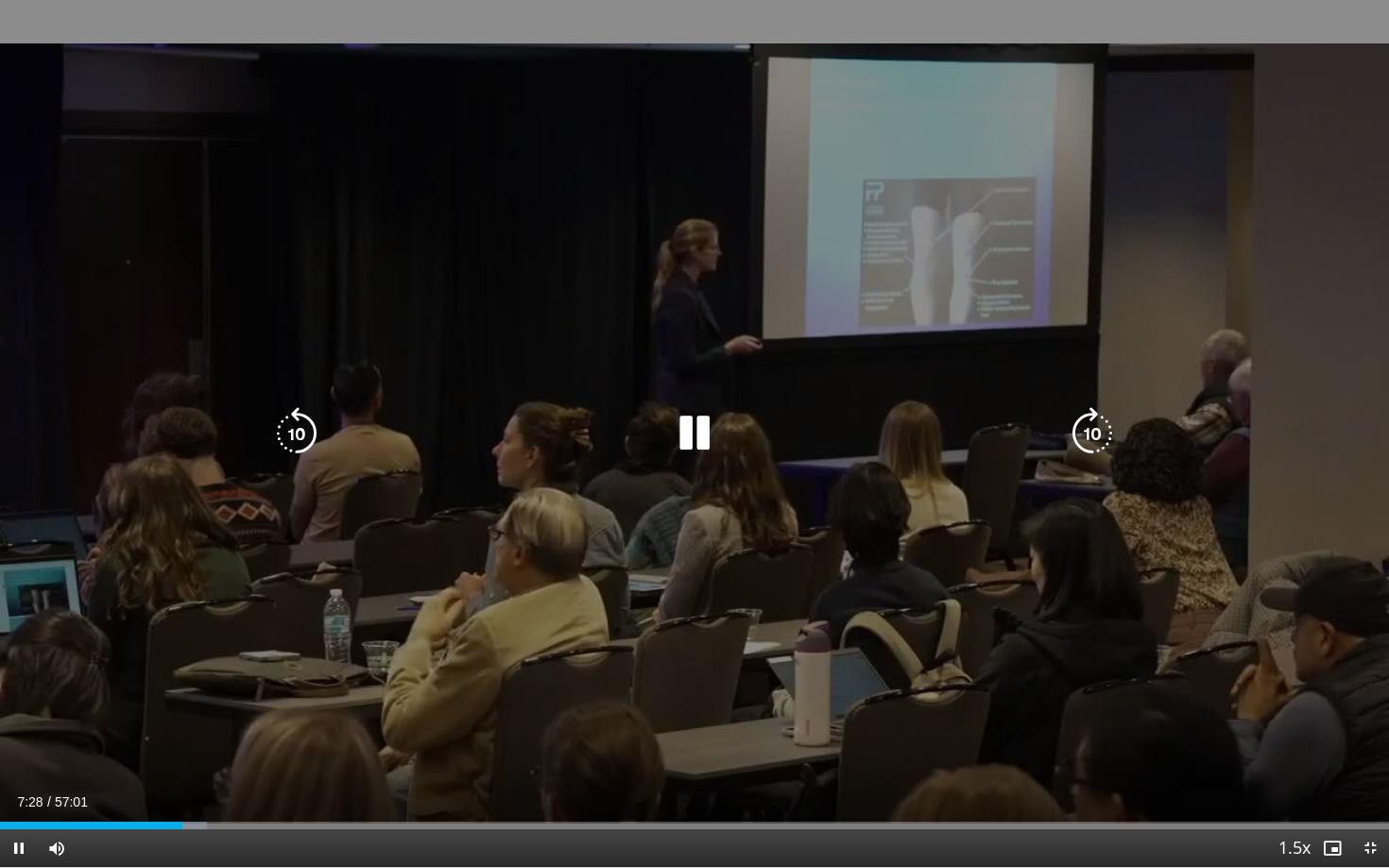 click at bounding box center (1092, 434) 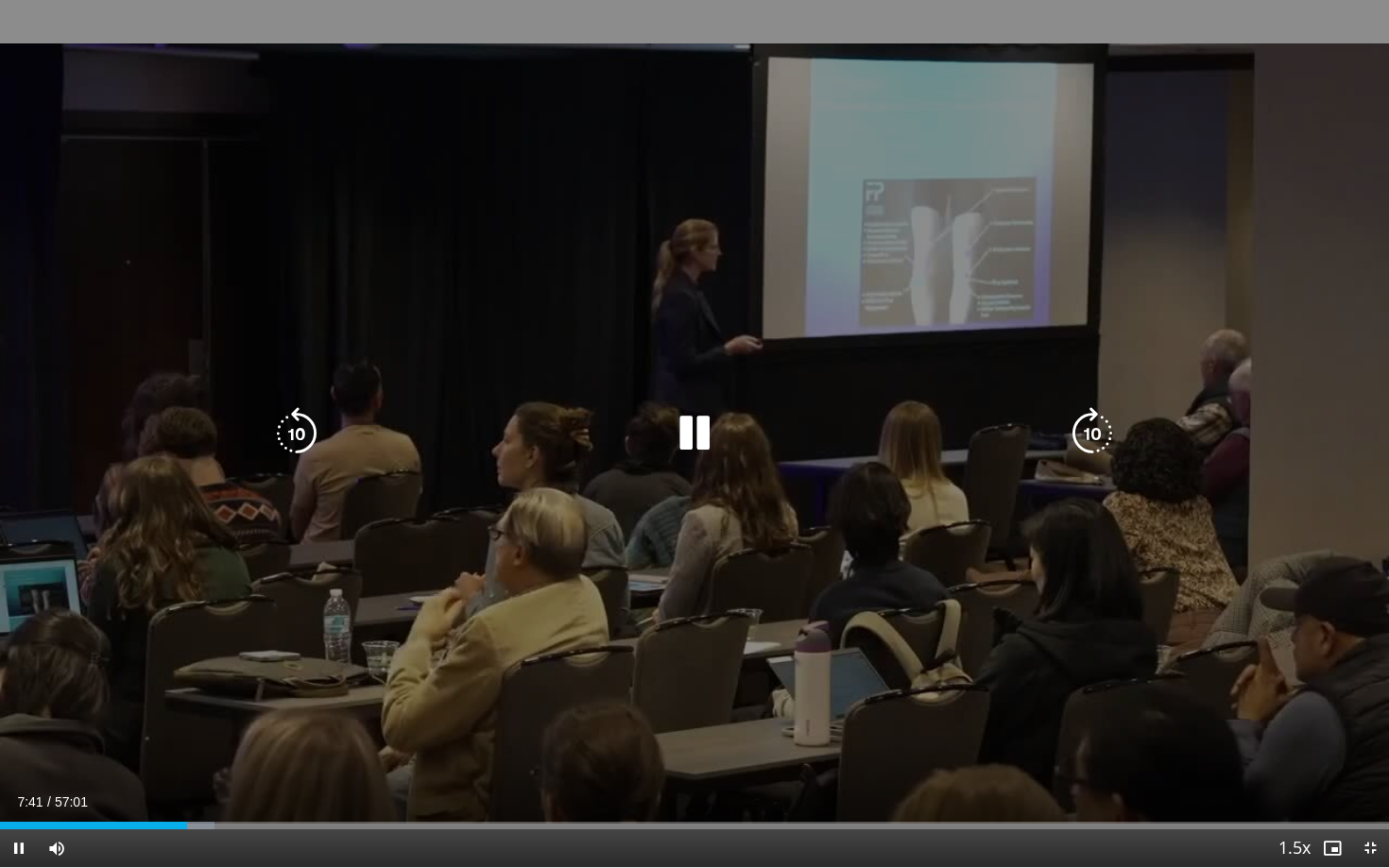 click at bounding box center [1092, 434] 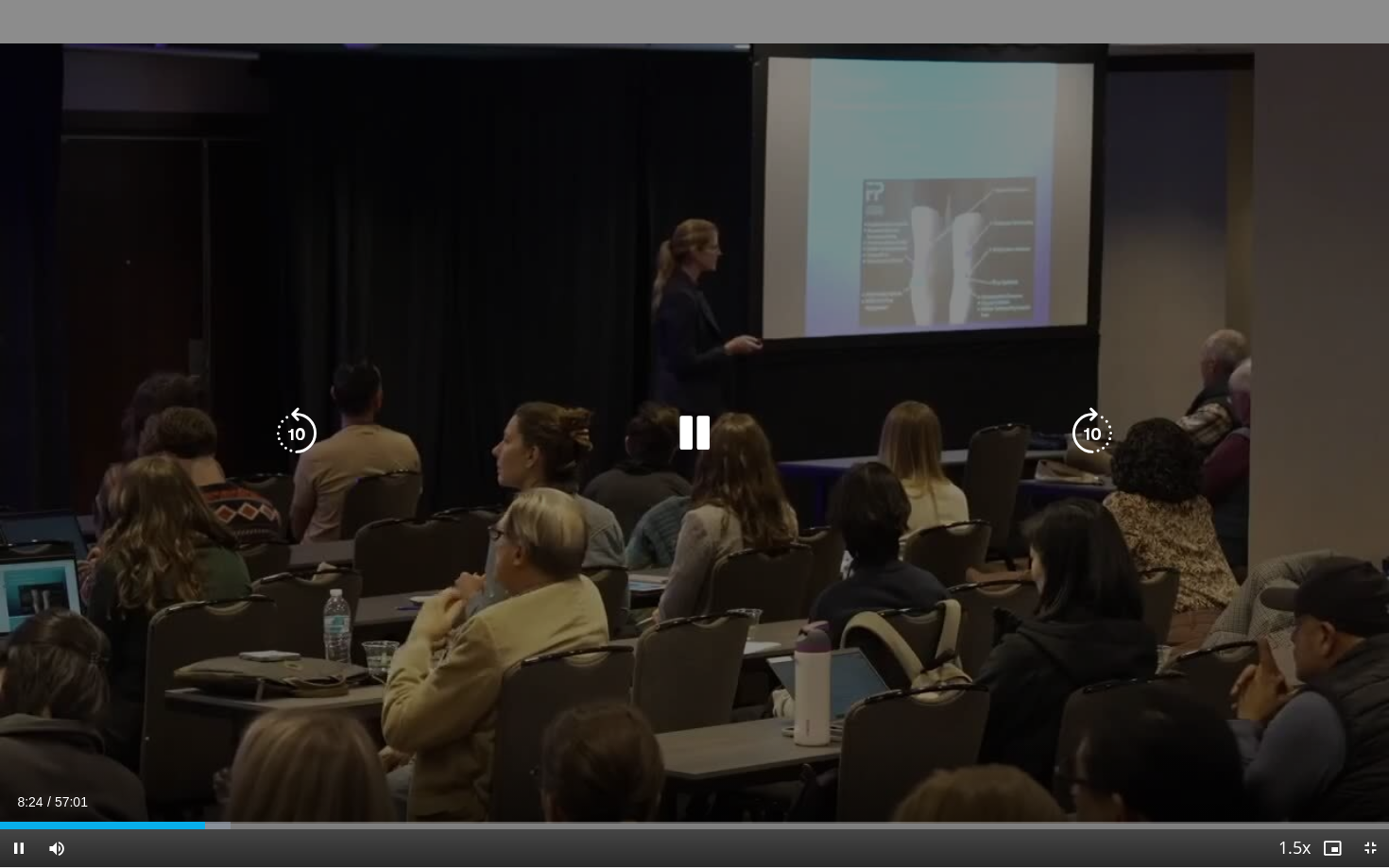 click at bounding box center (1092, 434) 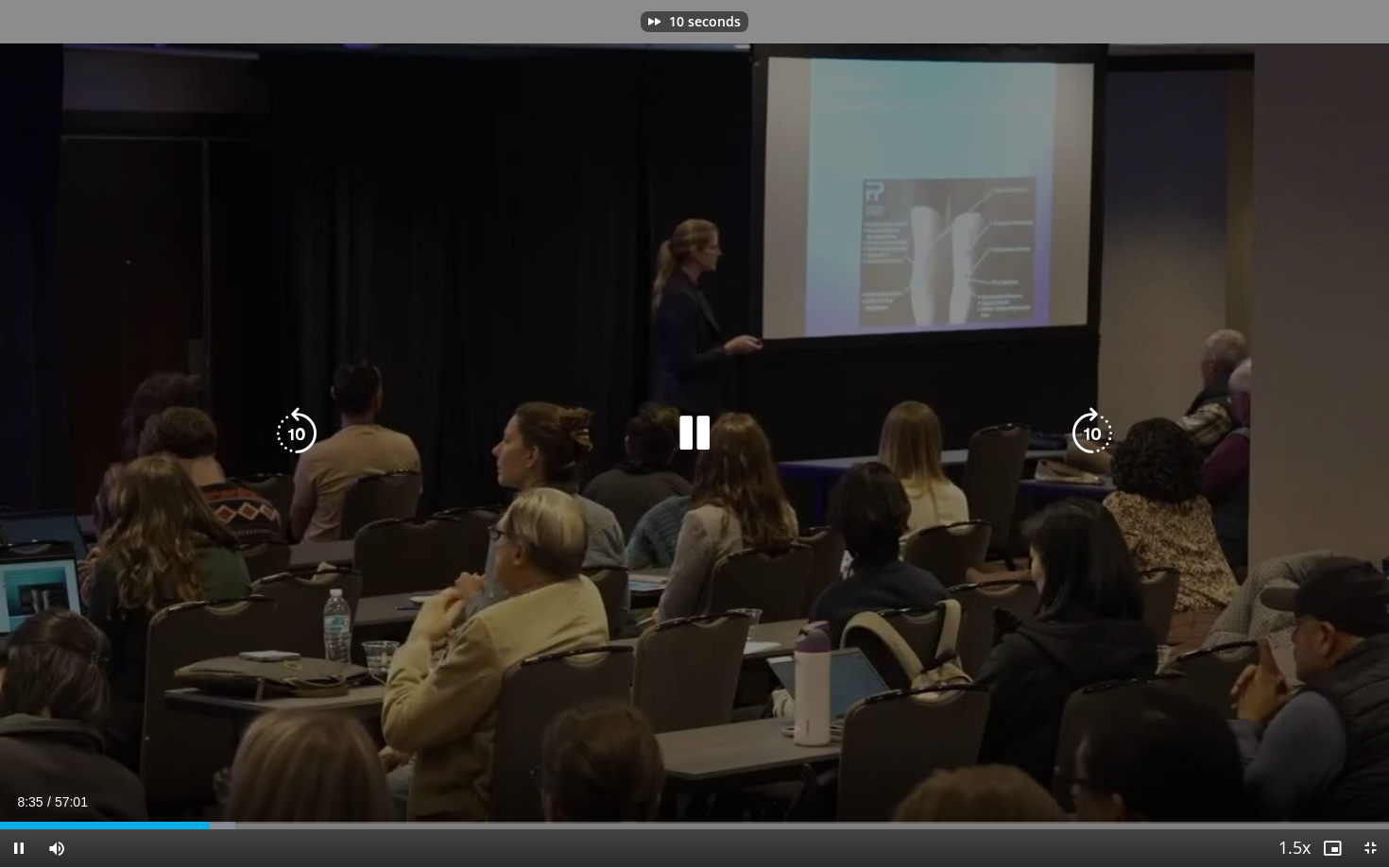 click at bounding box center (1092, 434) 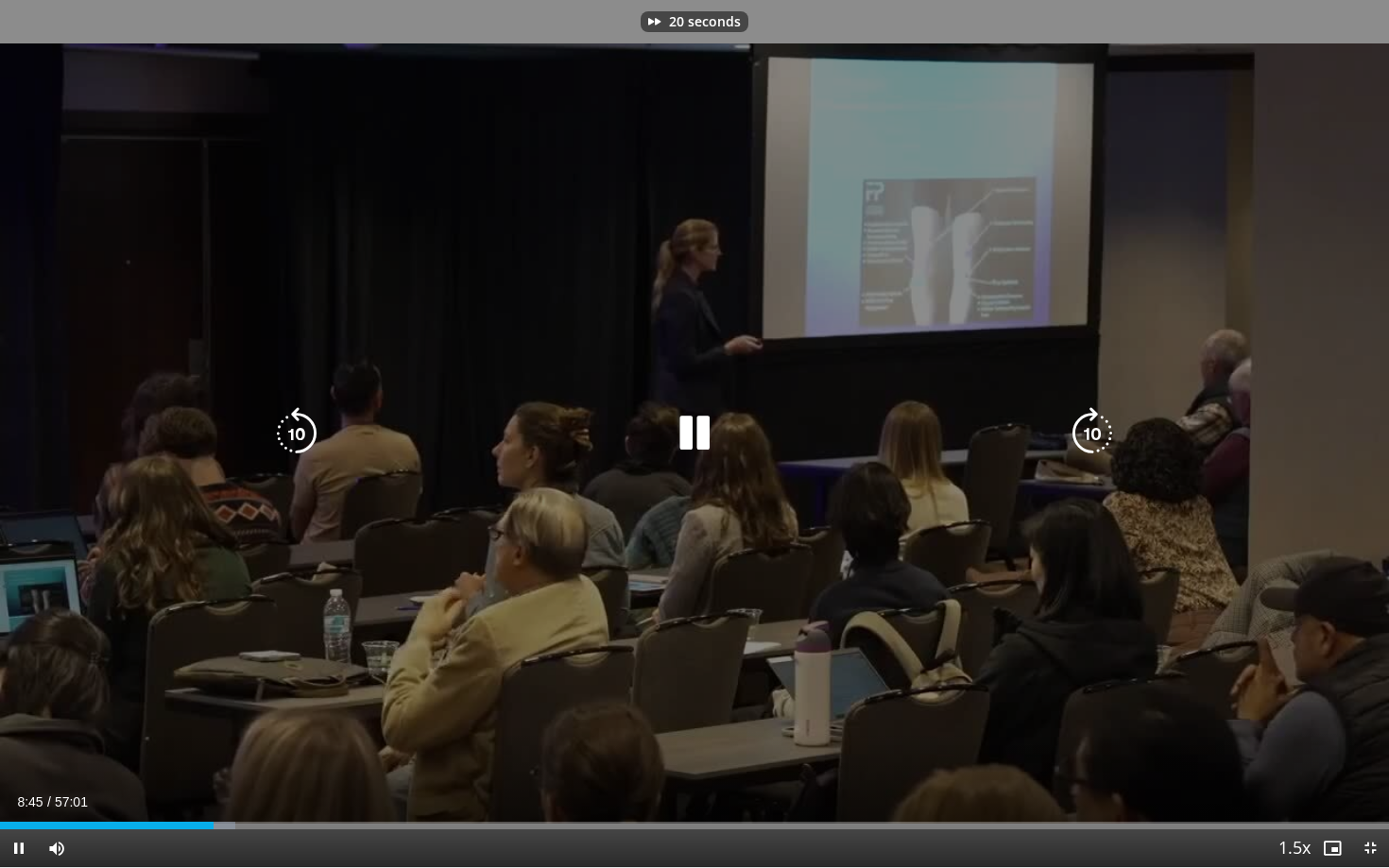 click at bounding box center [1092, 434] 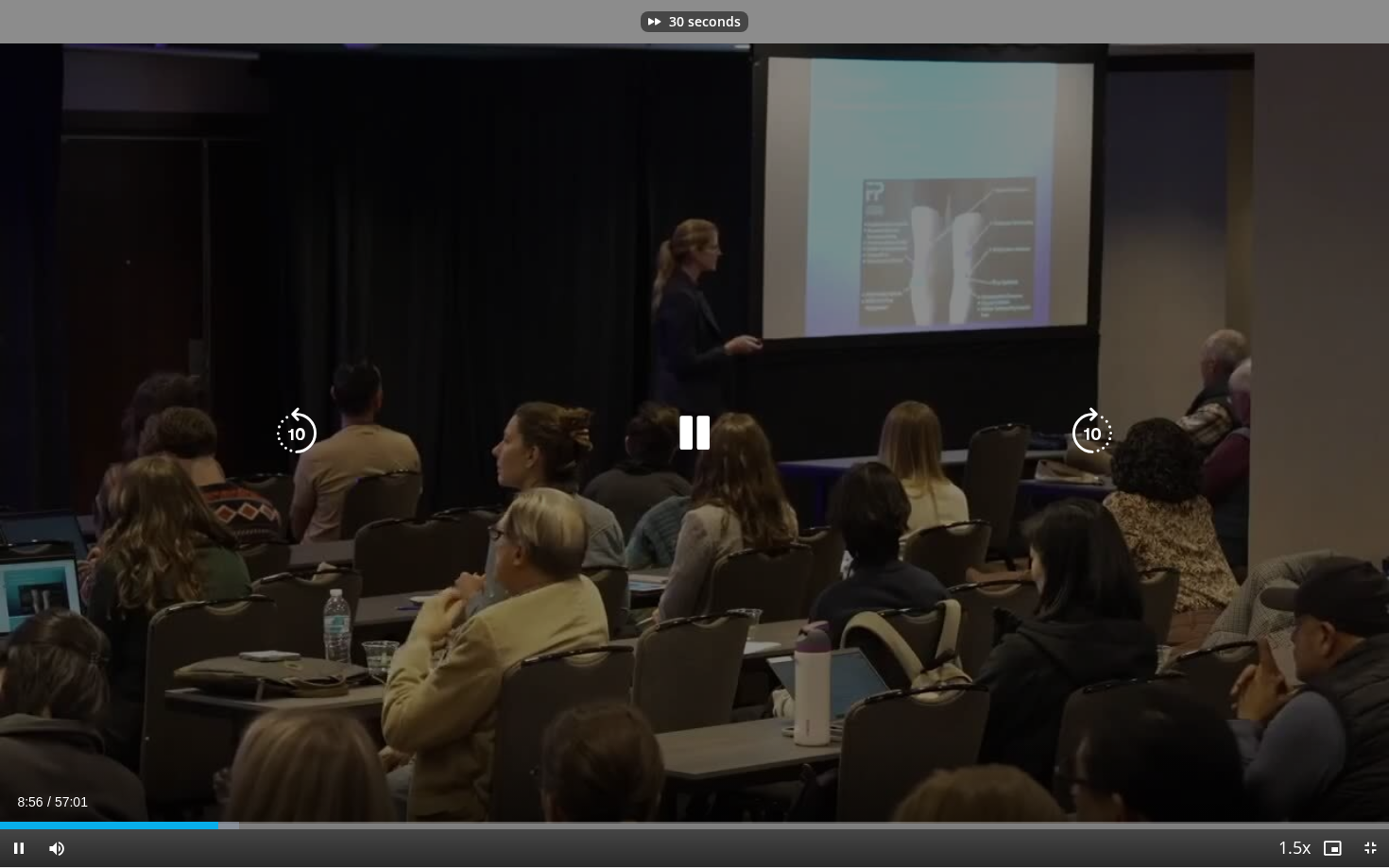 click at bounding box center [1092, 434] 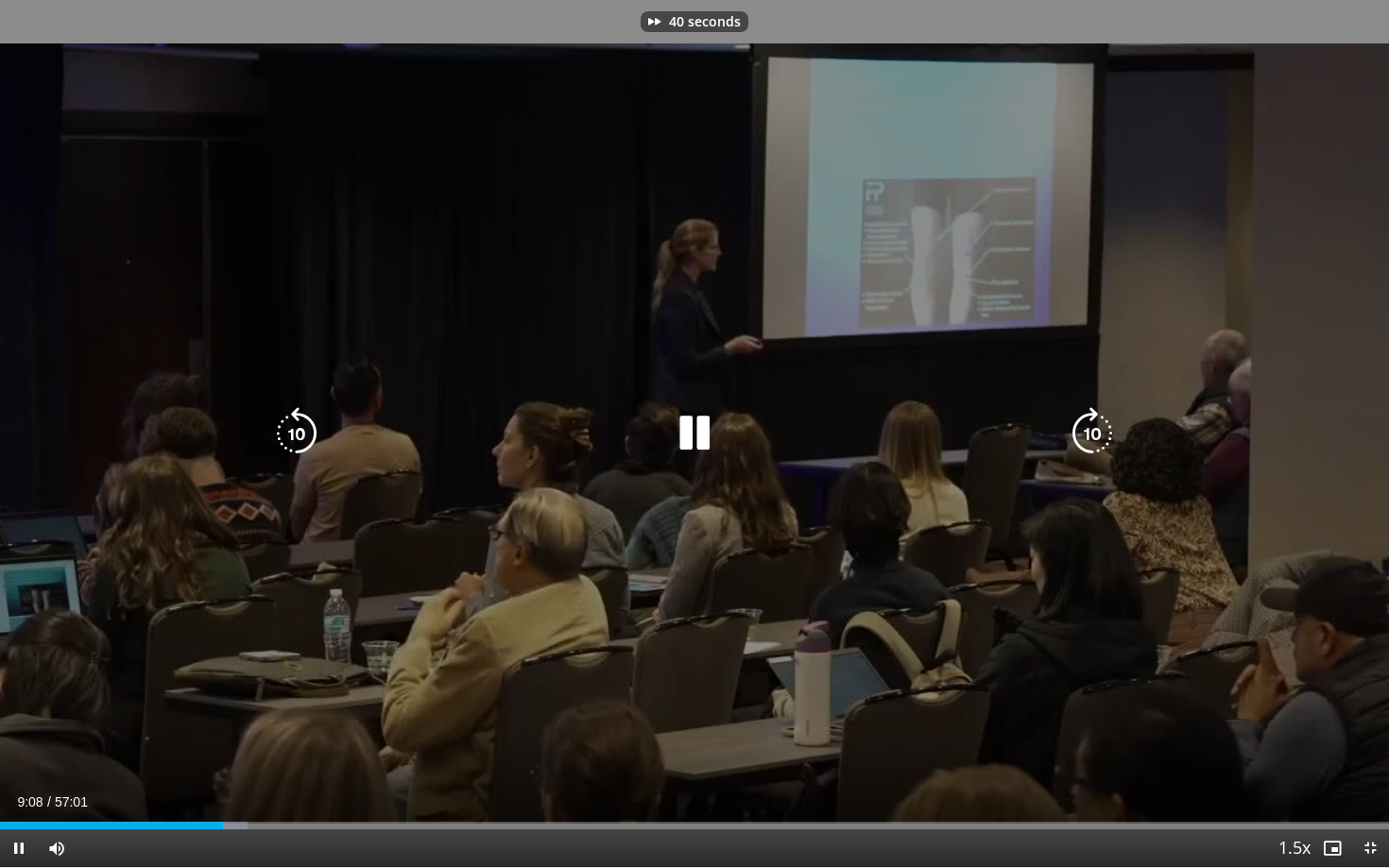 click at bounding box center (1092, 434) 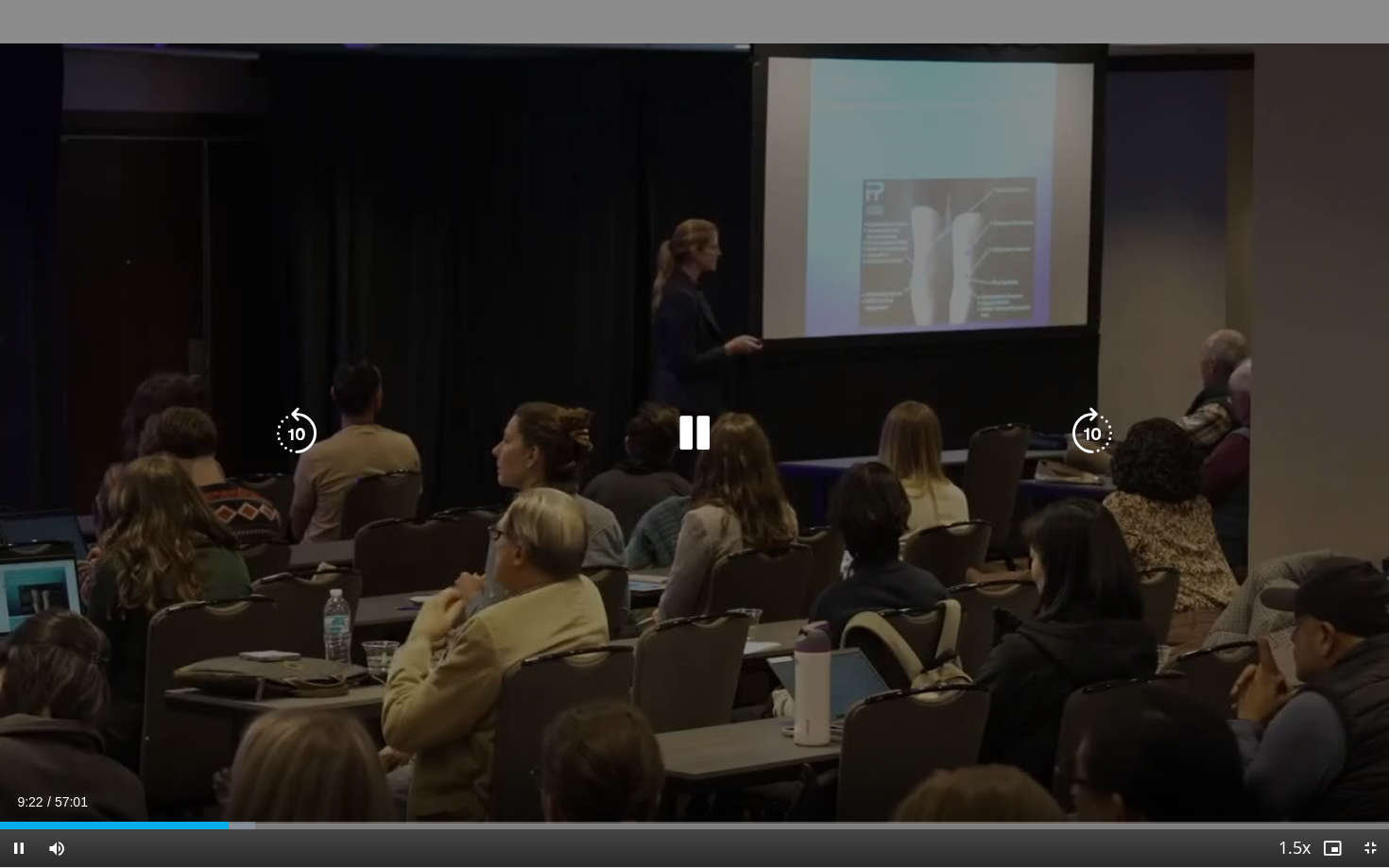 click at bounding box center (1092, 434) 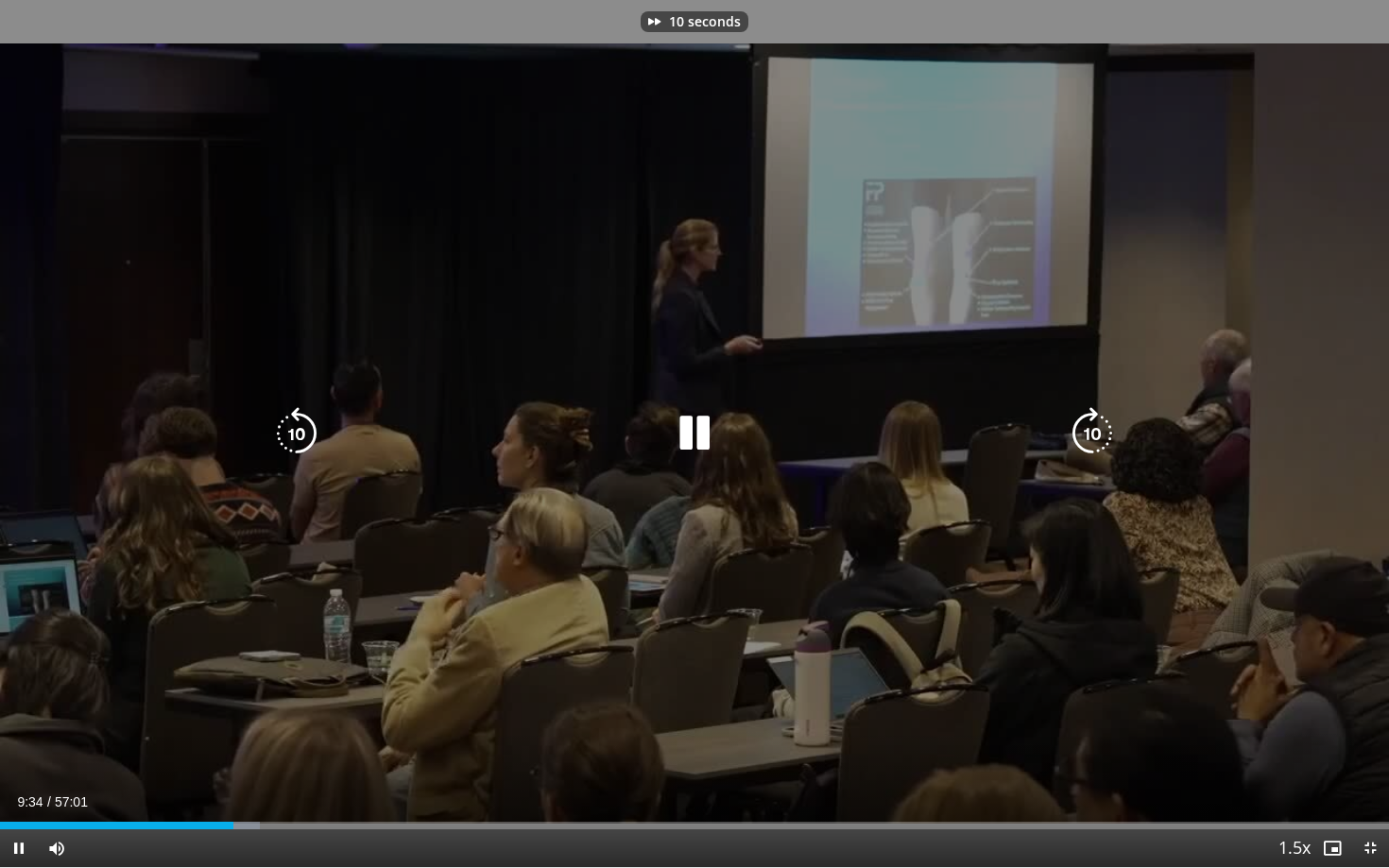 click at bounding box center [1092, 434] 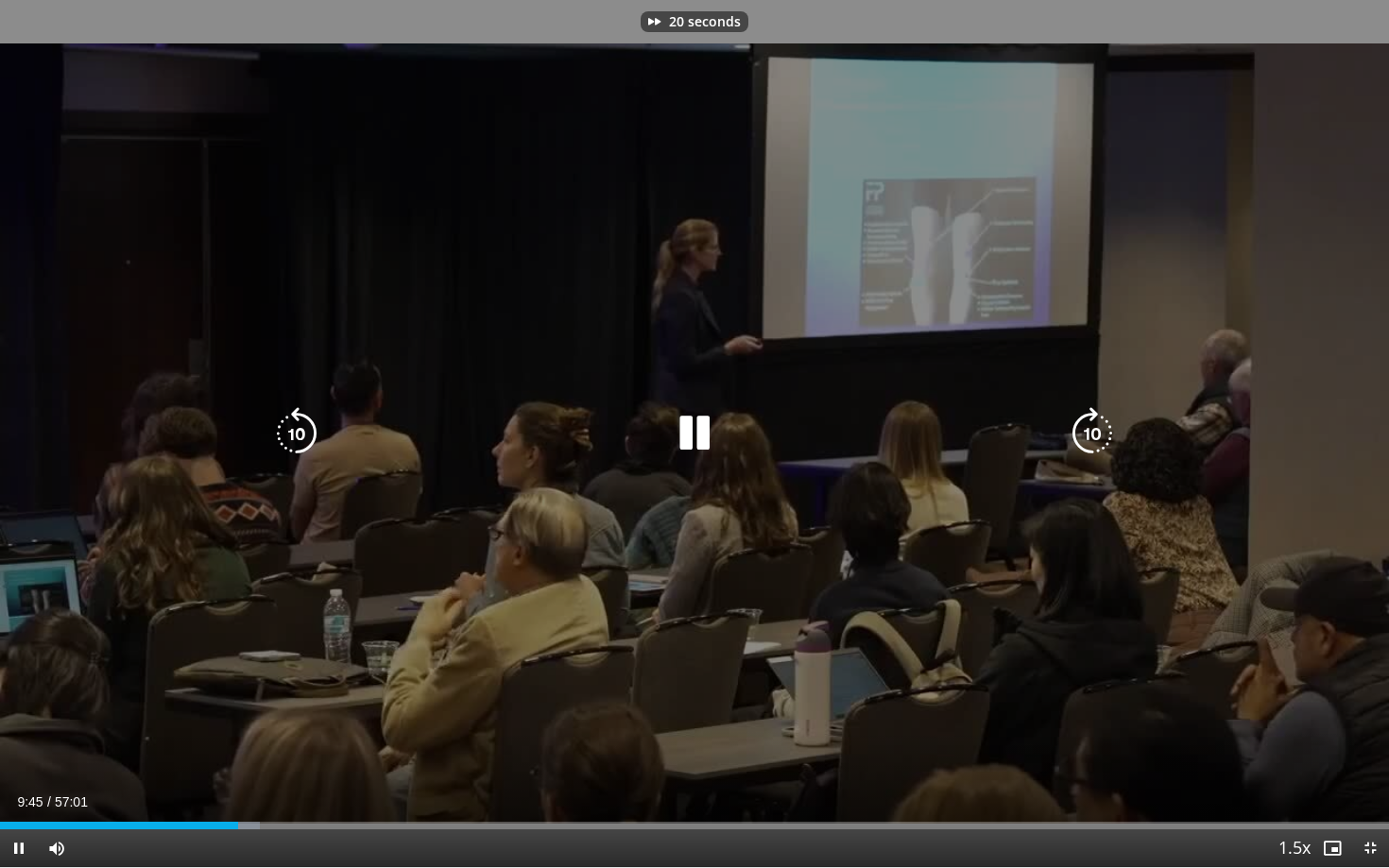 click at bounding box center [1092, 434] 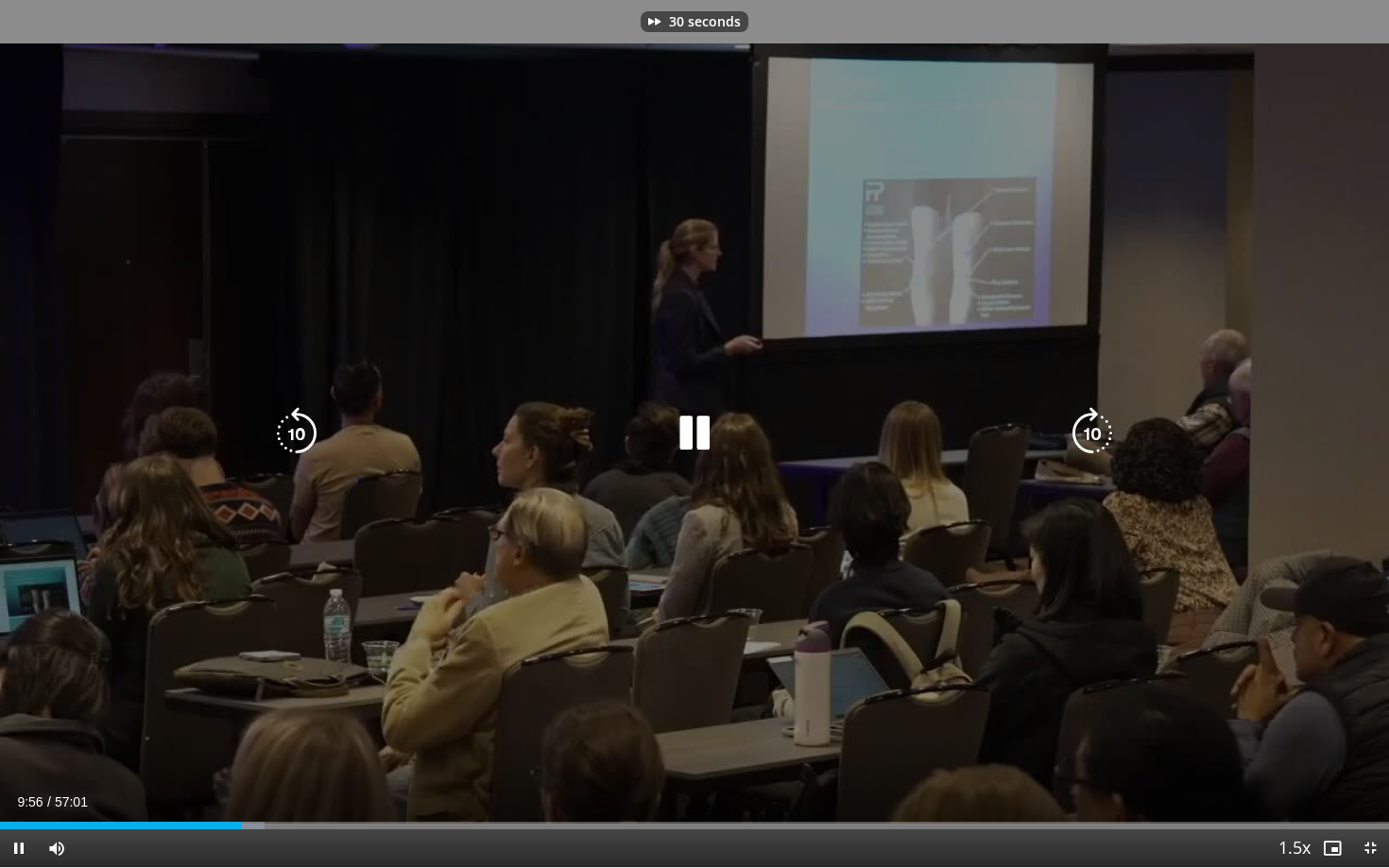 click at bounding box center (1092, 434) 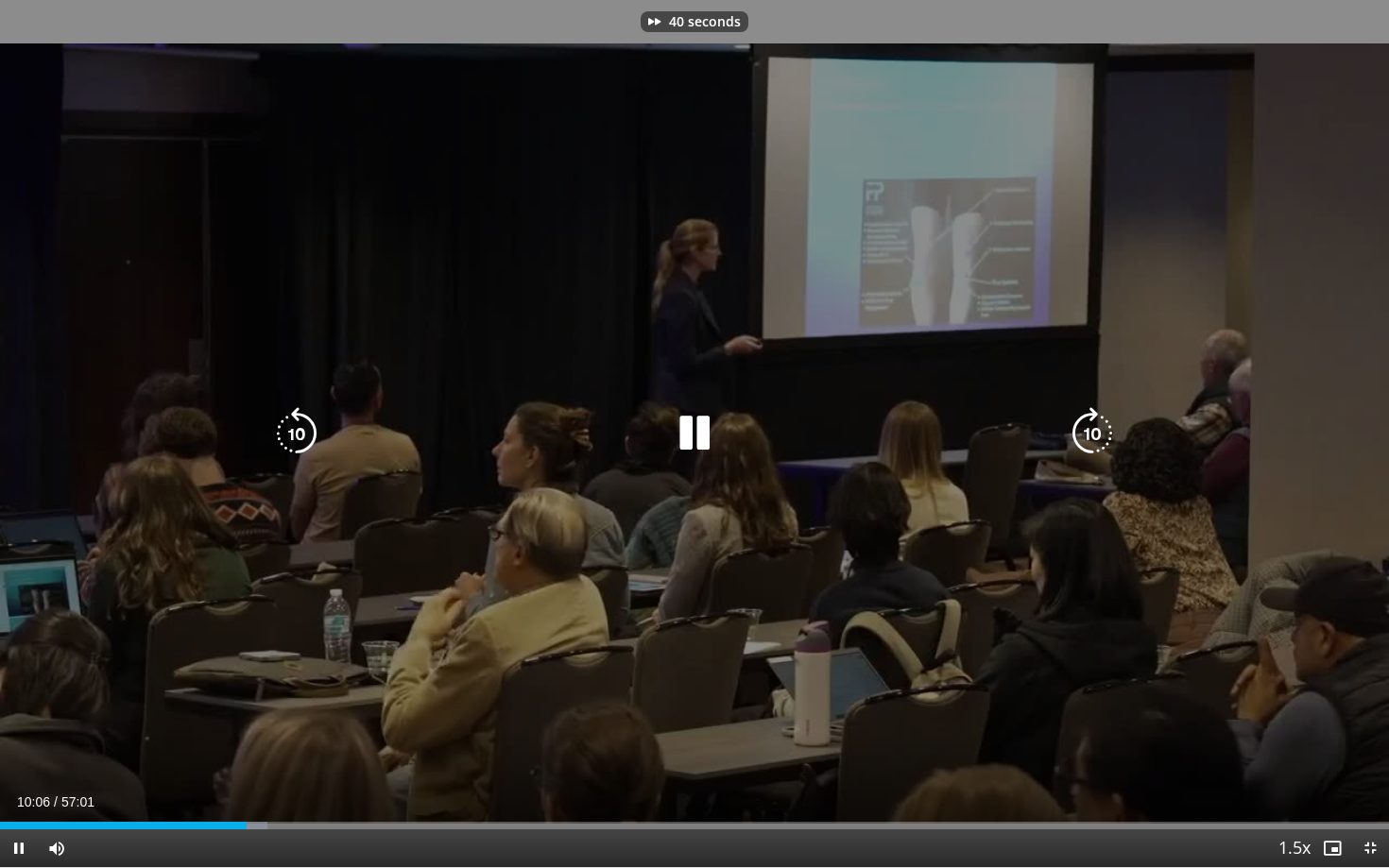 click at bounding box center [1092, 434] 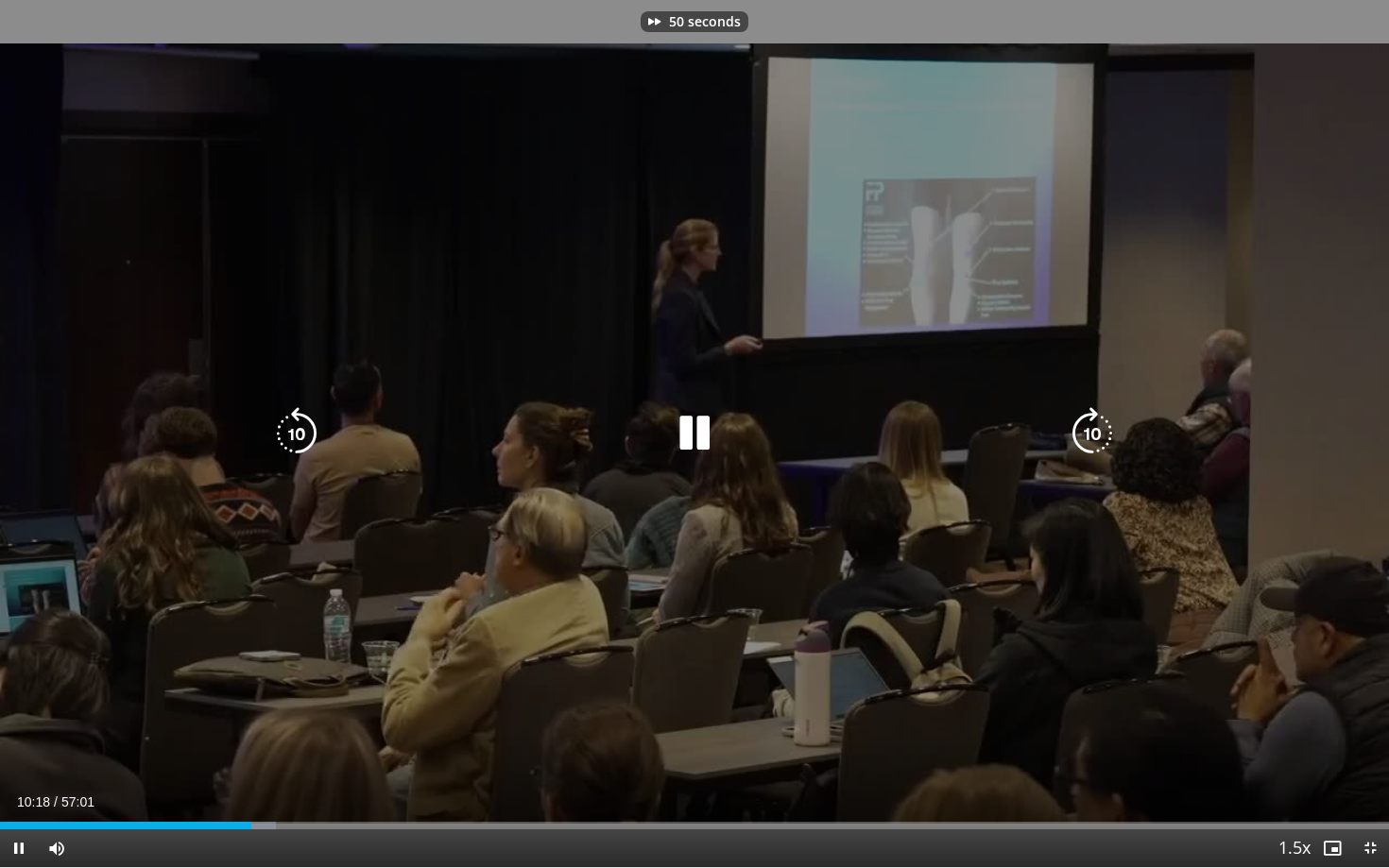 click at bounding box center [1092, 434] 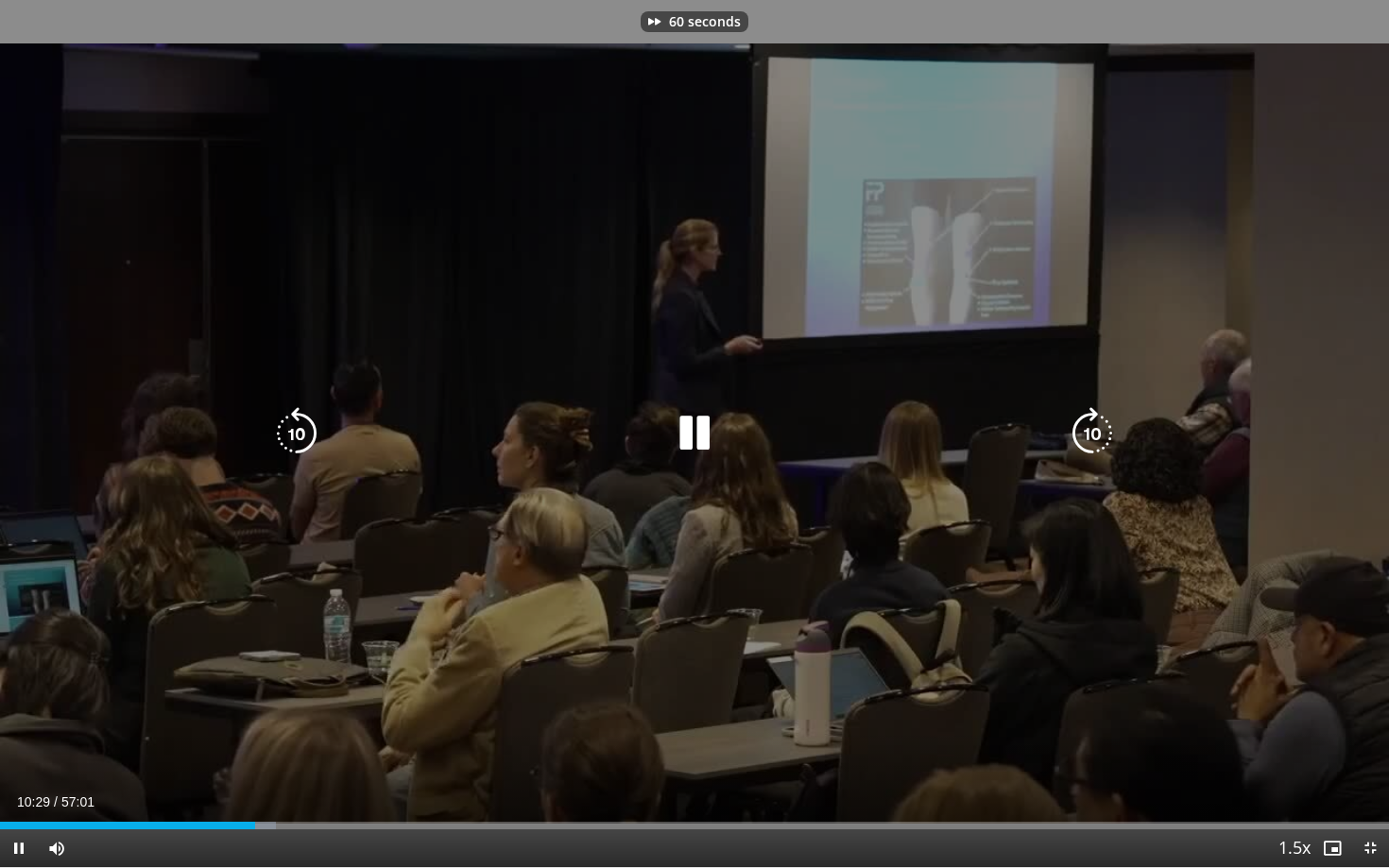 click at bounding box center (1092, 434) 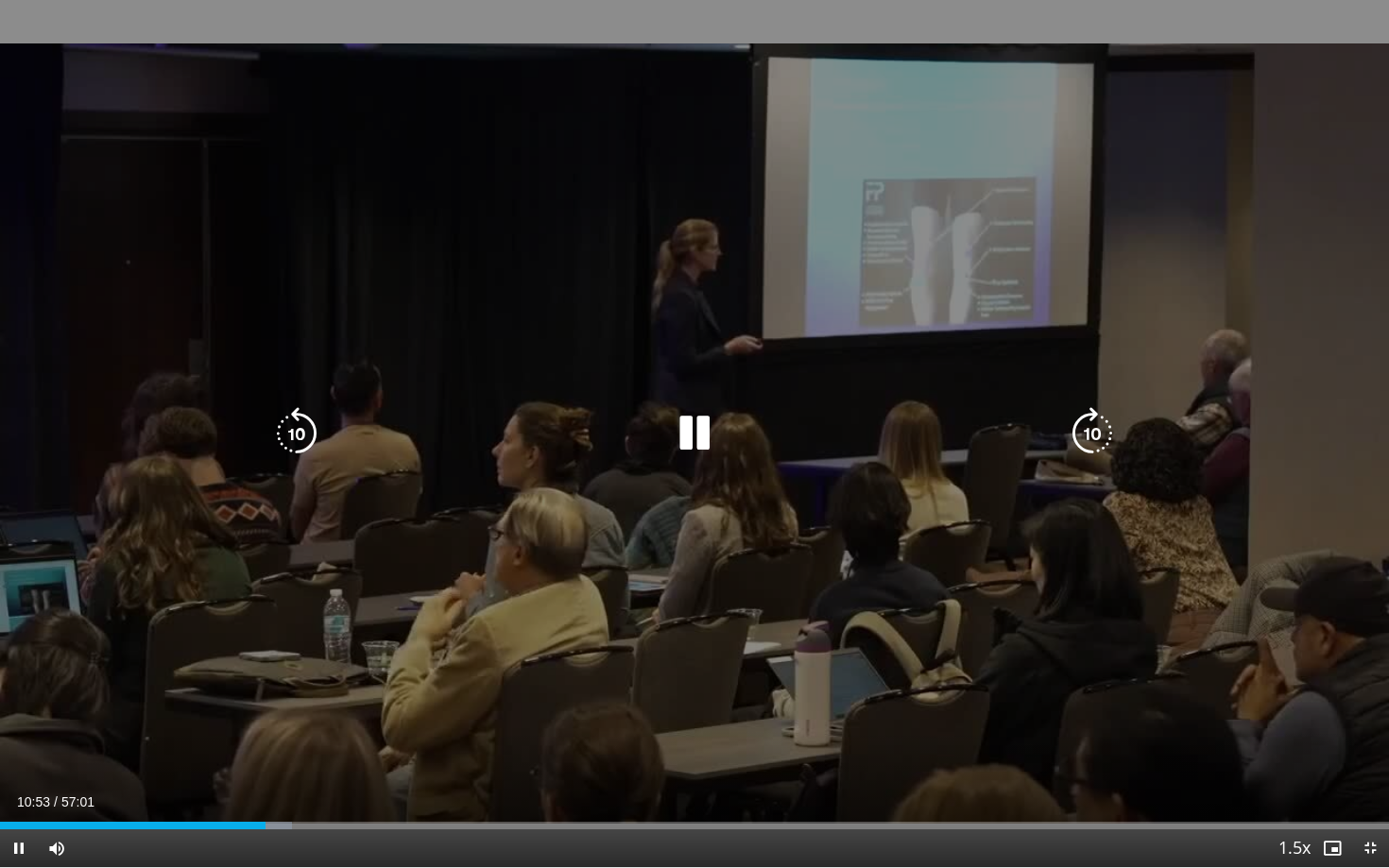 click at bounding box center [1092, 434] 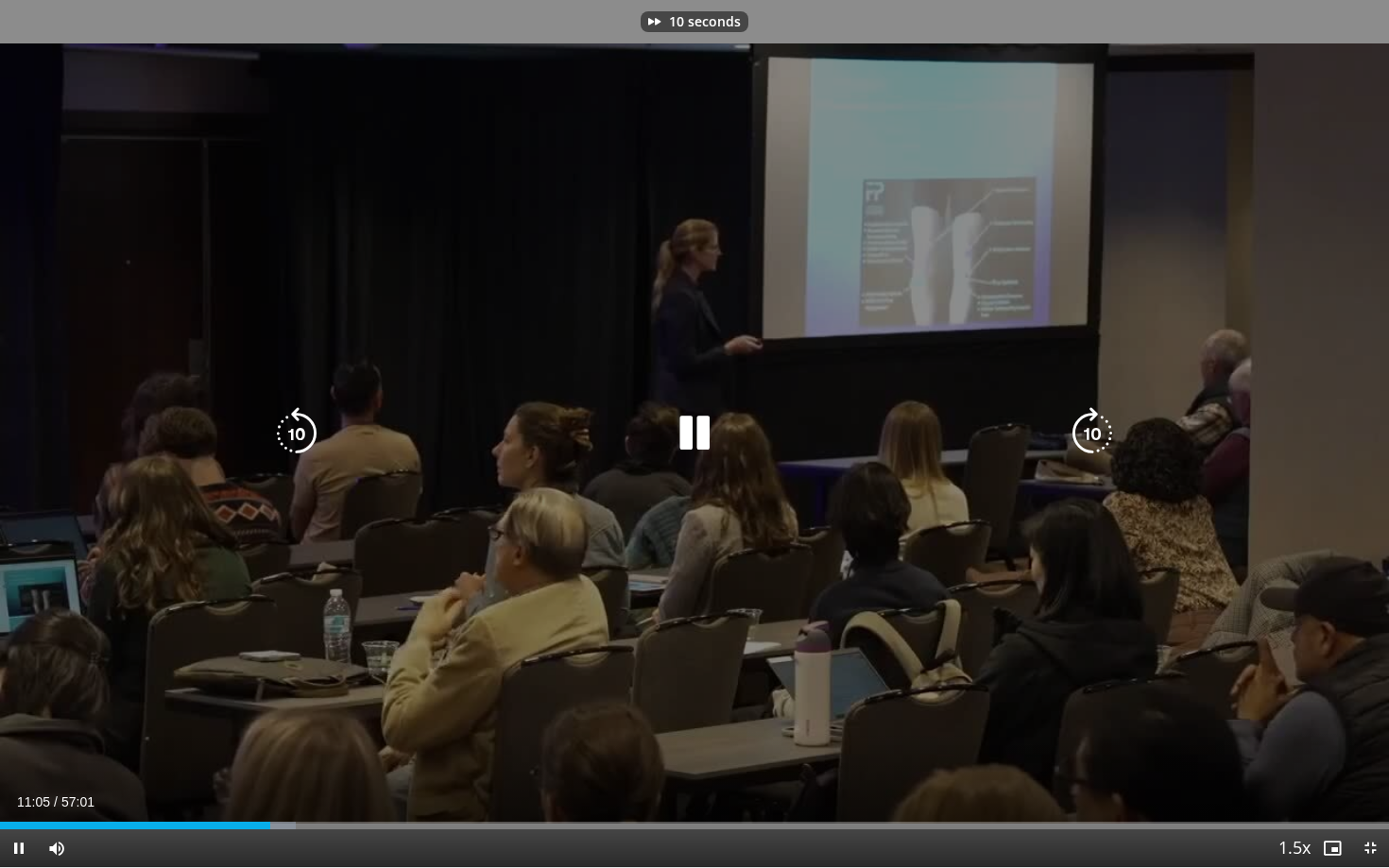 click at bounding box center [1092, 434] 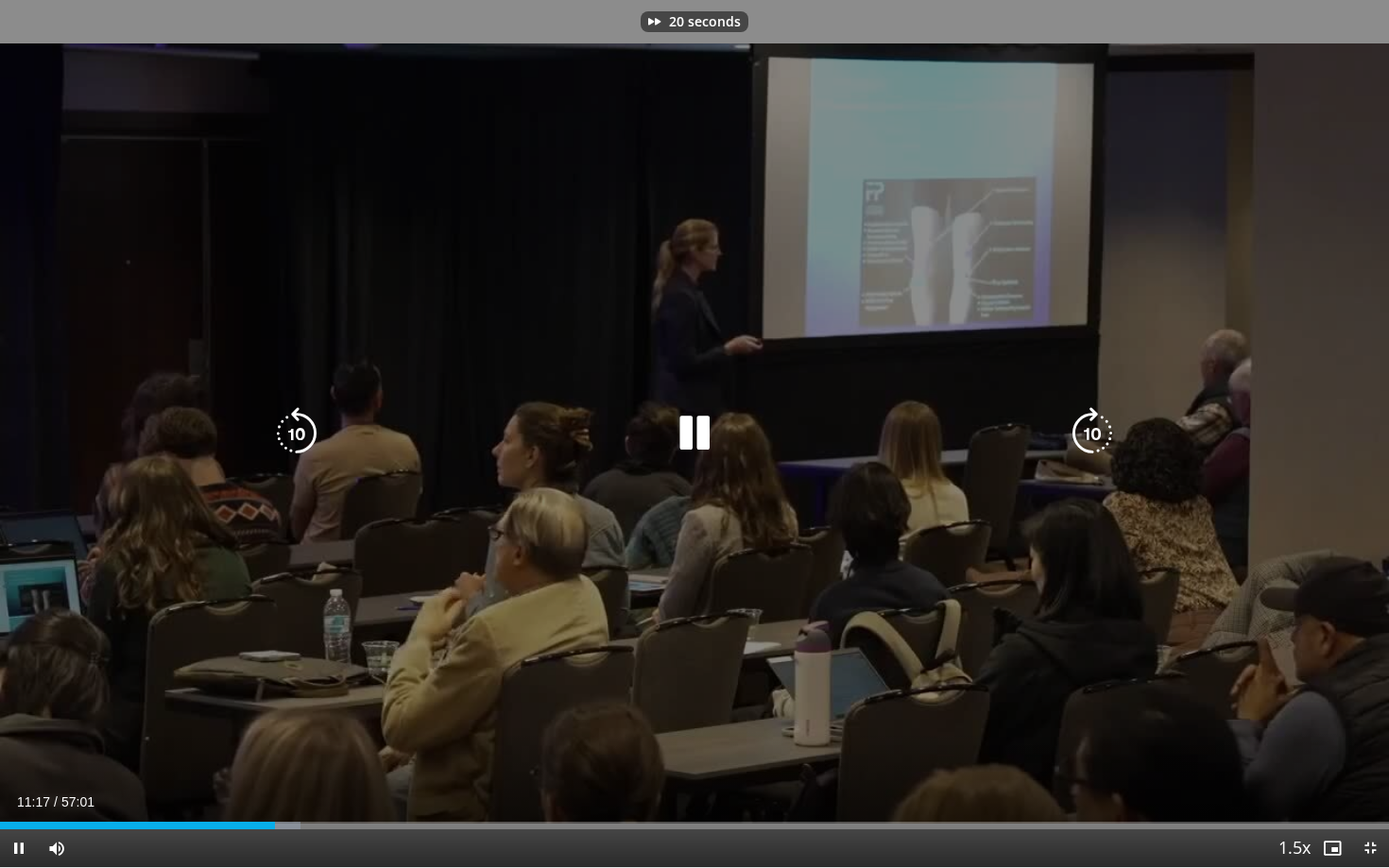 click at bounding box center (1092, 434) 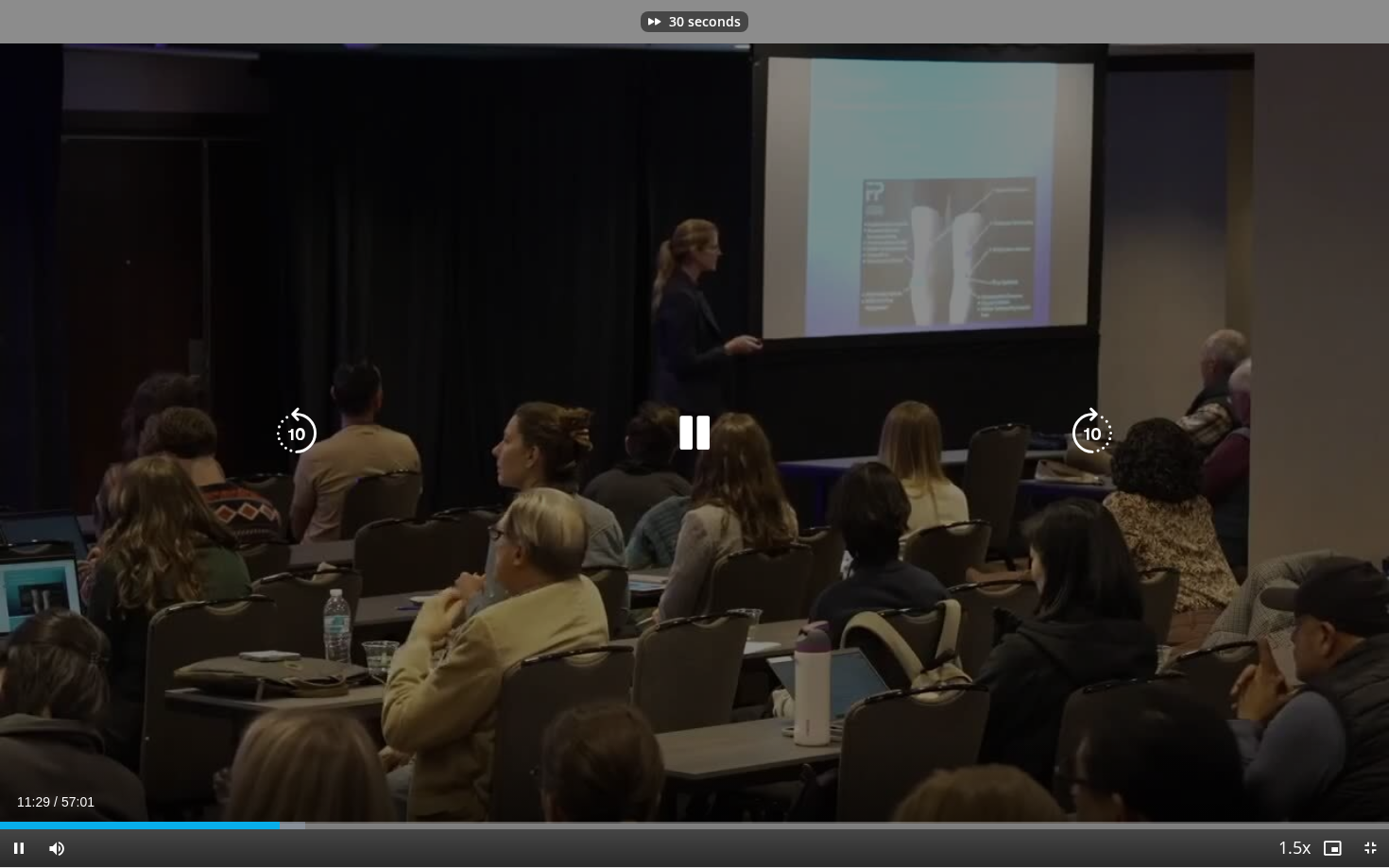 click at bounding box center (1092, 434) 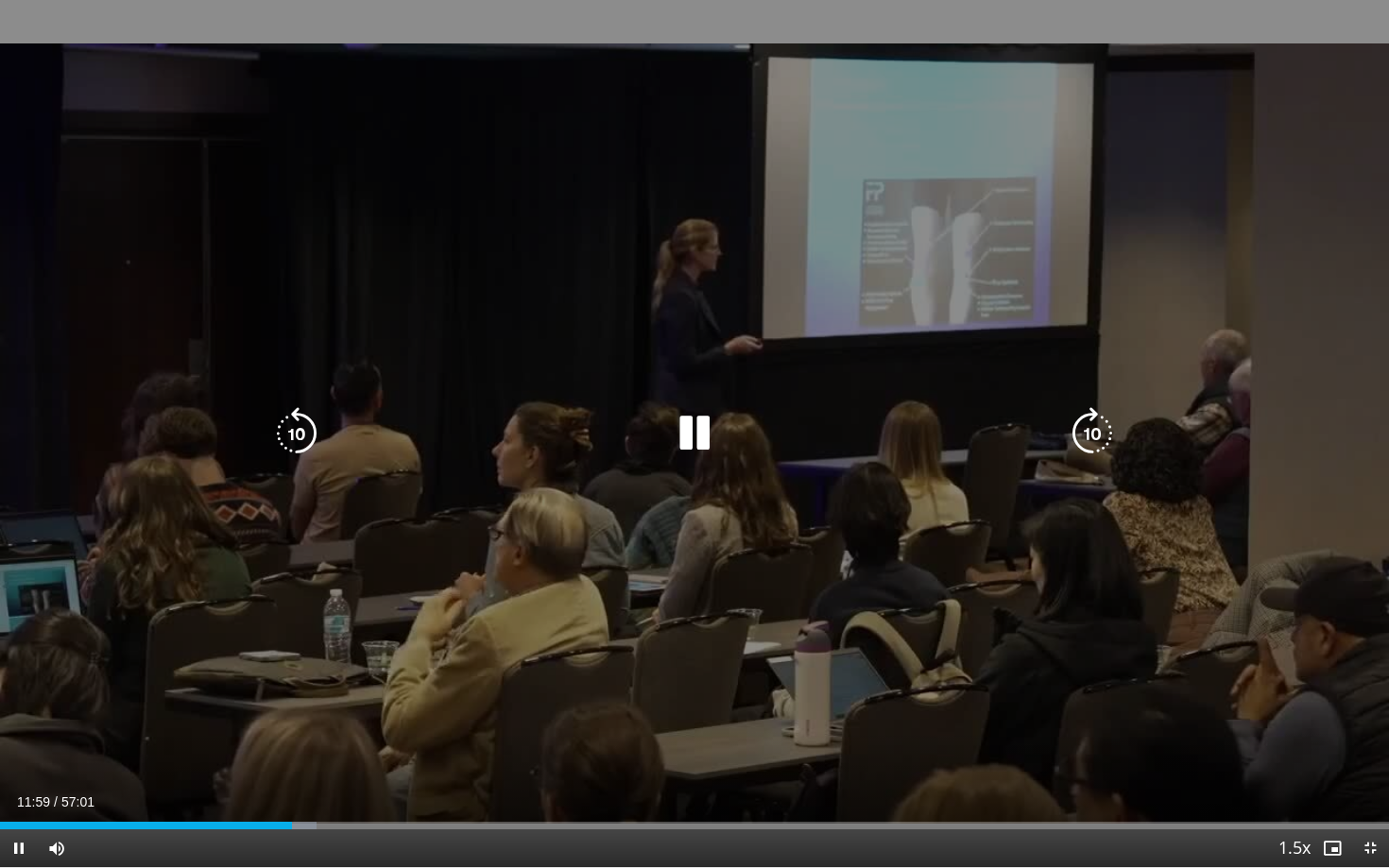 click at bounding box center (1092, 434) 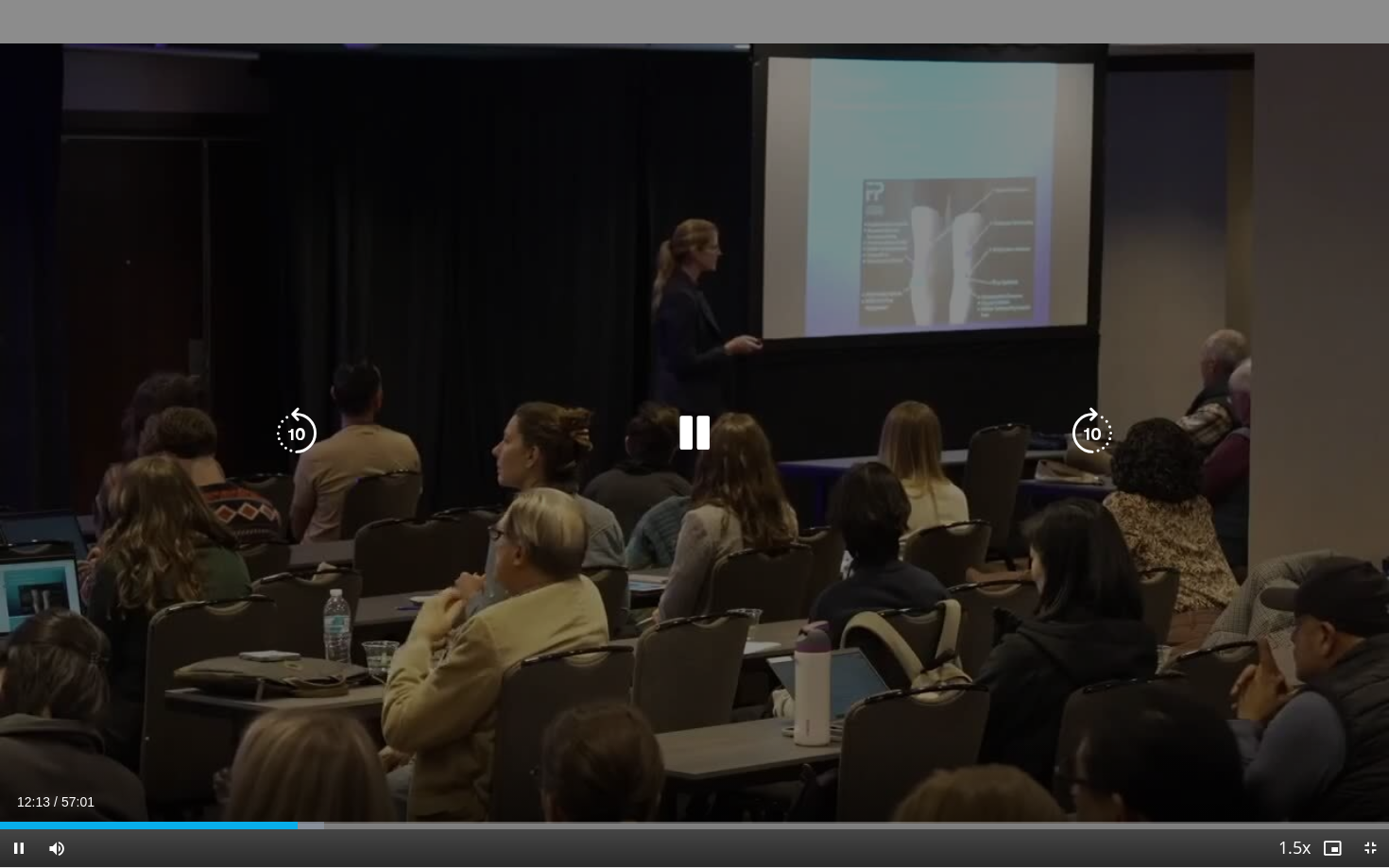click at bounding box center [1092, 434] 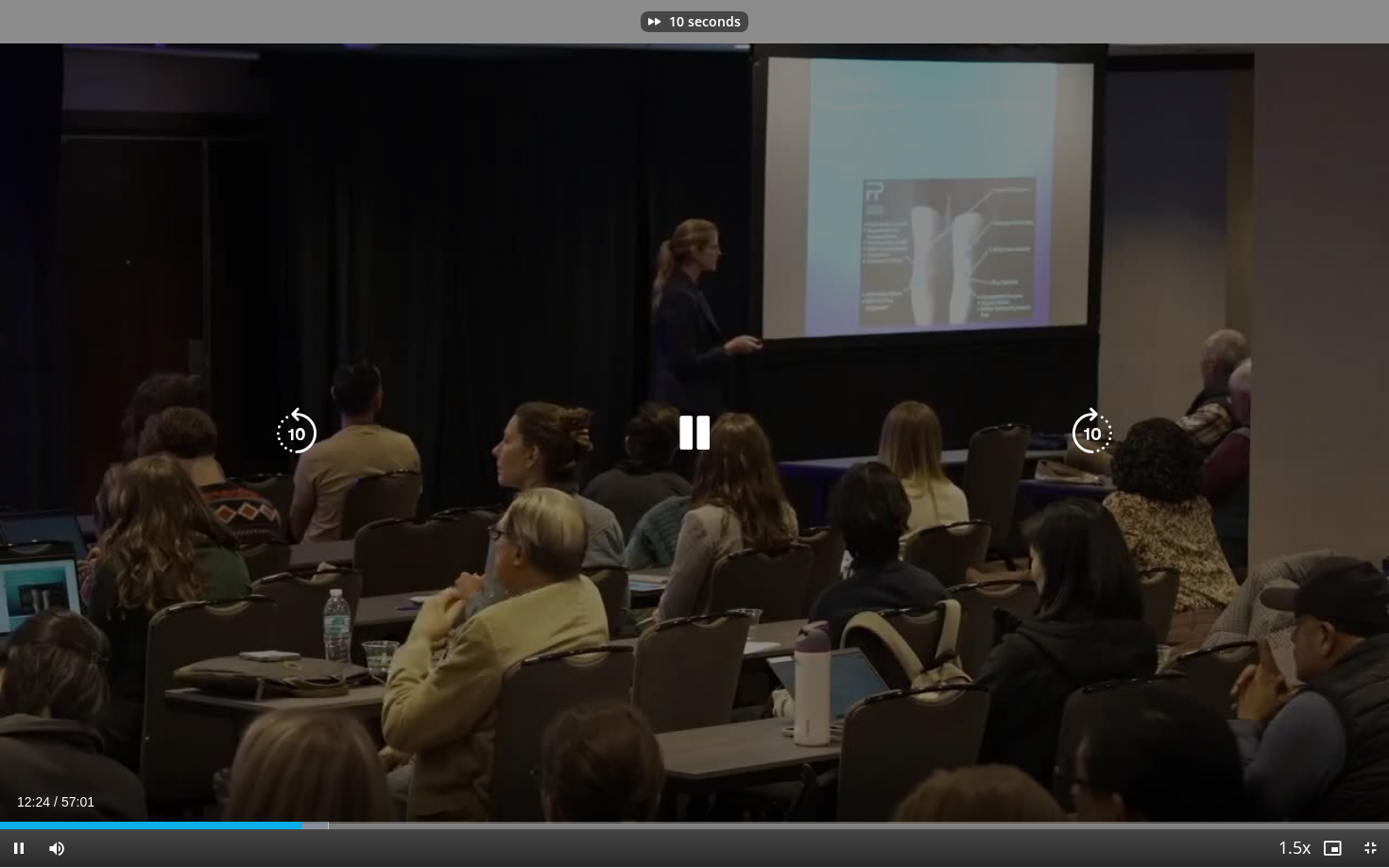 click at bounding box center [1092, 434] 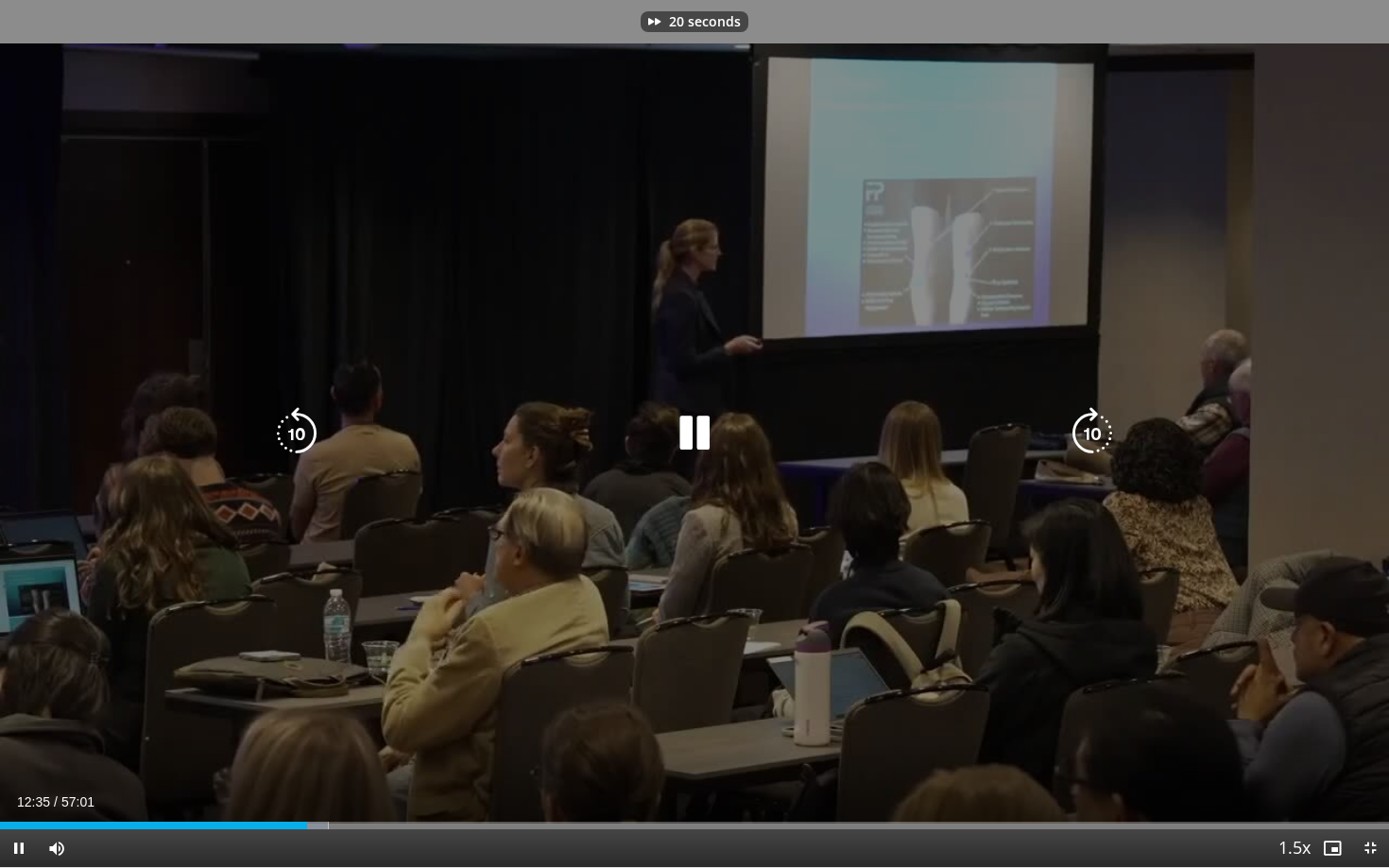 click at bounding box center [1092, 434] 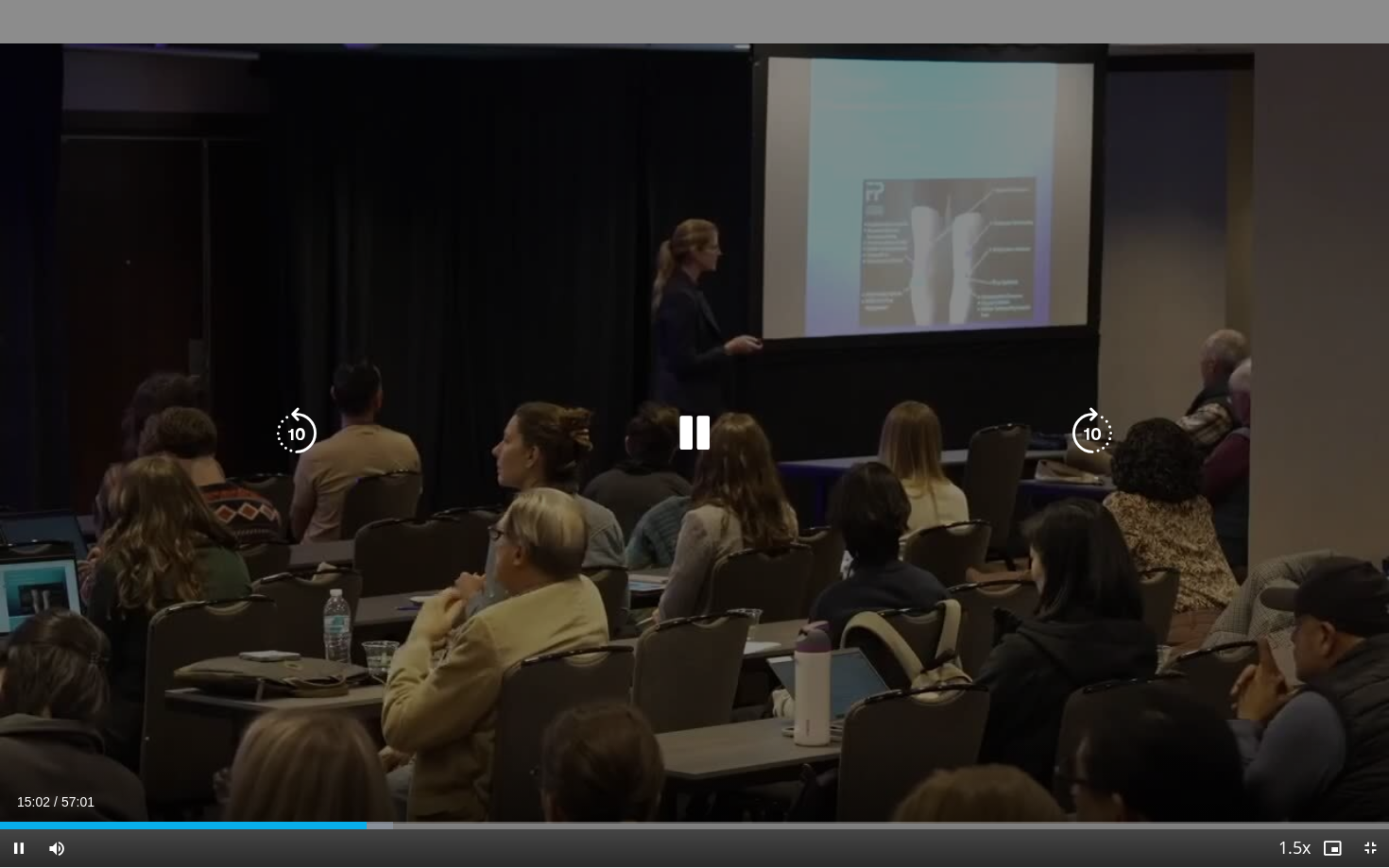 click at bounding box center (1092, 434) 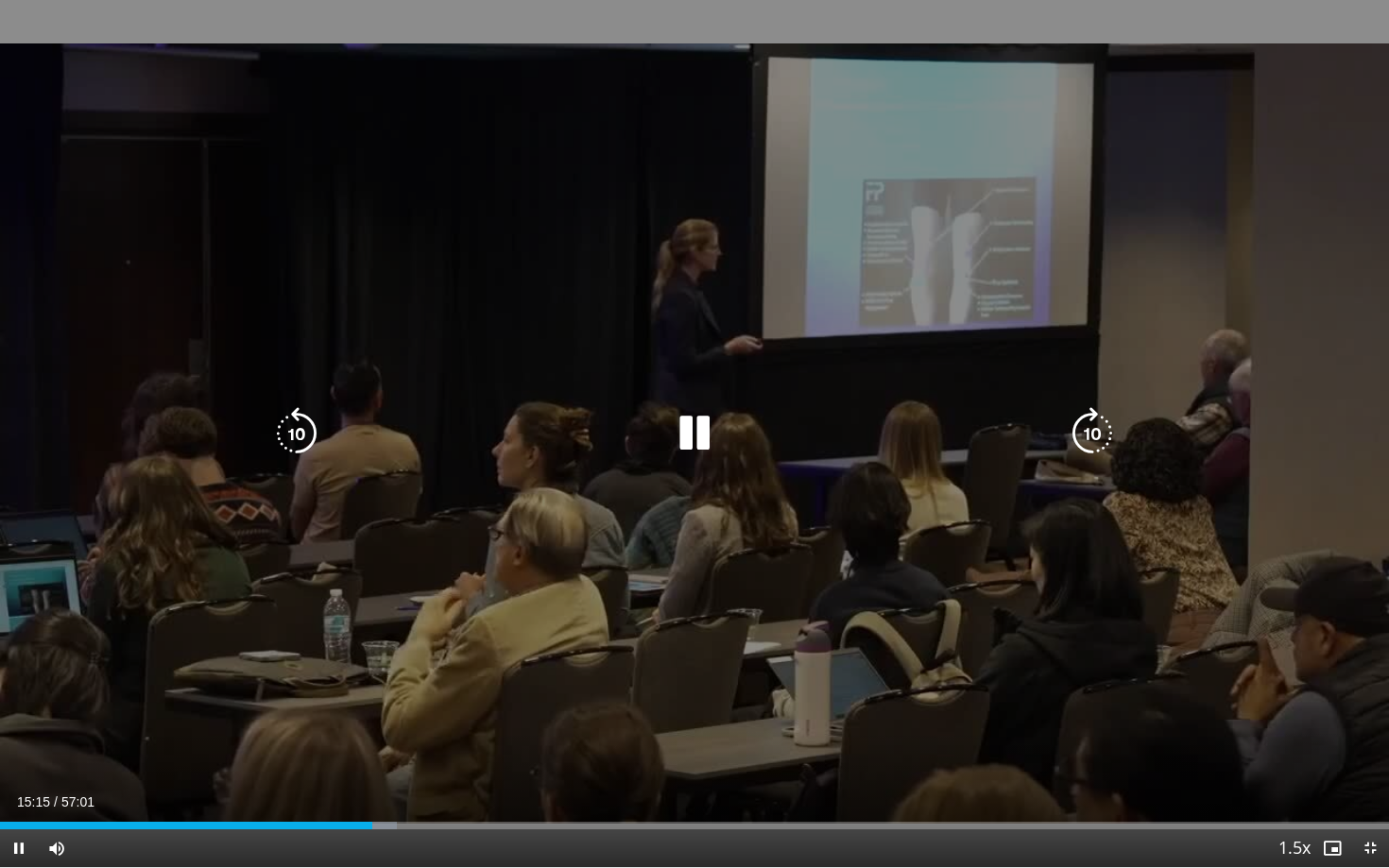 click at bounding box center (1092, 434) 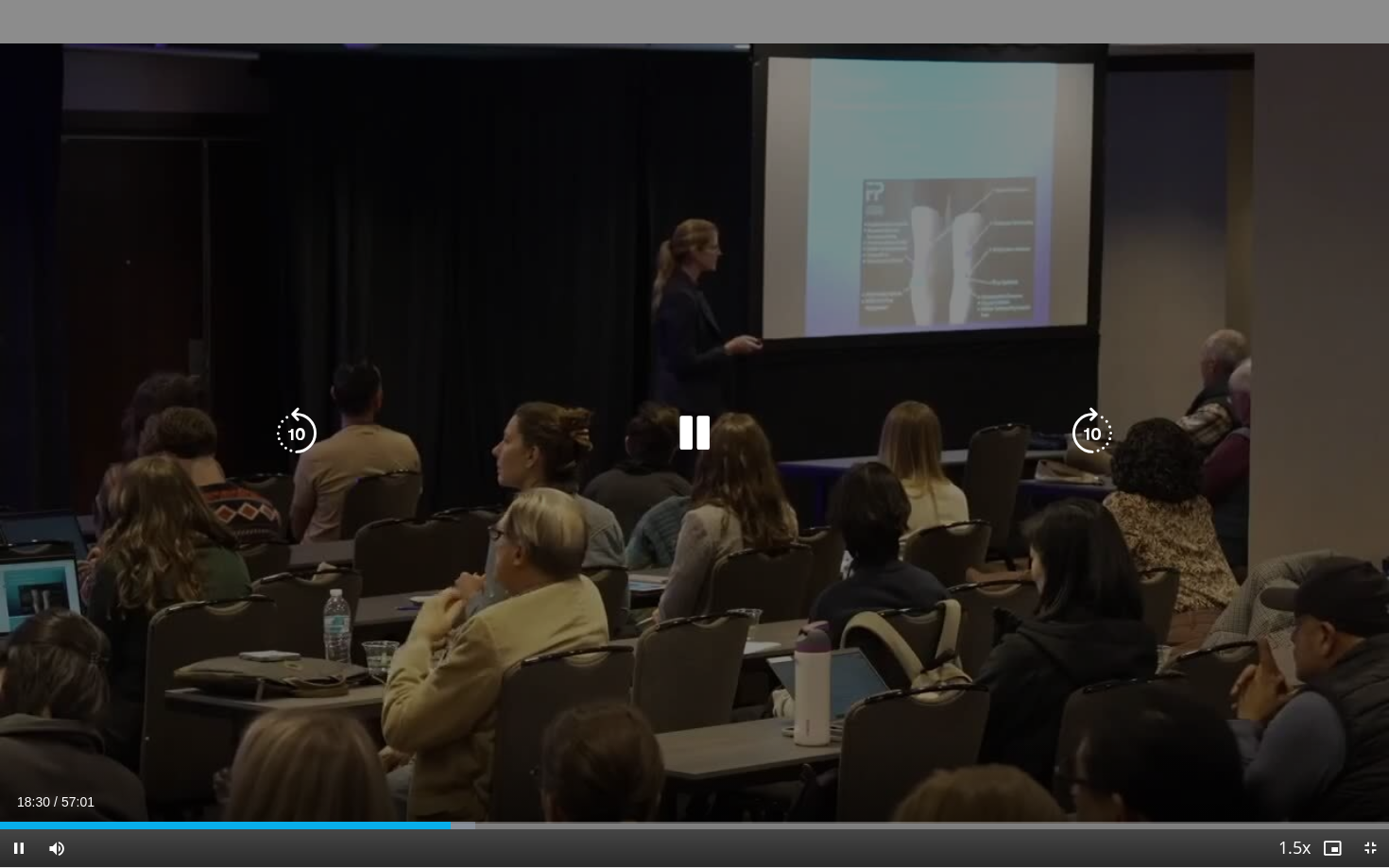 click at bounding box center [1092, 434] 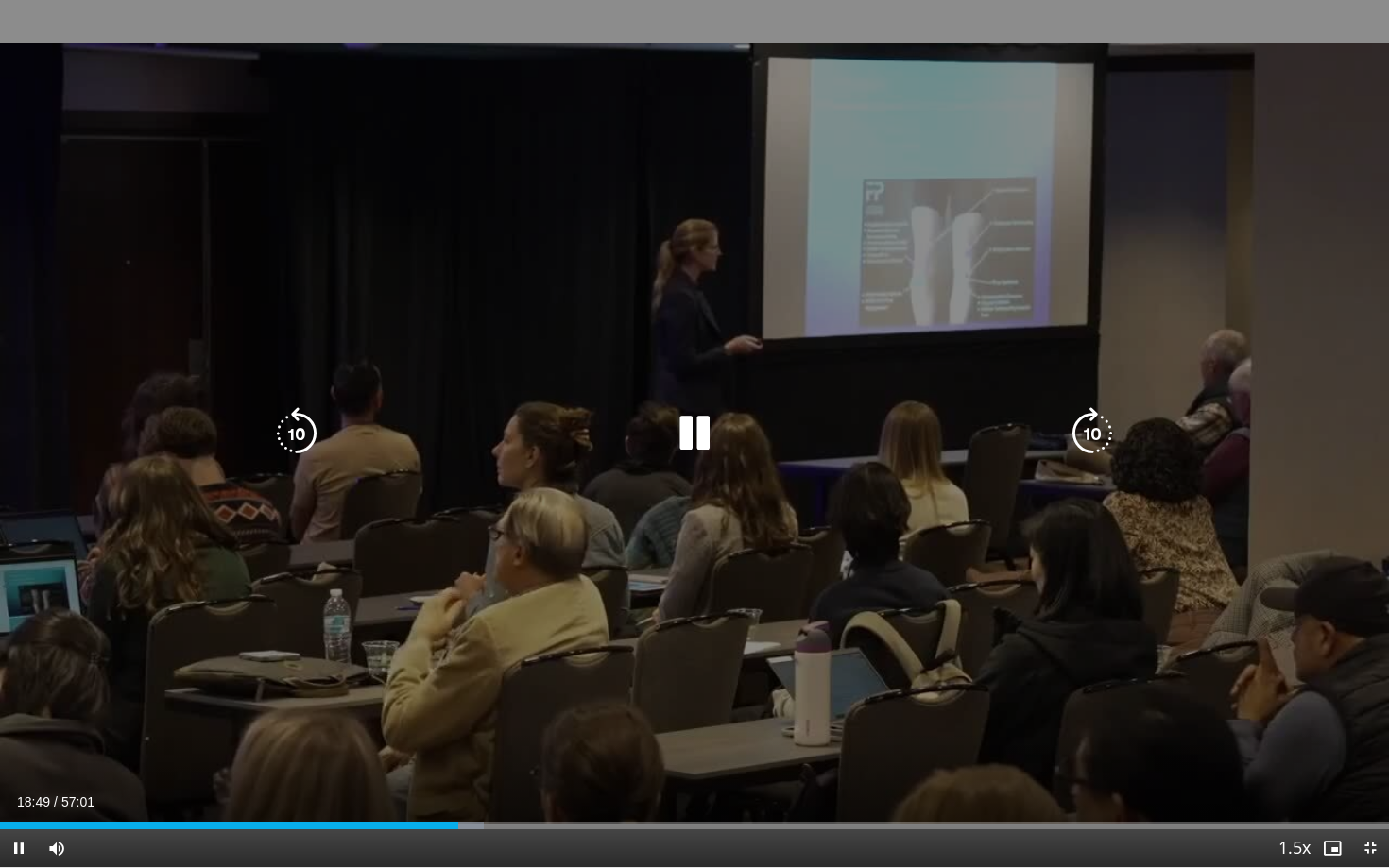click at bounding box center (1092, 434) 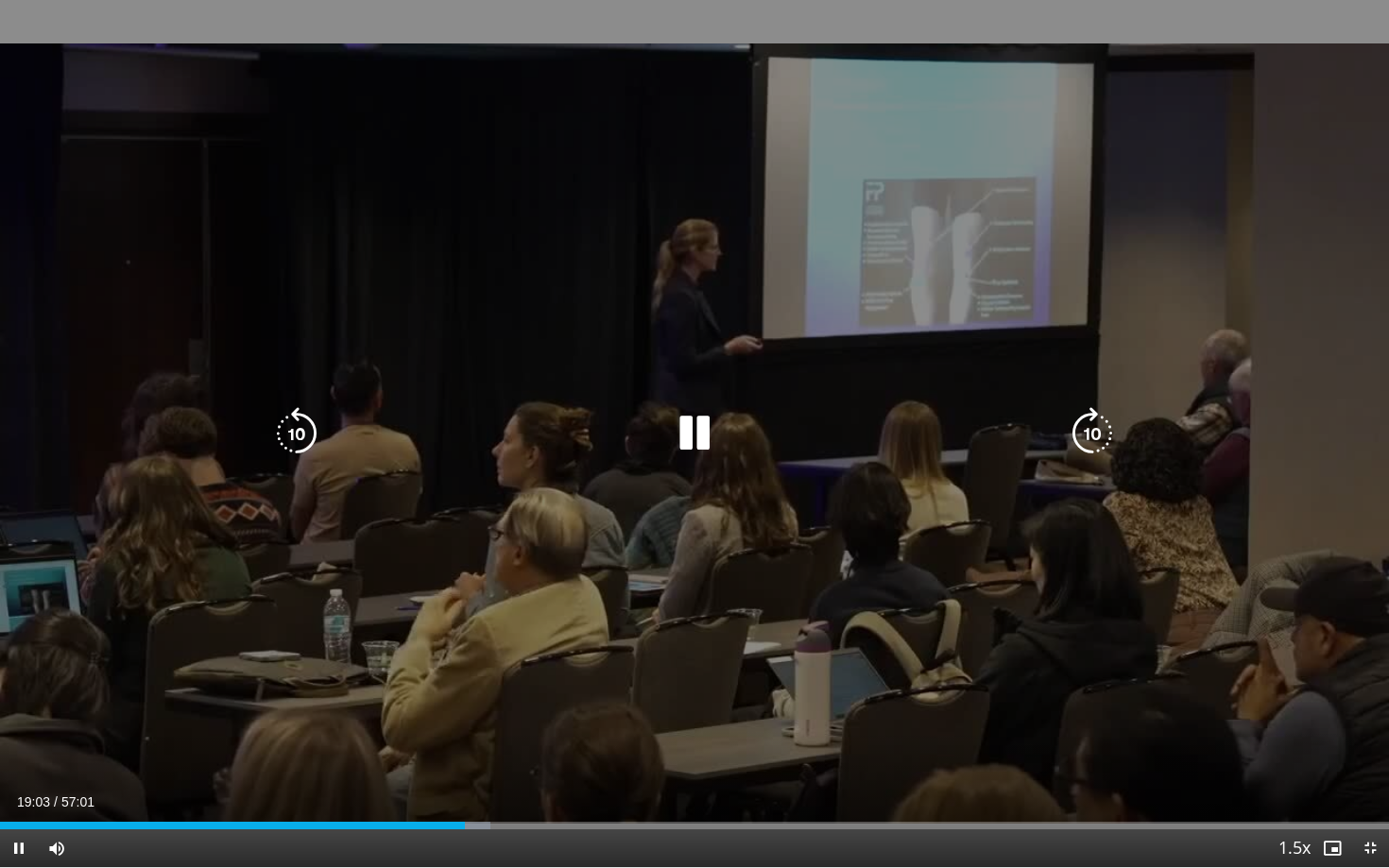 click at bounding box center [1092, 434] 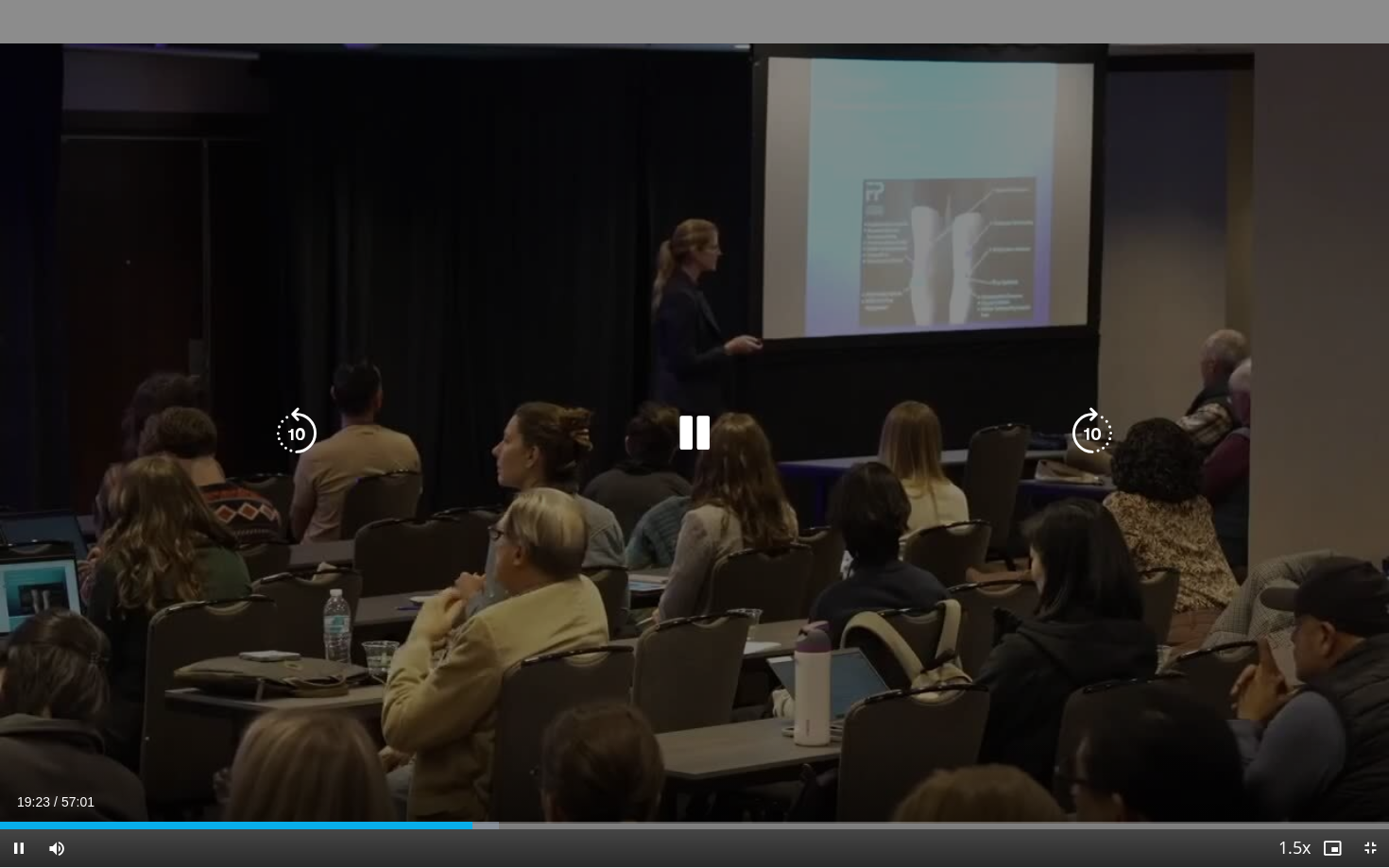 click at bounding box center (1092, 434) 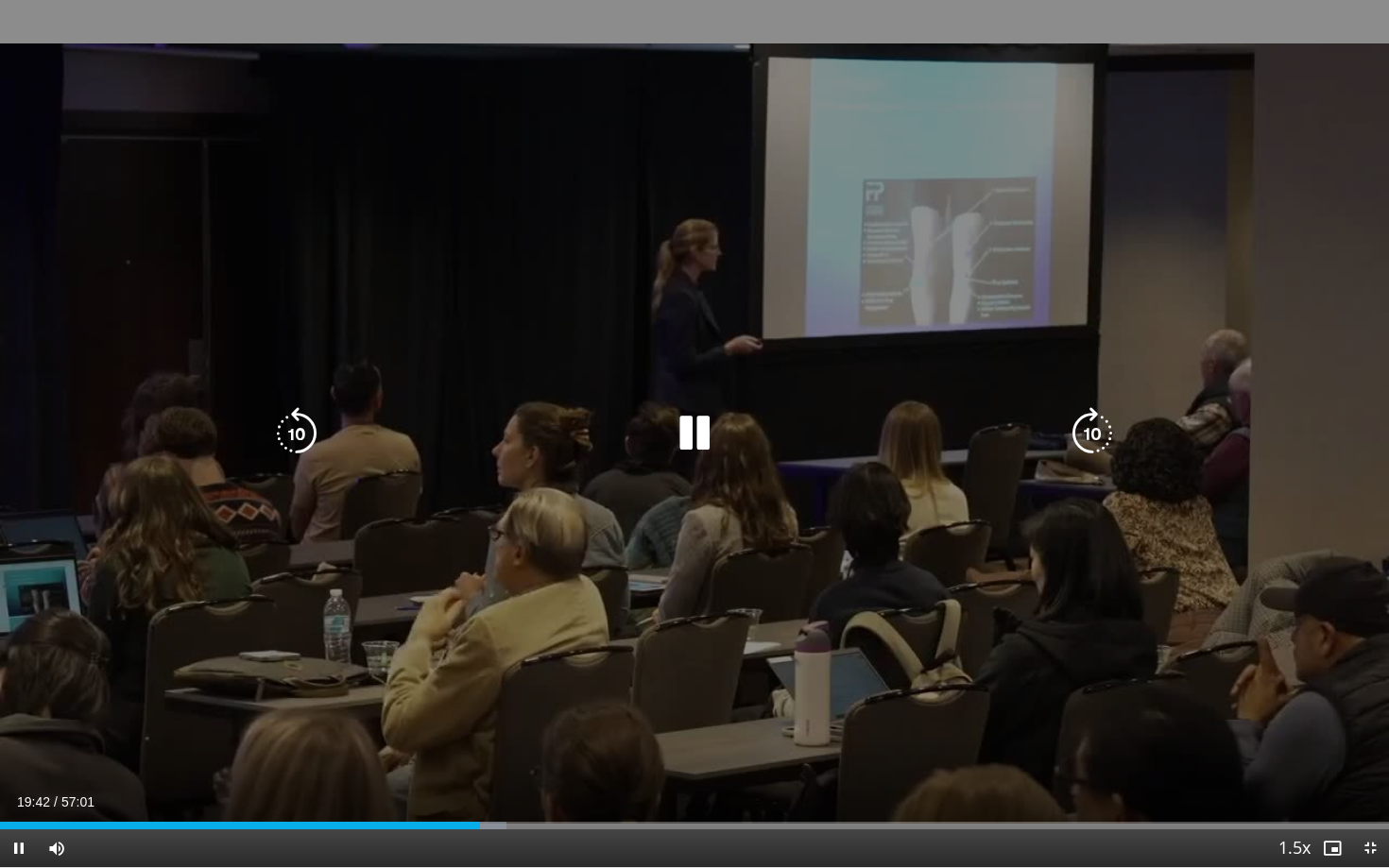 click at bounding box center (297, 434) 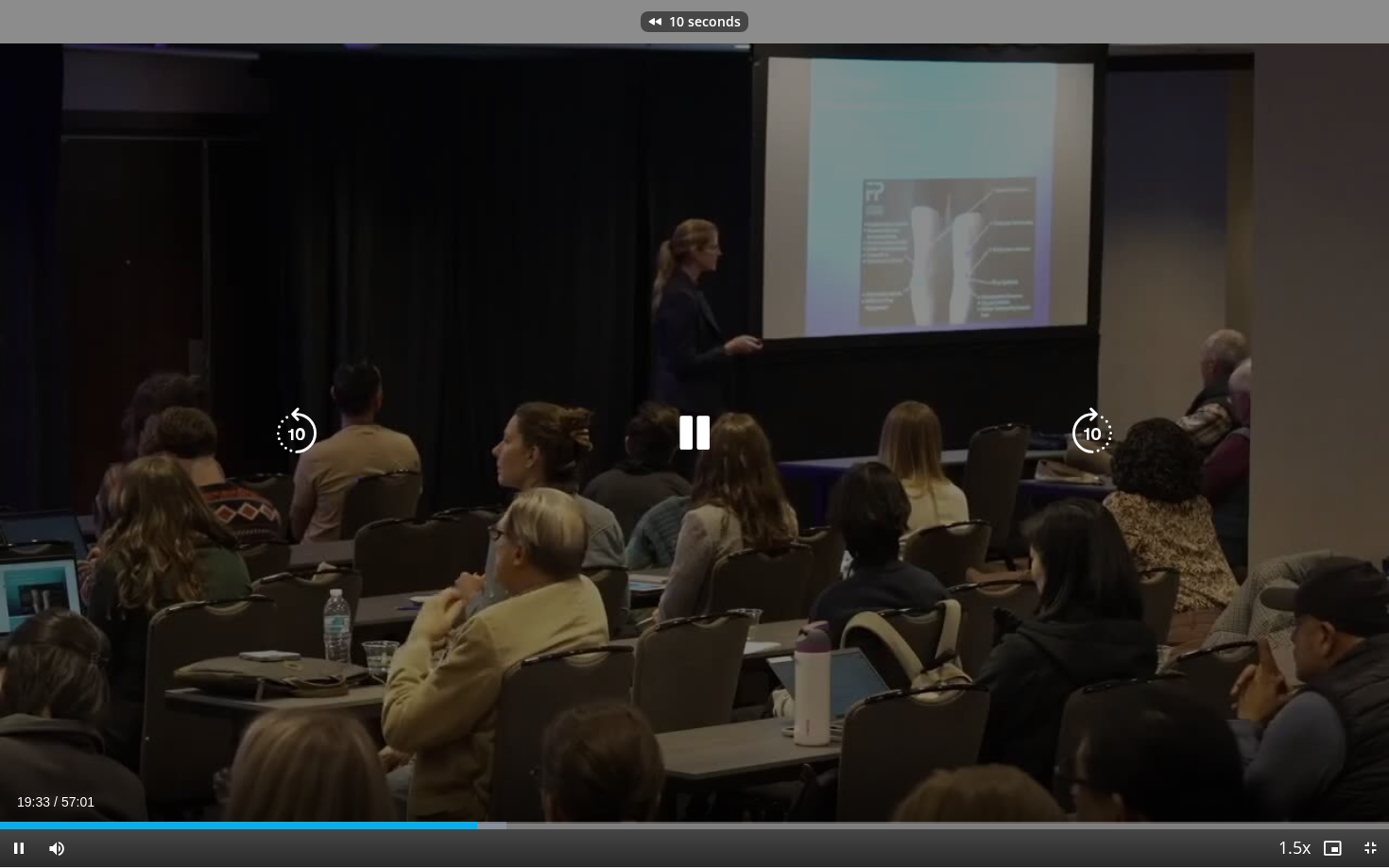 click at bounding box center (297, 434) 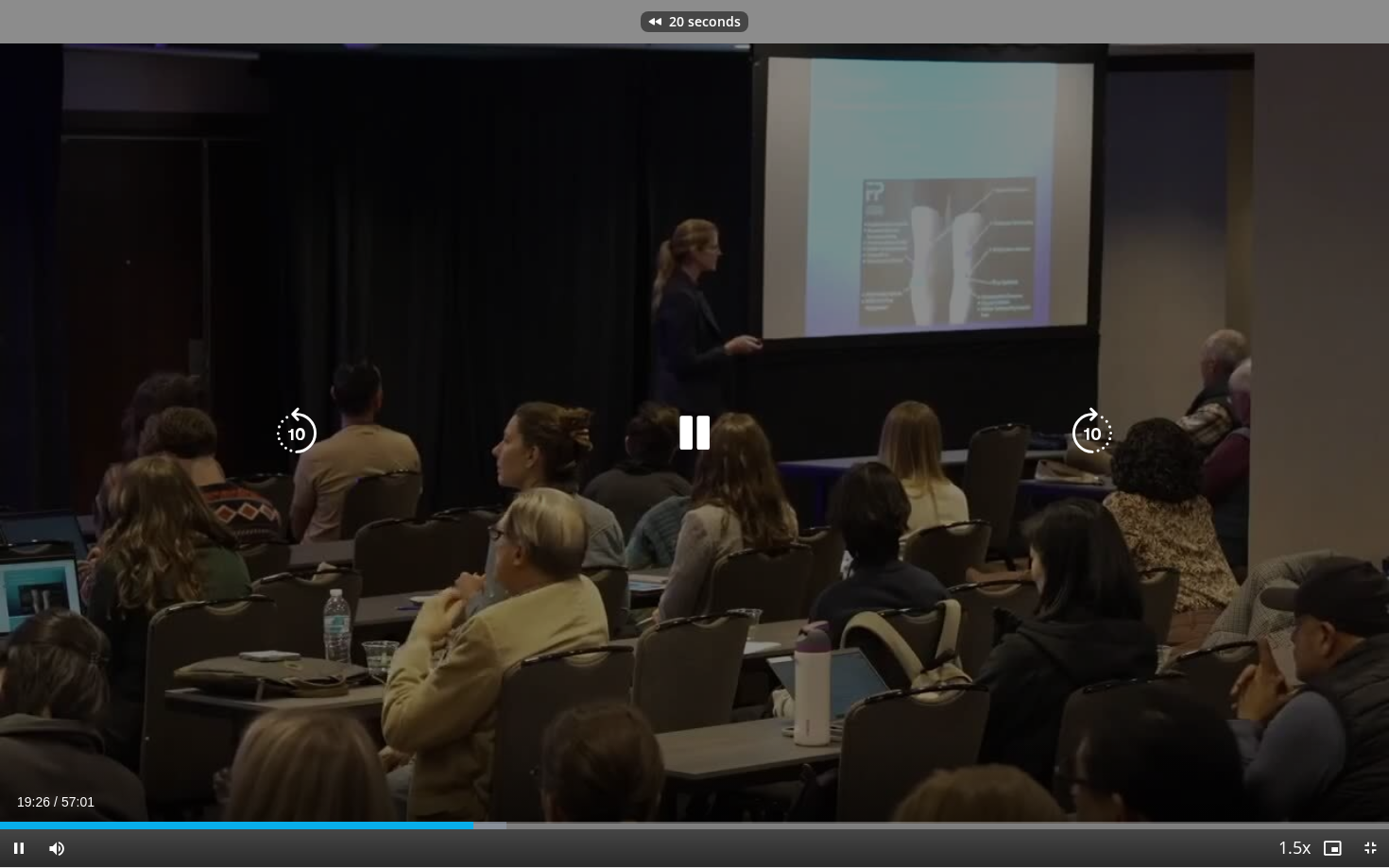 click at bounding box center [297, 434] 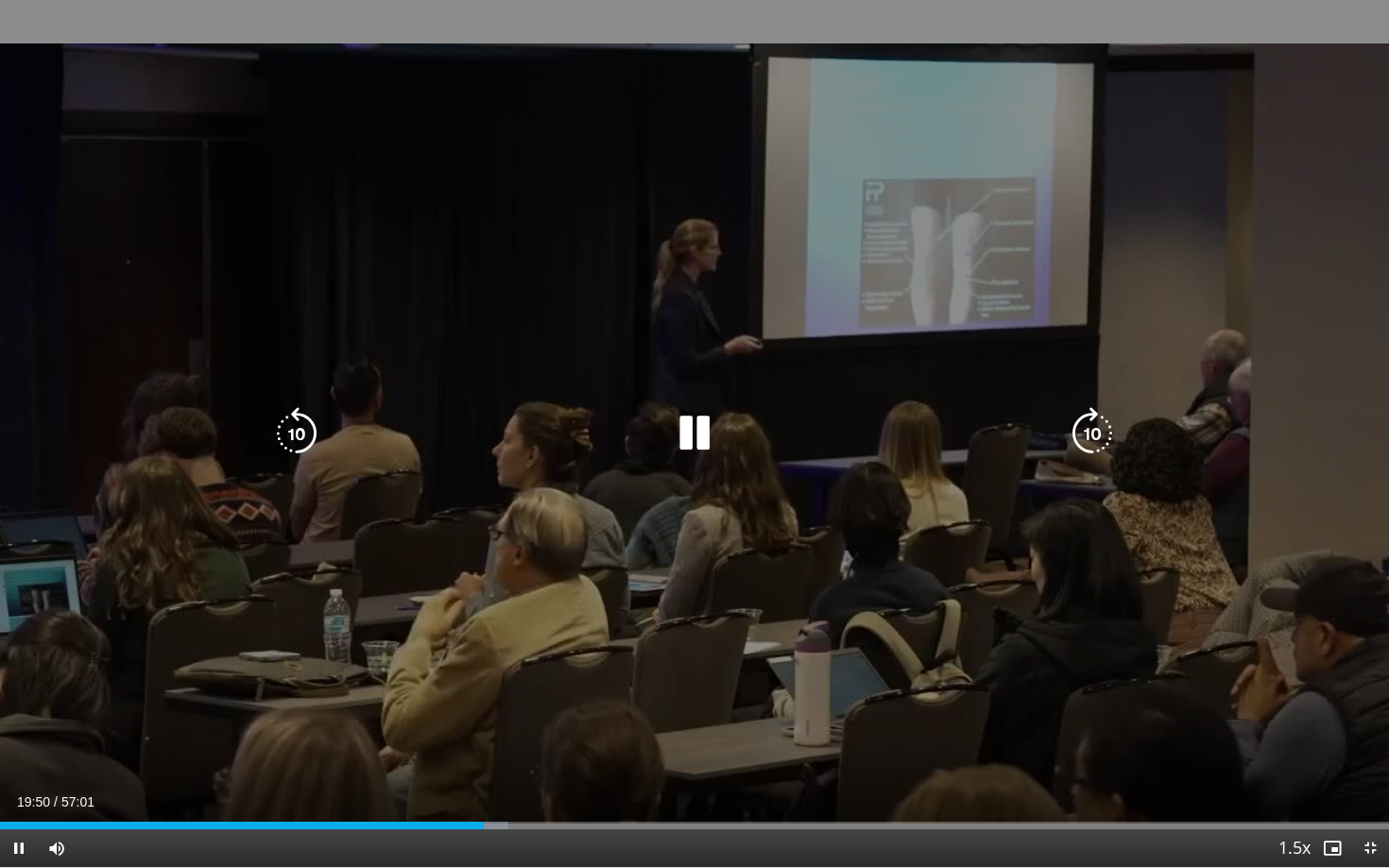 click at bounding box center (1092, 434) 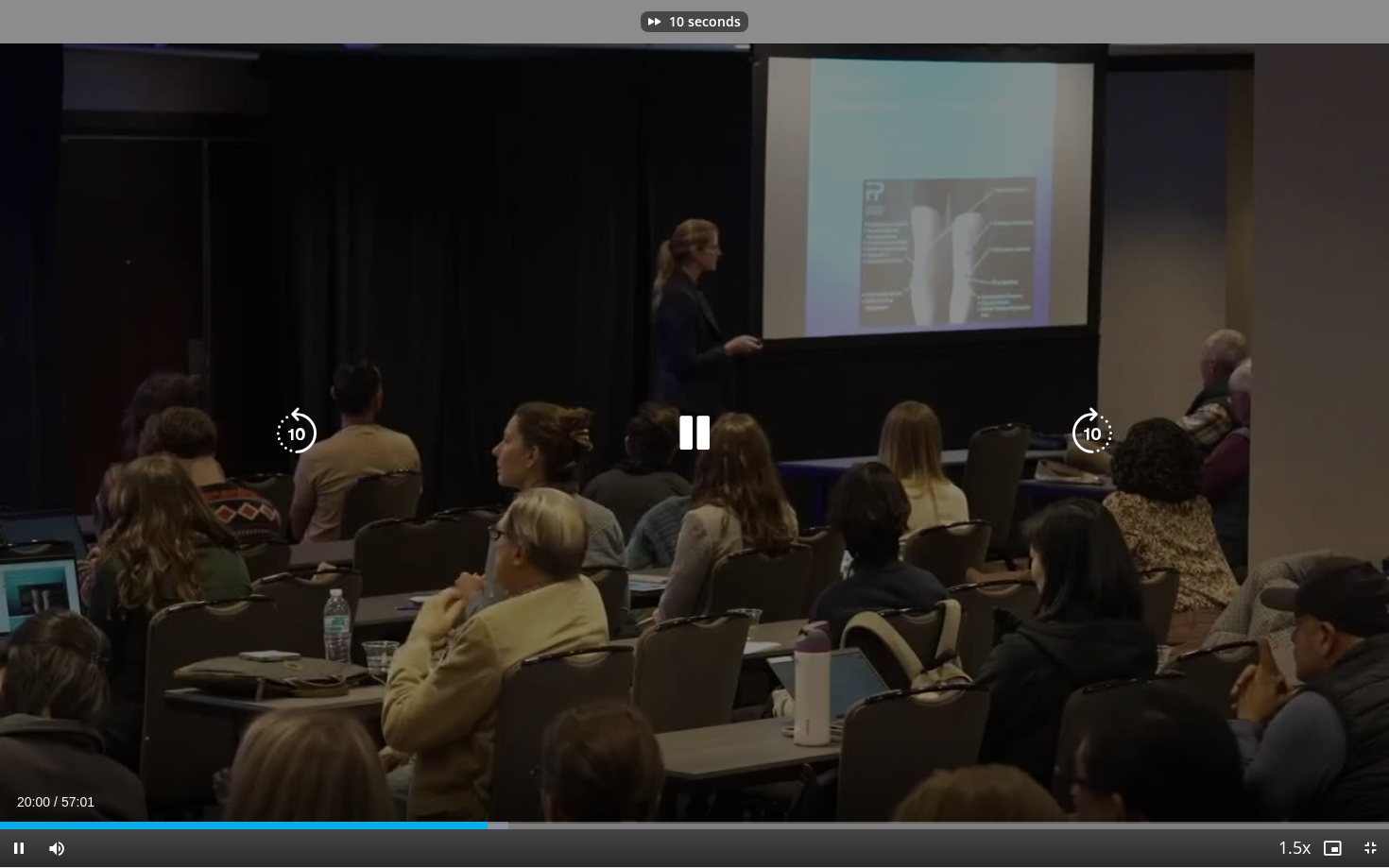 click at bounding box center [1092, 434] 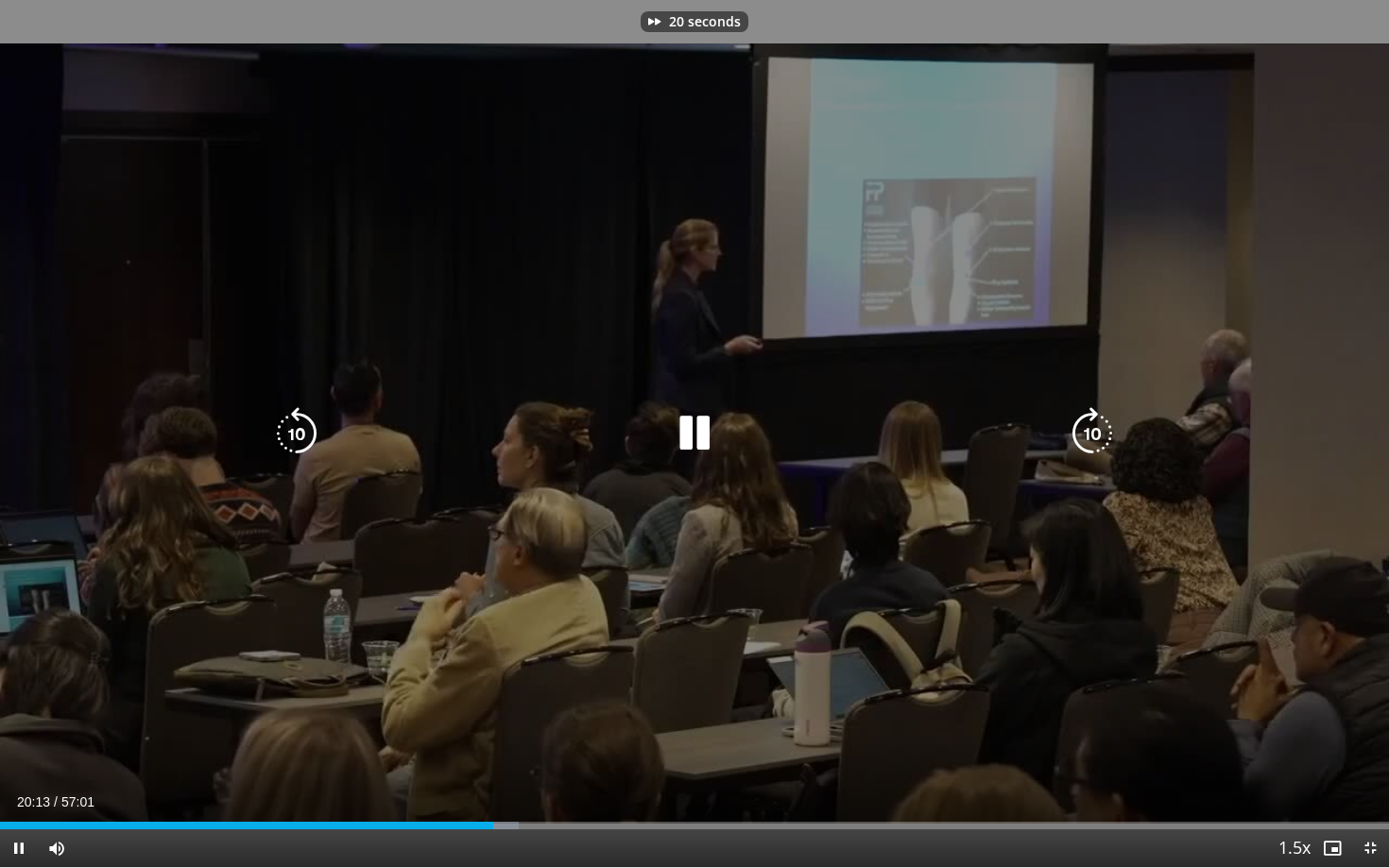 click at bounding box center (1092, 434) 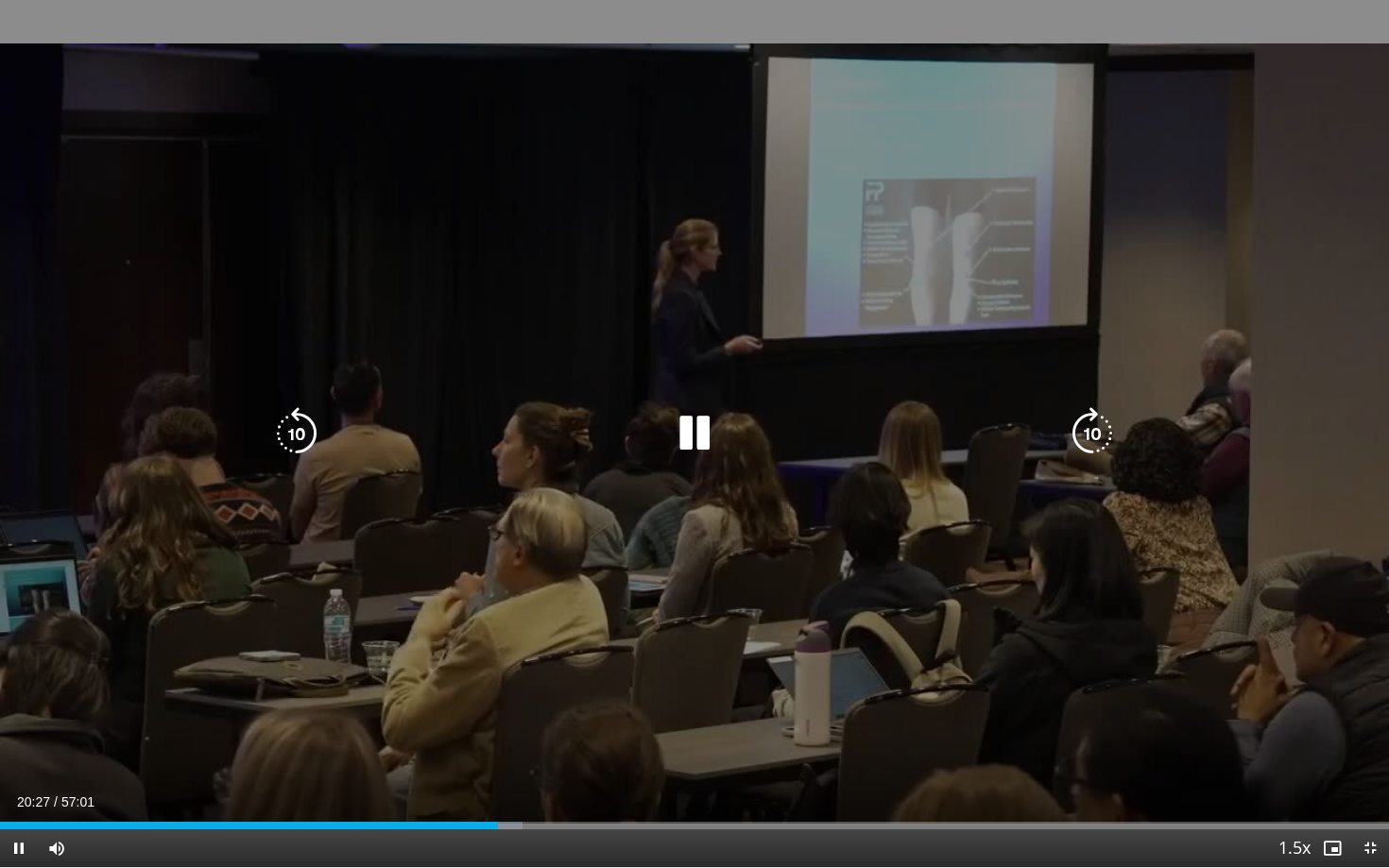 click at bounding box center [1092, 434] 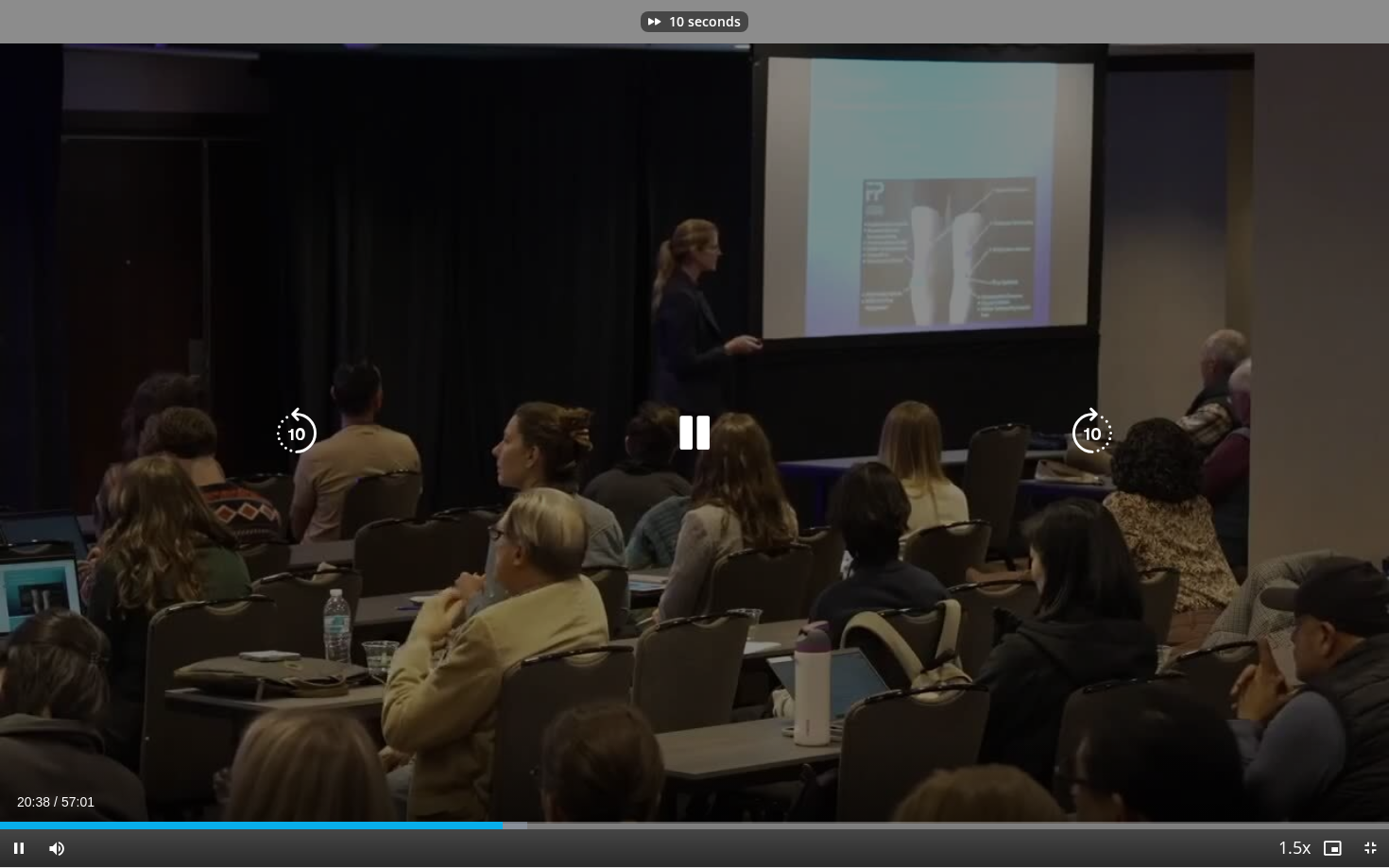 click at bounding box center [1092, 434] 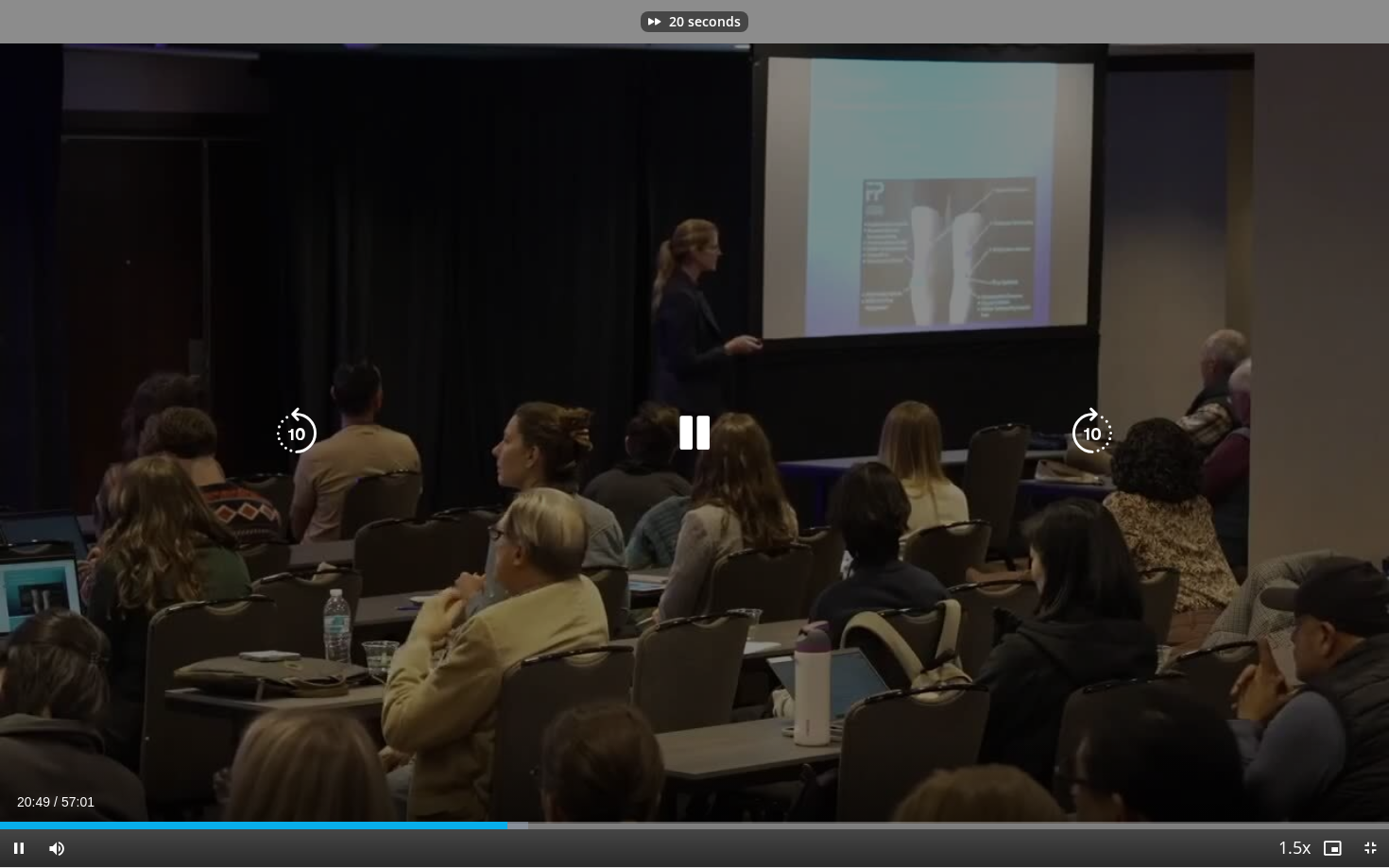 click at bounding box center [1092, 434] 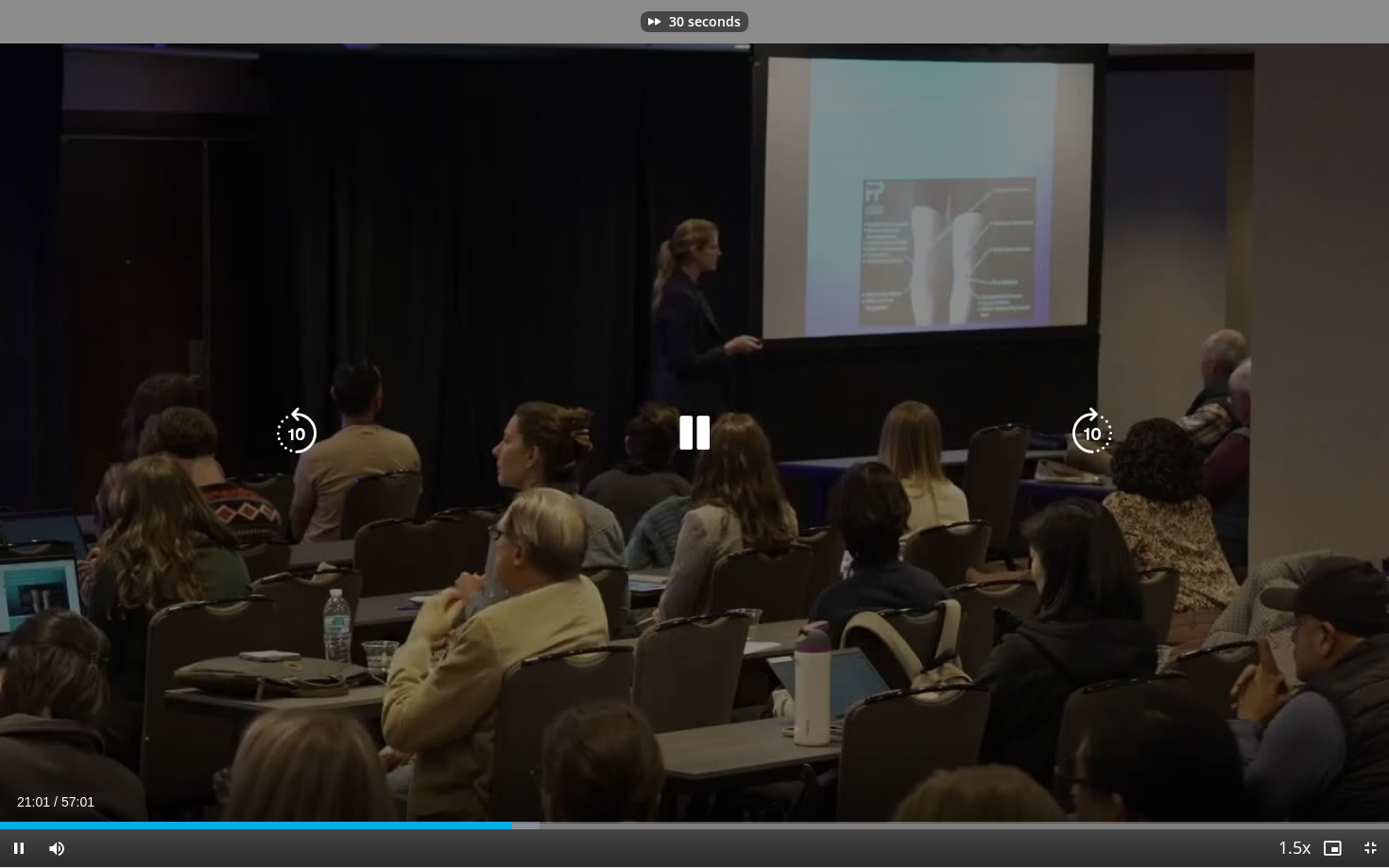 click at bounding box center [1092, 434] 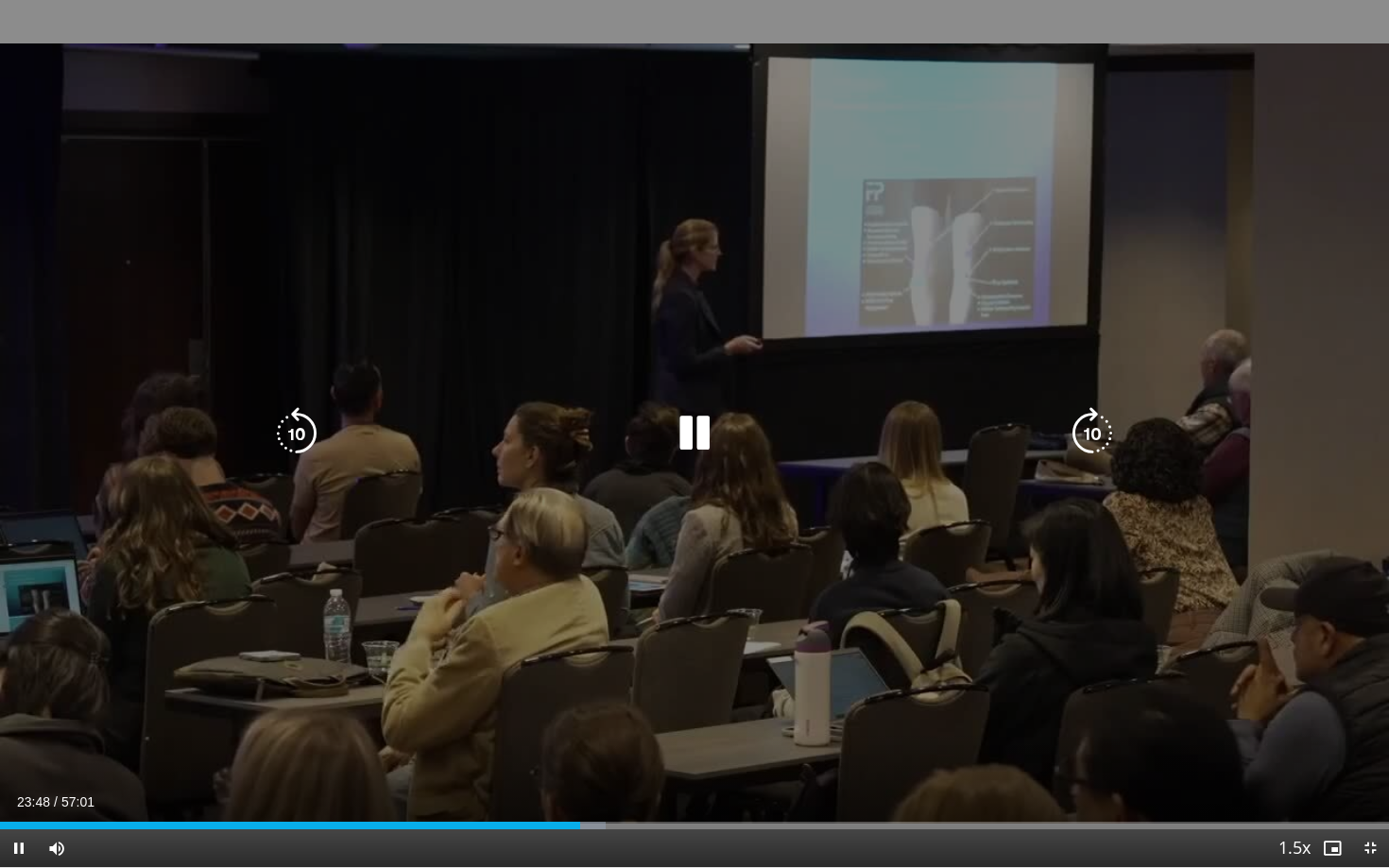 click at bounding box center (1092, 434) 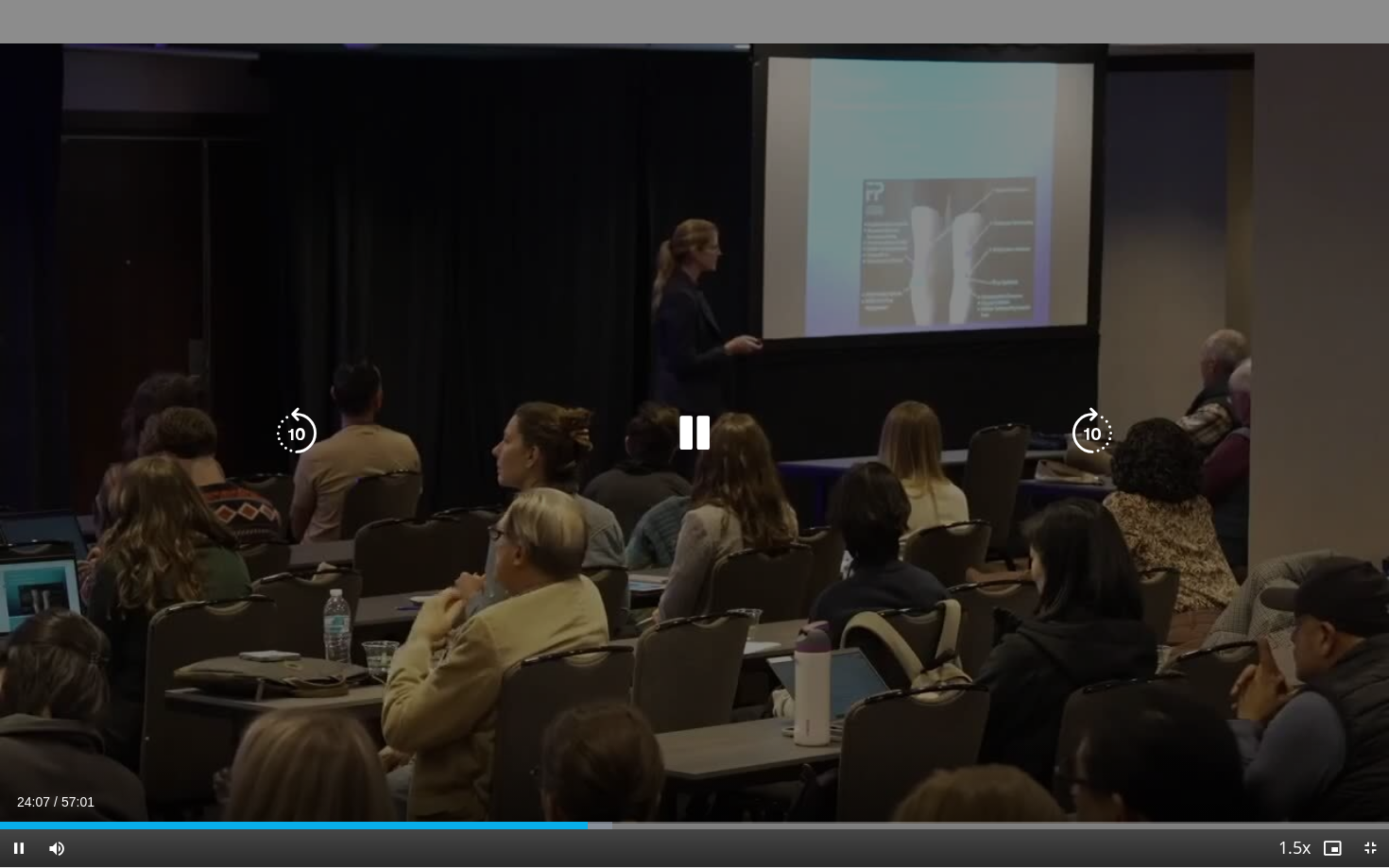click at bounding box center (1092, 434) 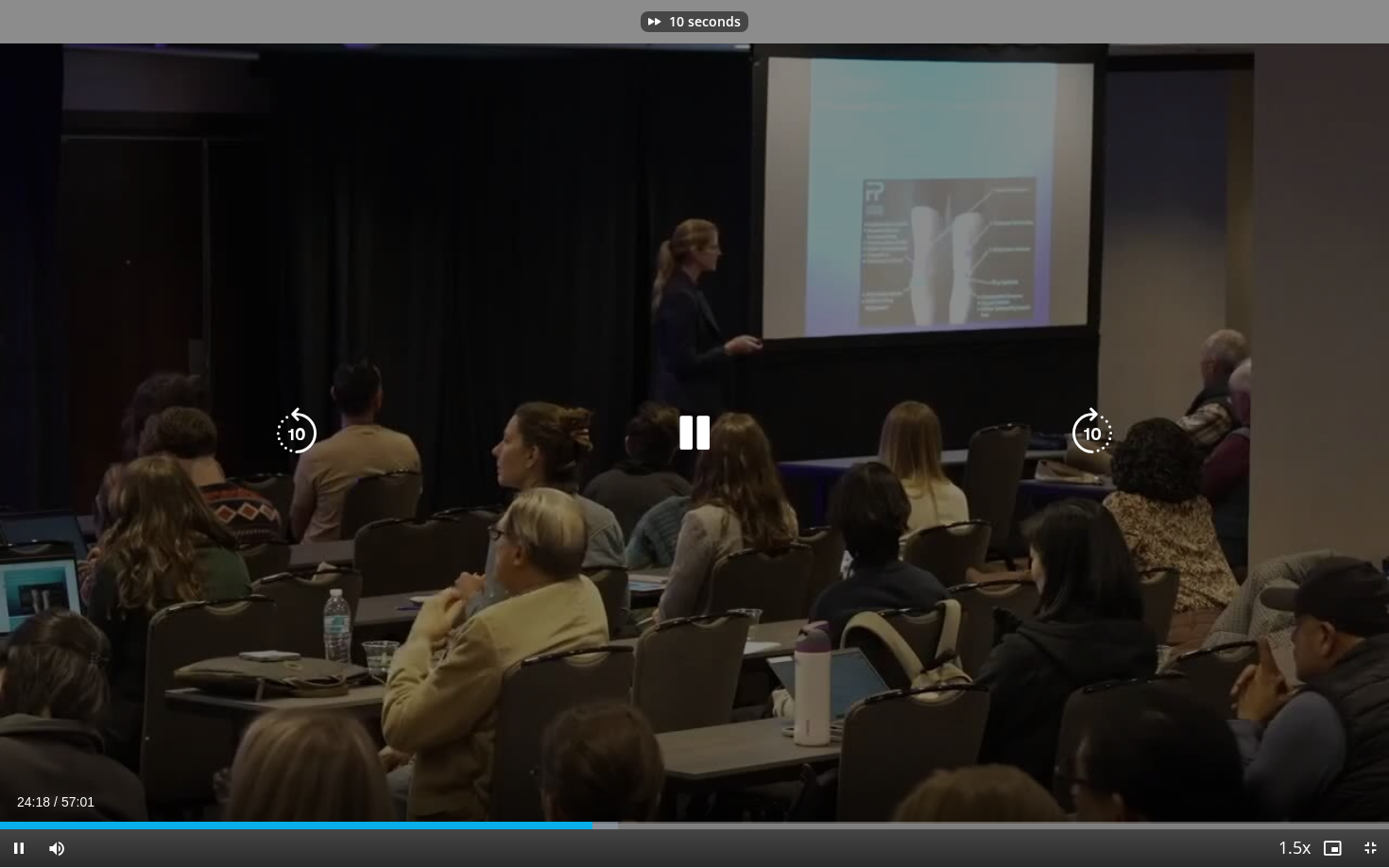 click at bounding box center [1092, 434] 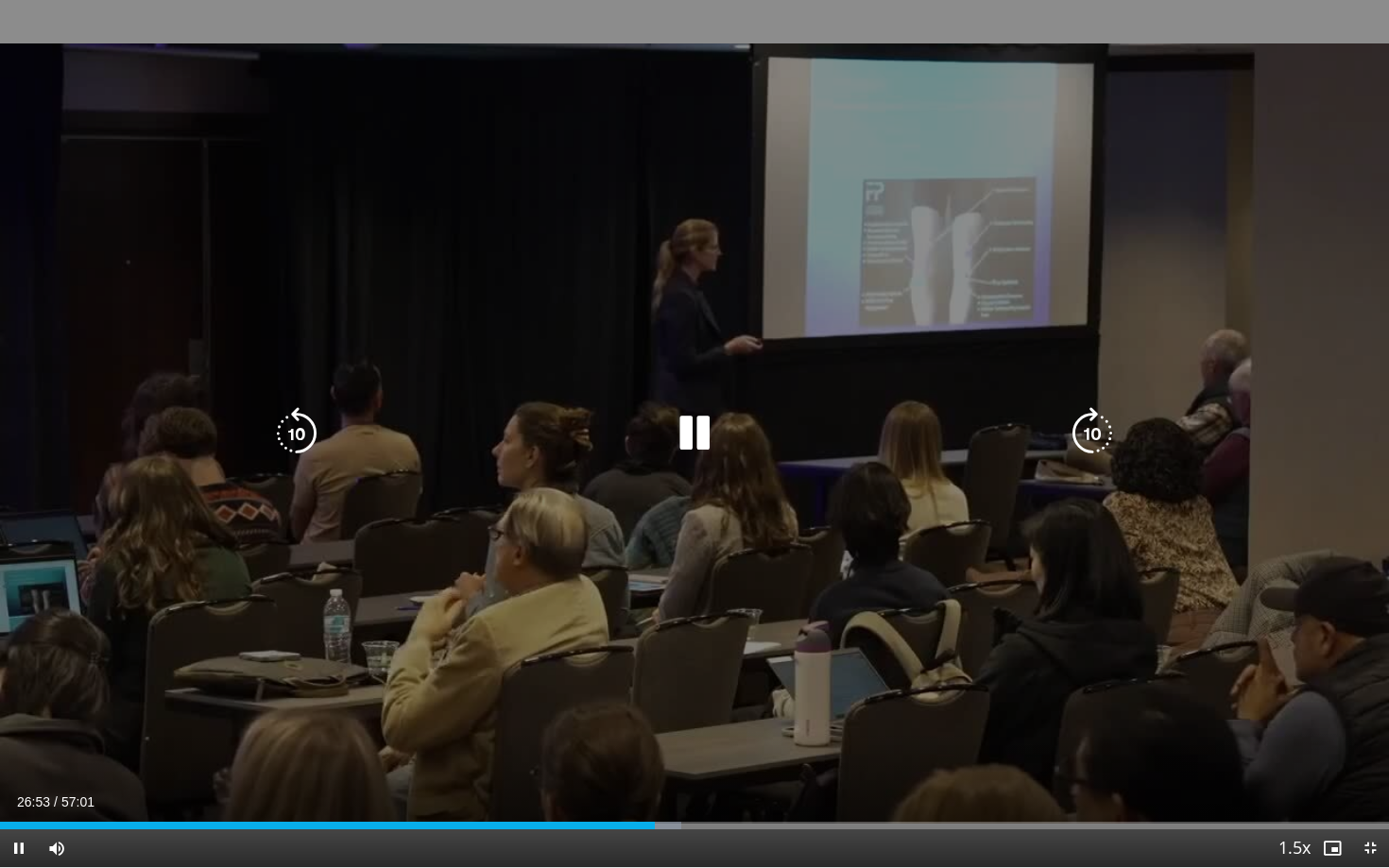 click at bounding box center (1092, 434) 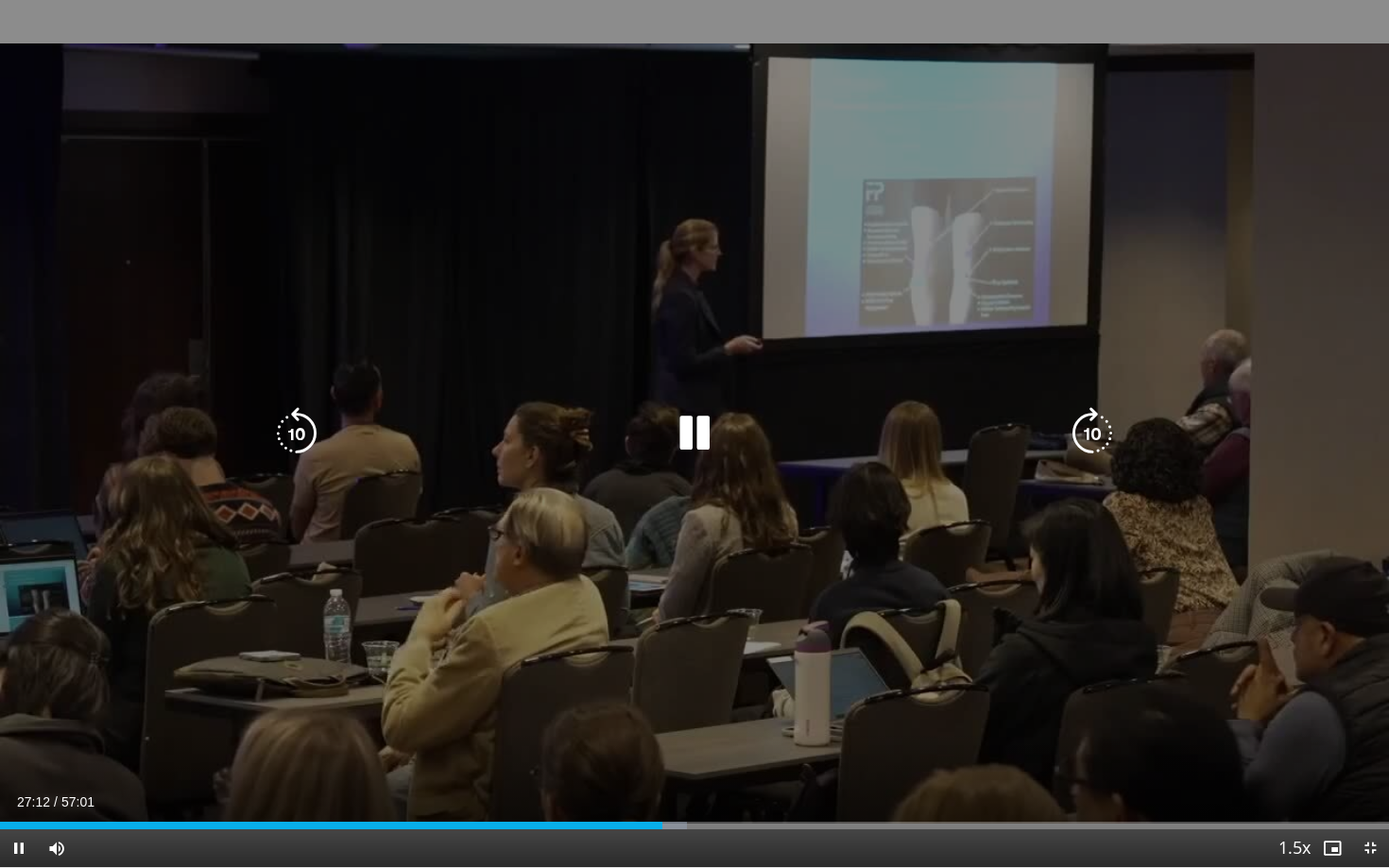 click at bounding box center (1092, 434) 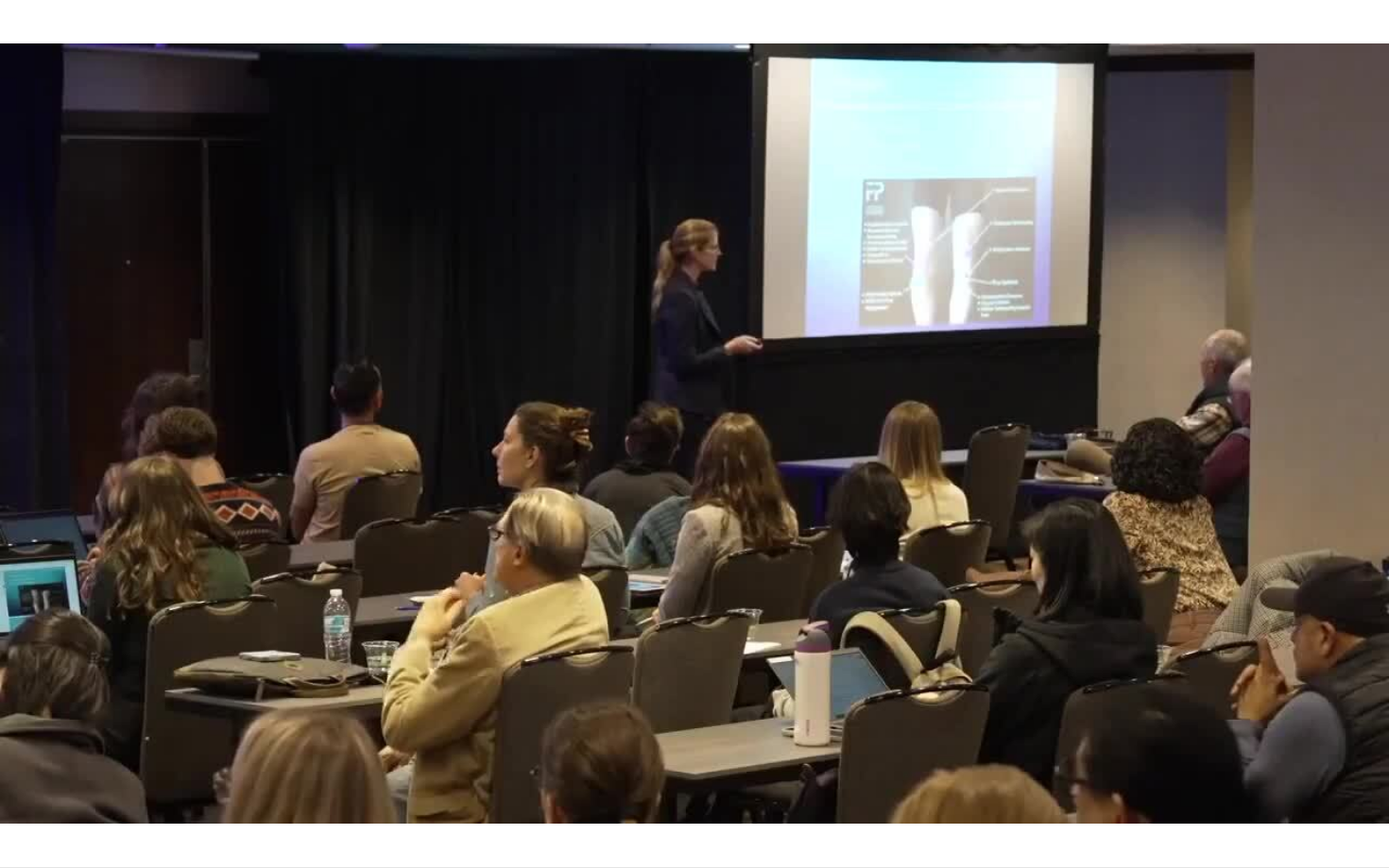 click on "10 seconds
Tap to unmute" at bounding box center [694, 434] 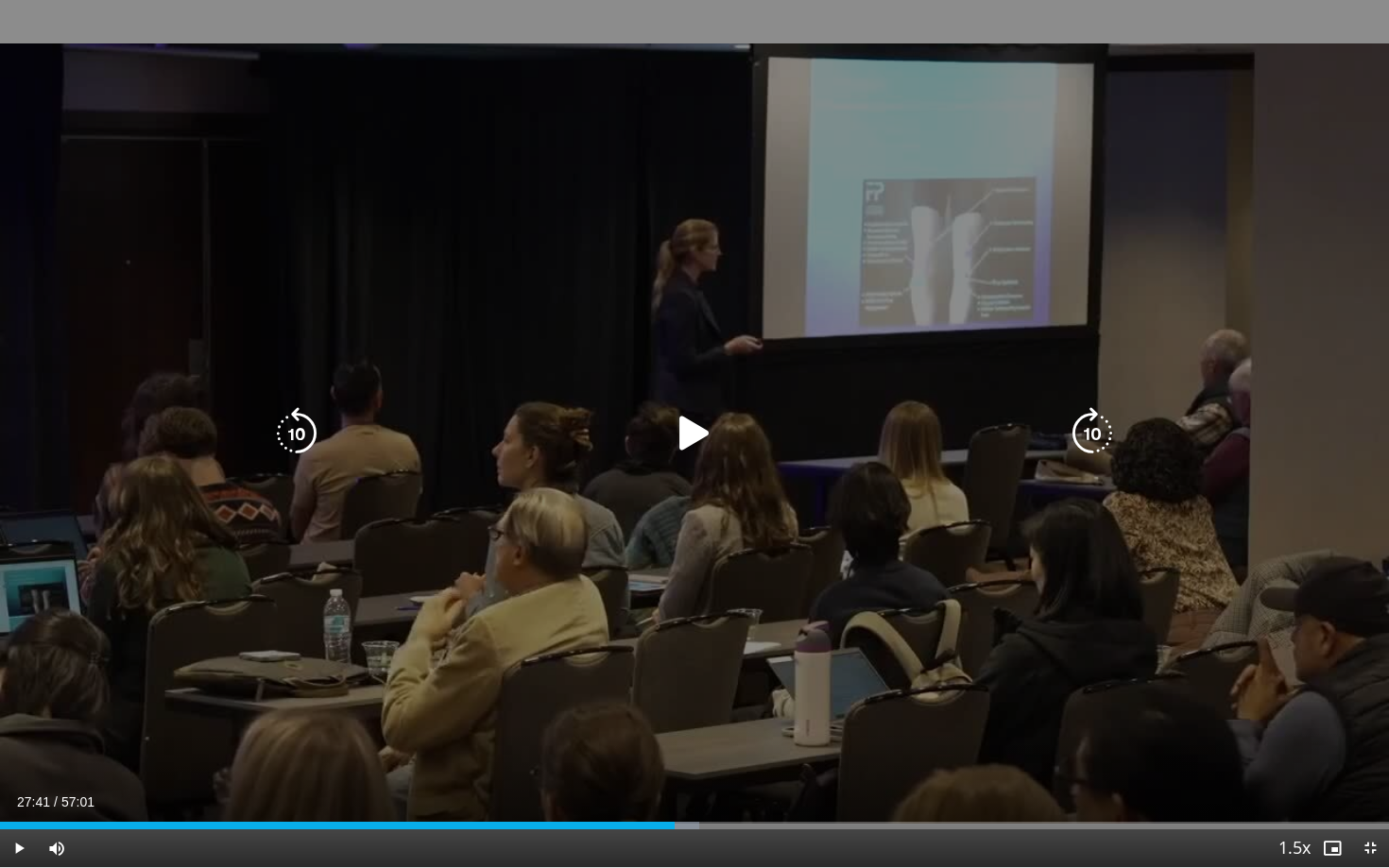 click on "10 seconds
Tap to unmute" at bounding box center [694, 434] 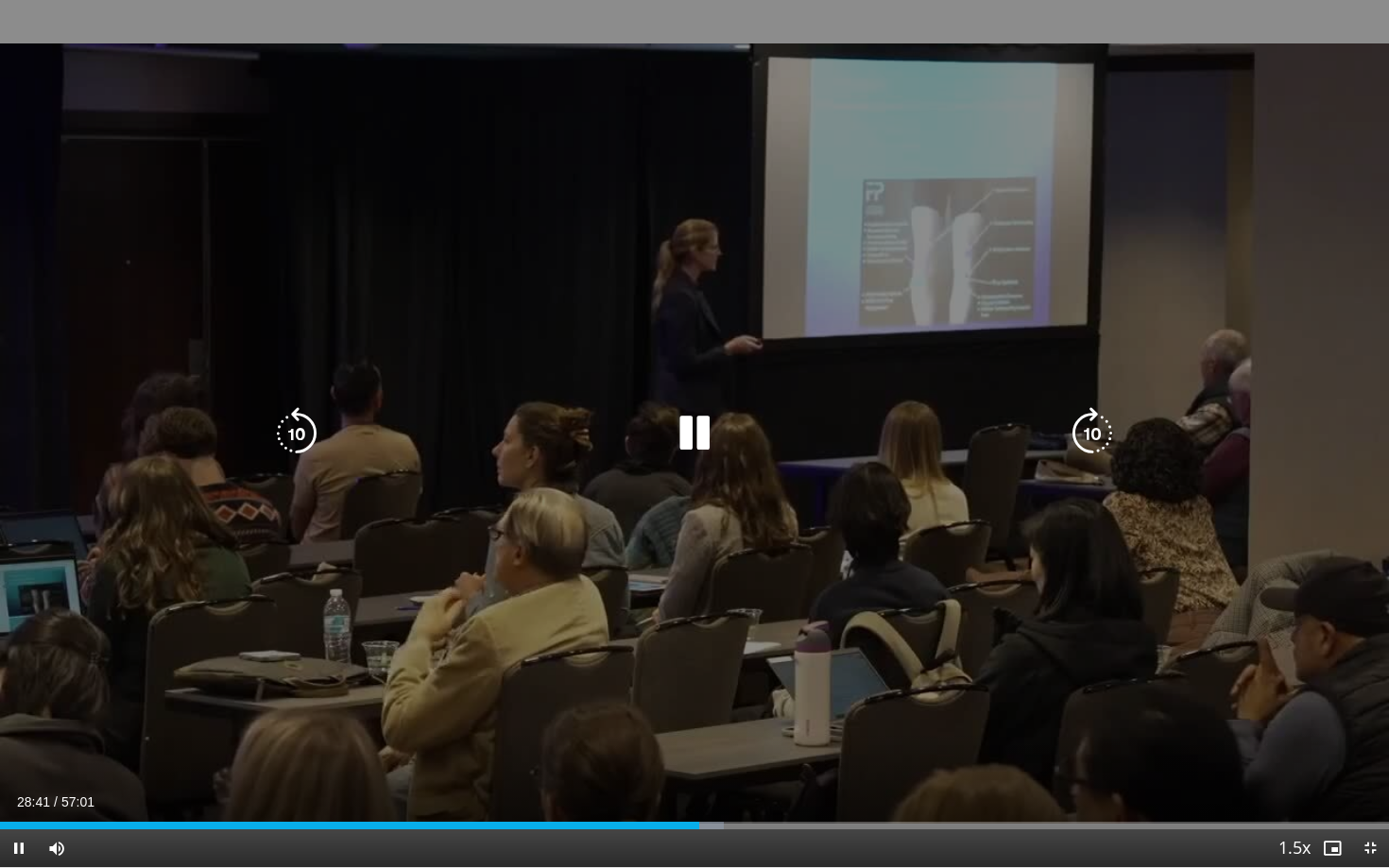 click at bounding box center [1092, 434] 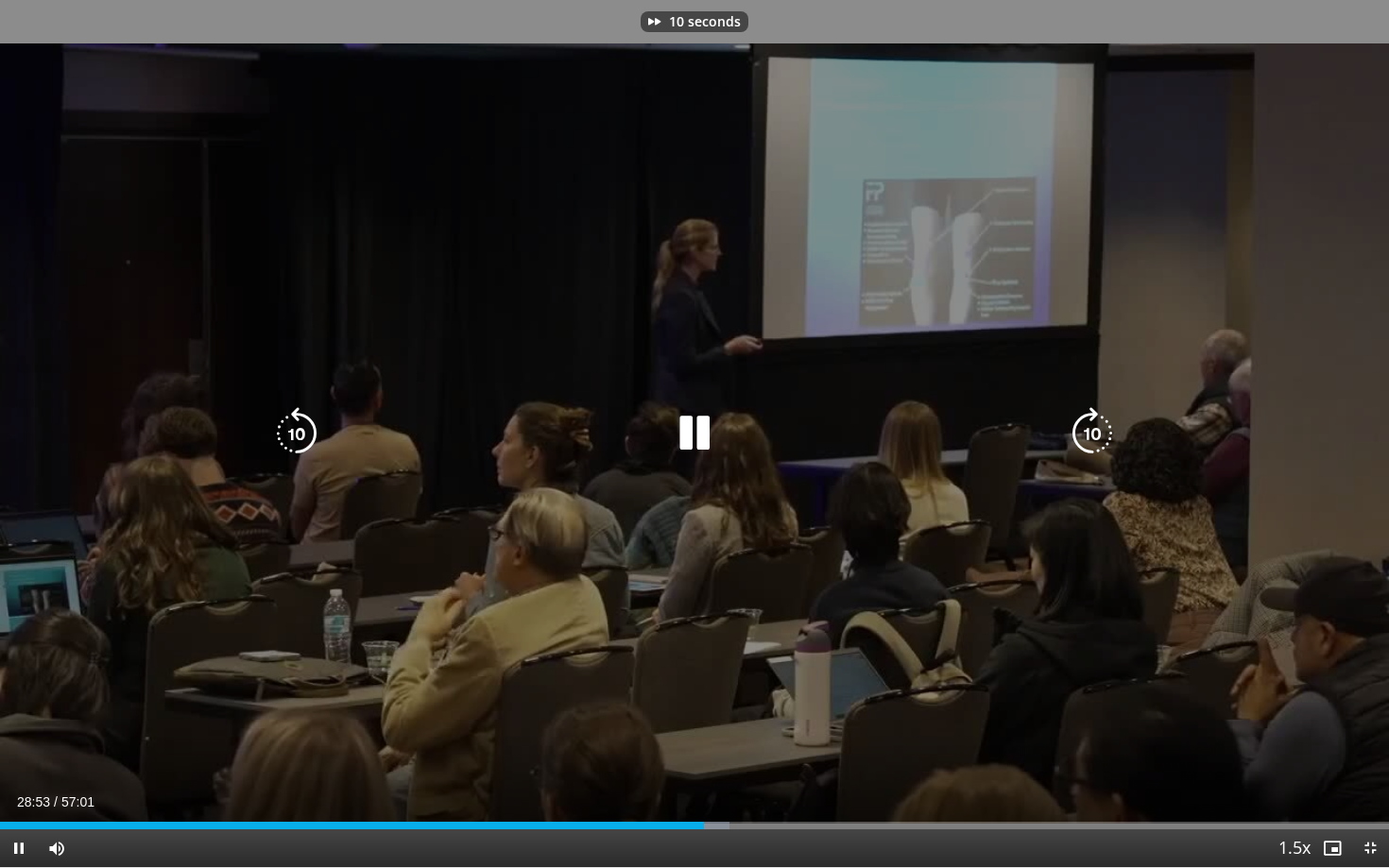 click at bounding box center [1092, 434] 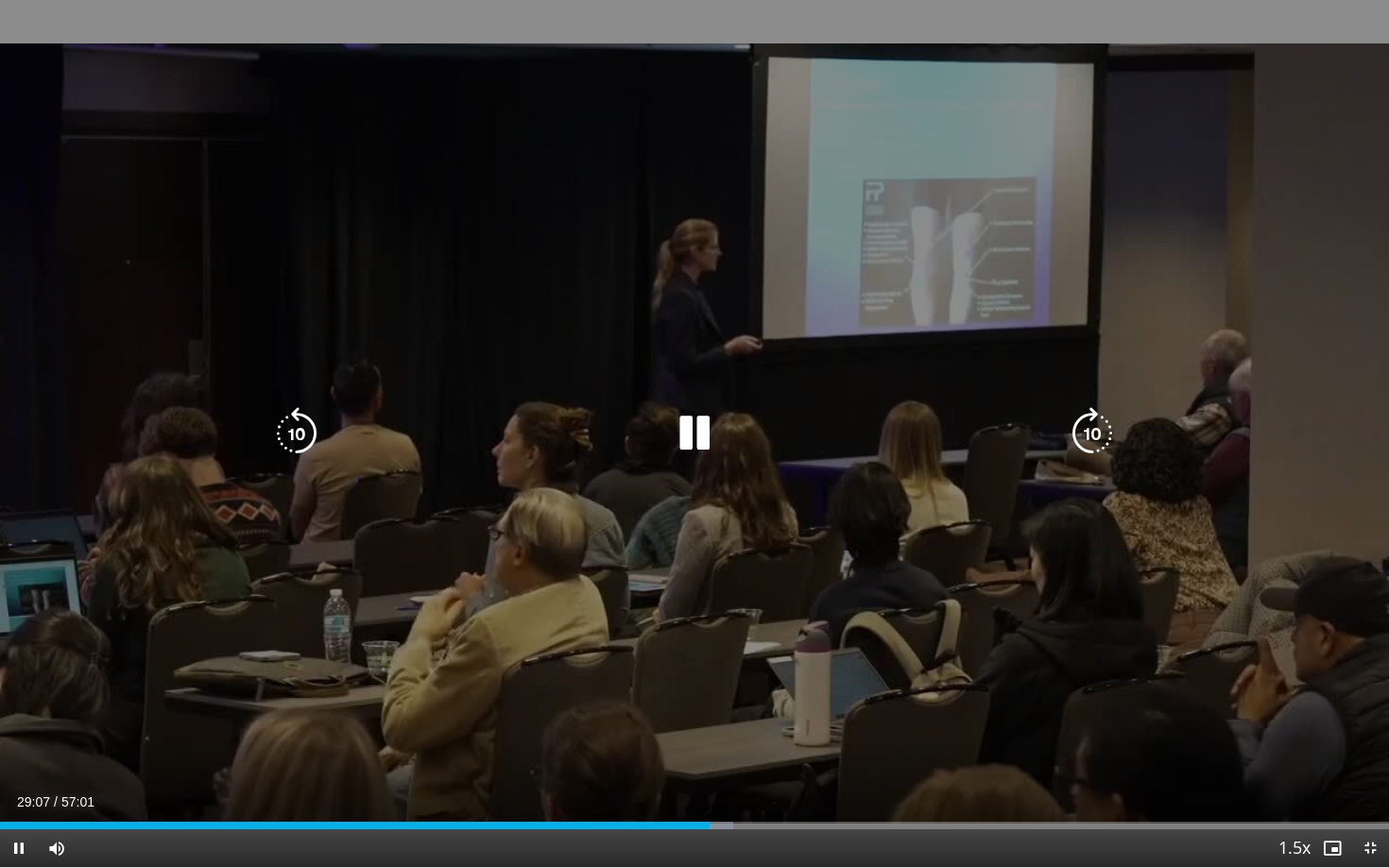 click at bounding box center (1092, 434) 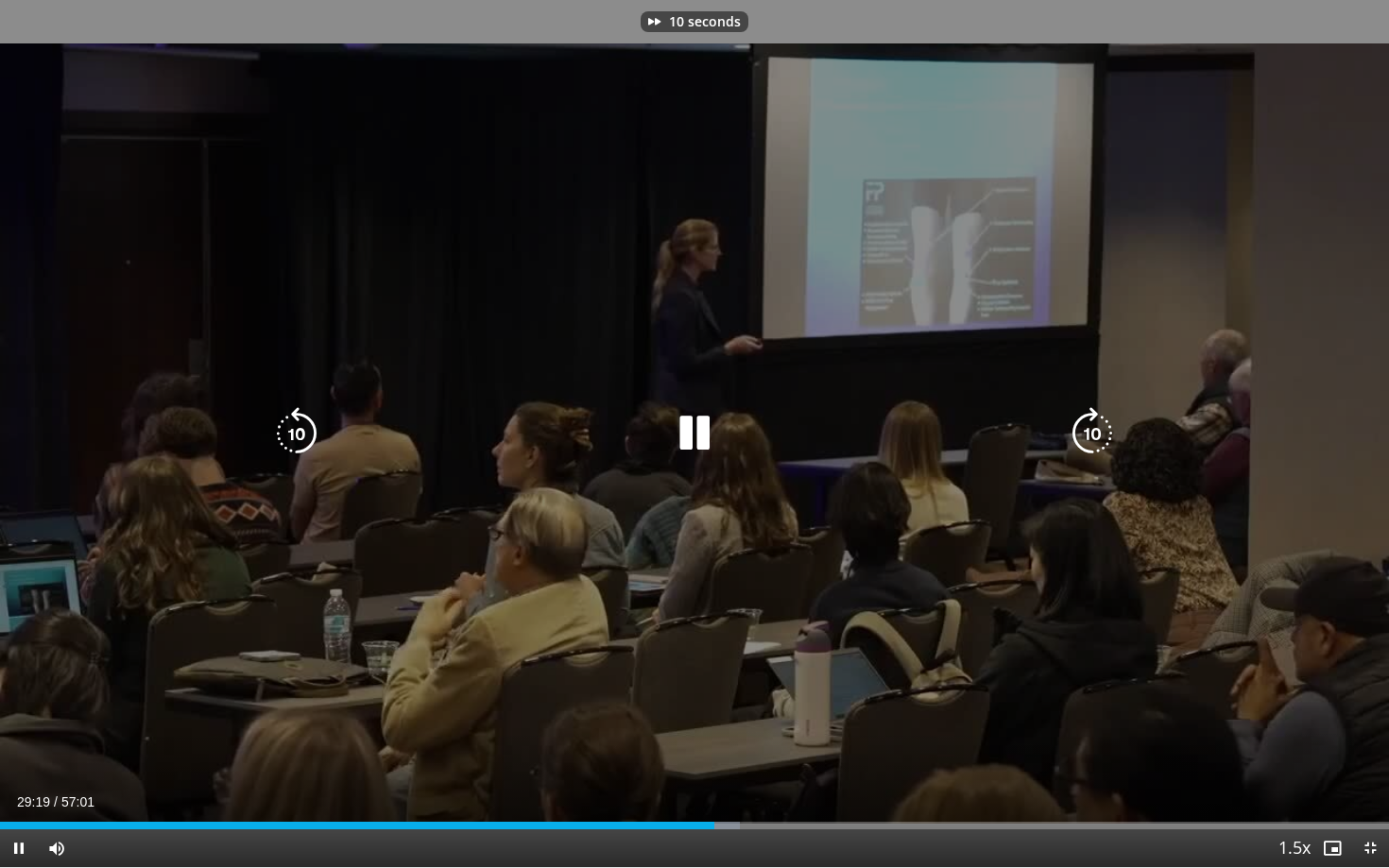 click at bounding box center [1092, 434] 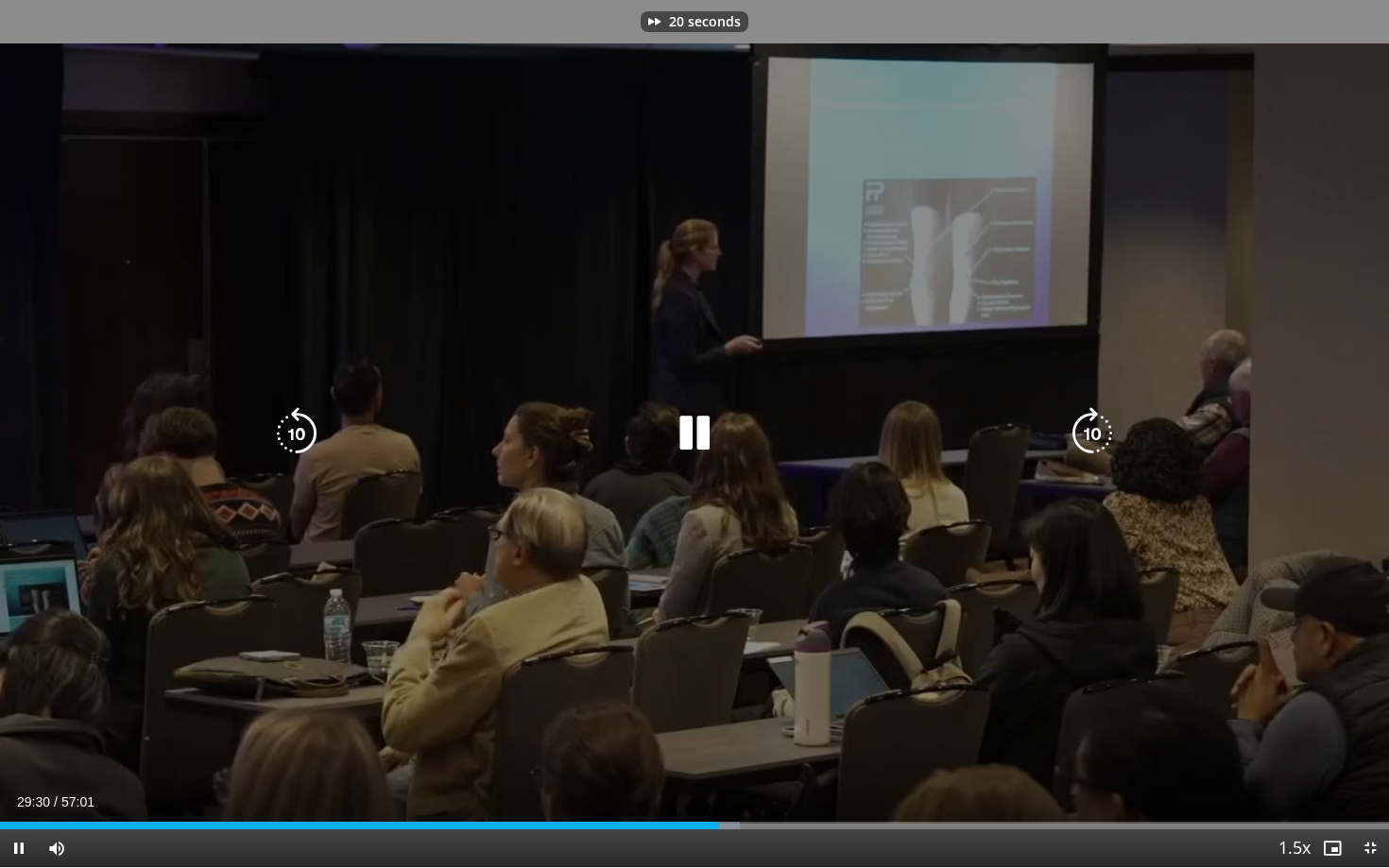 click at bounding box center [1092, 434] 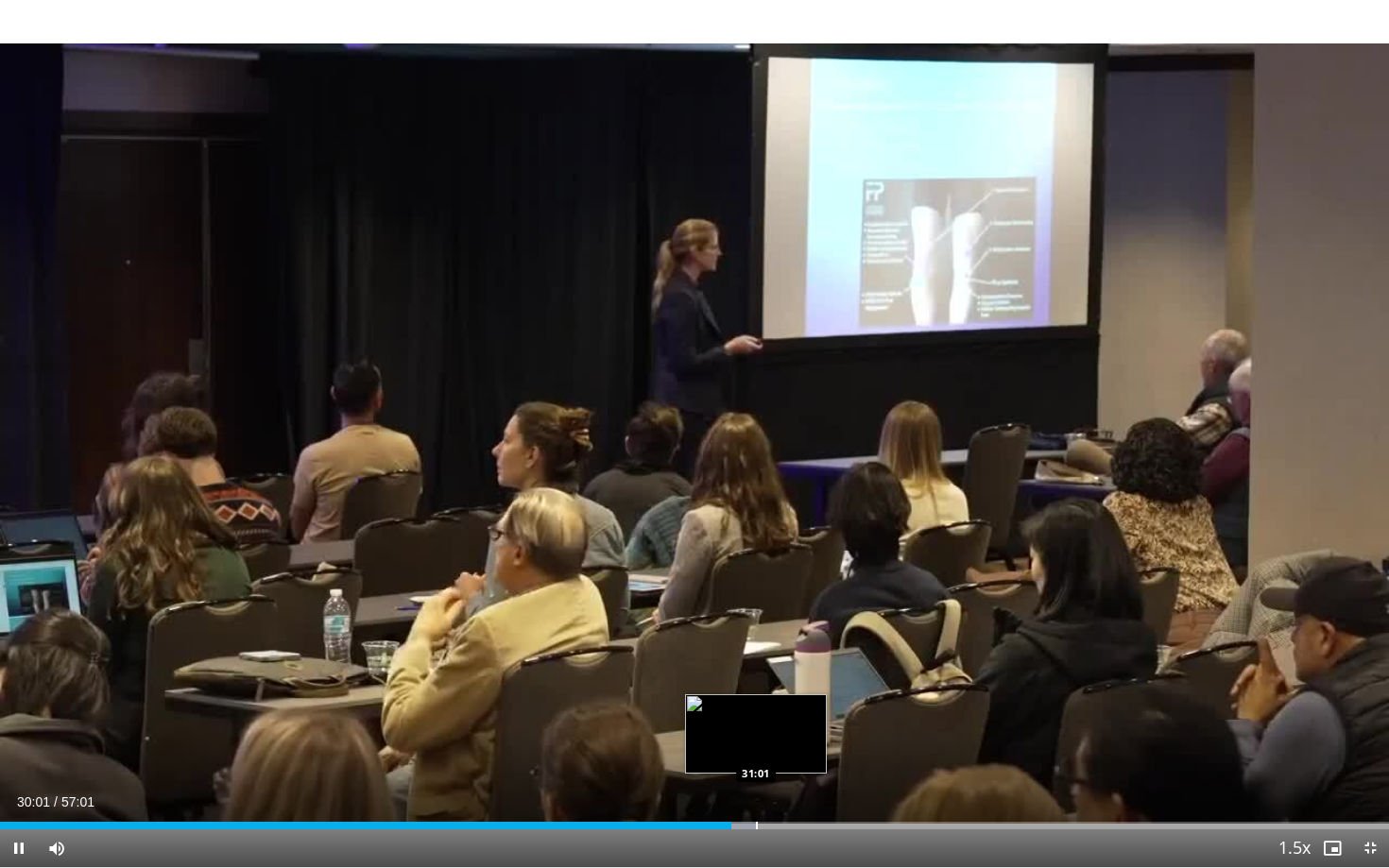 click at bounding box center [757, 825] 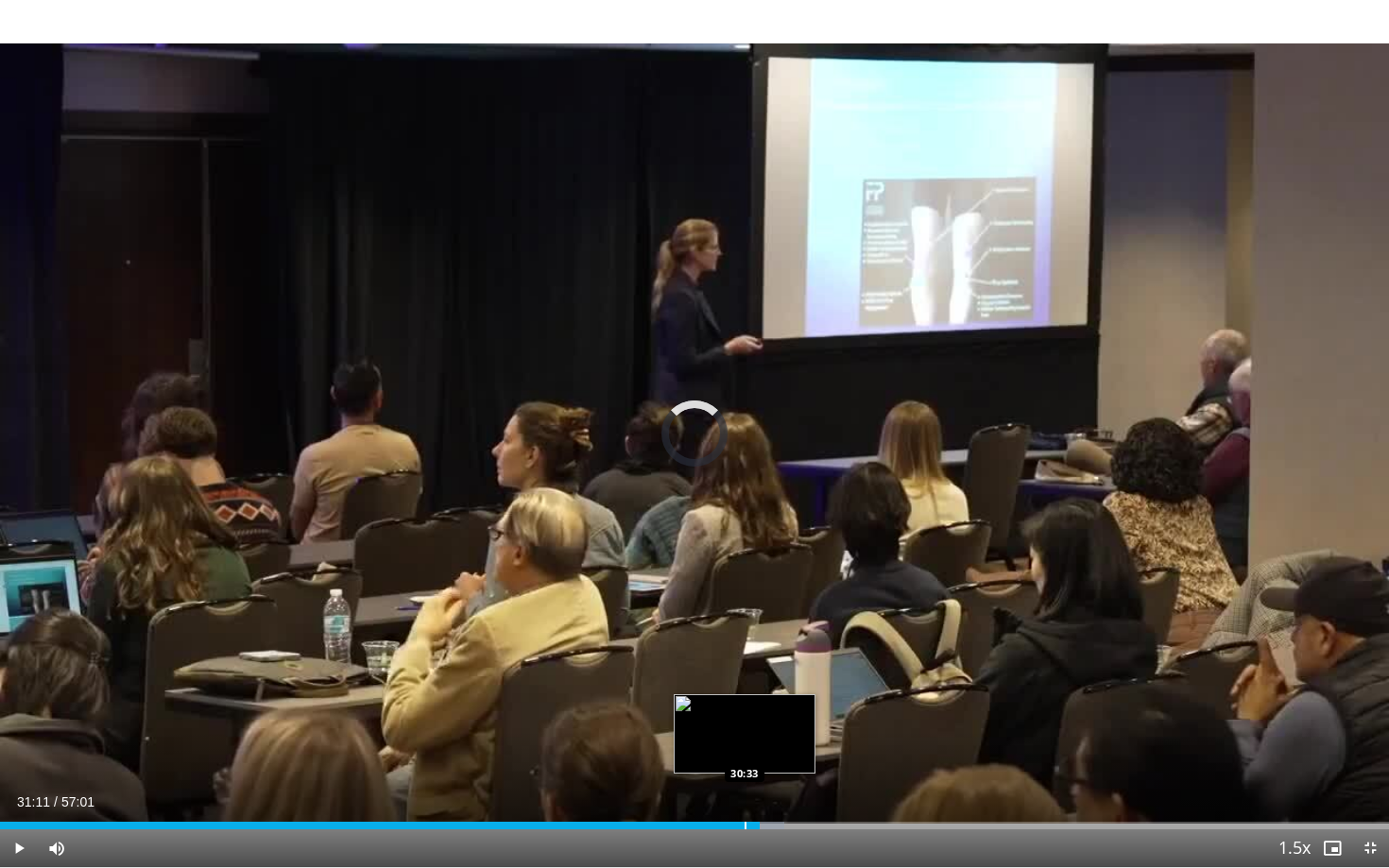 click at bounding box center (746, 825) 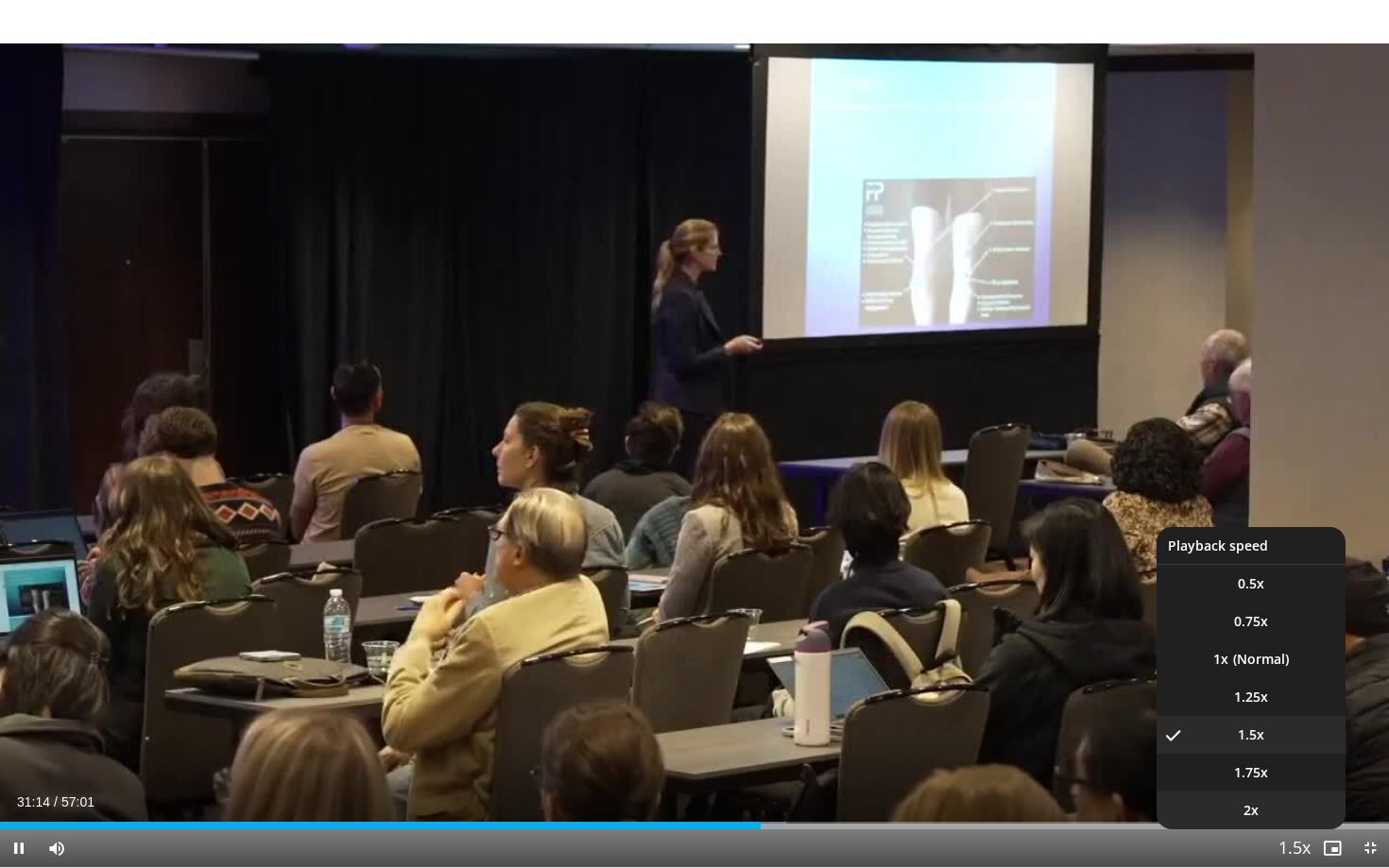 click on "2x" at bounding box center (1251, 810) 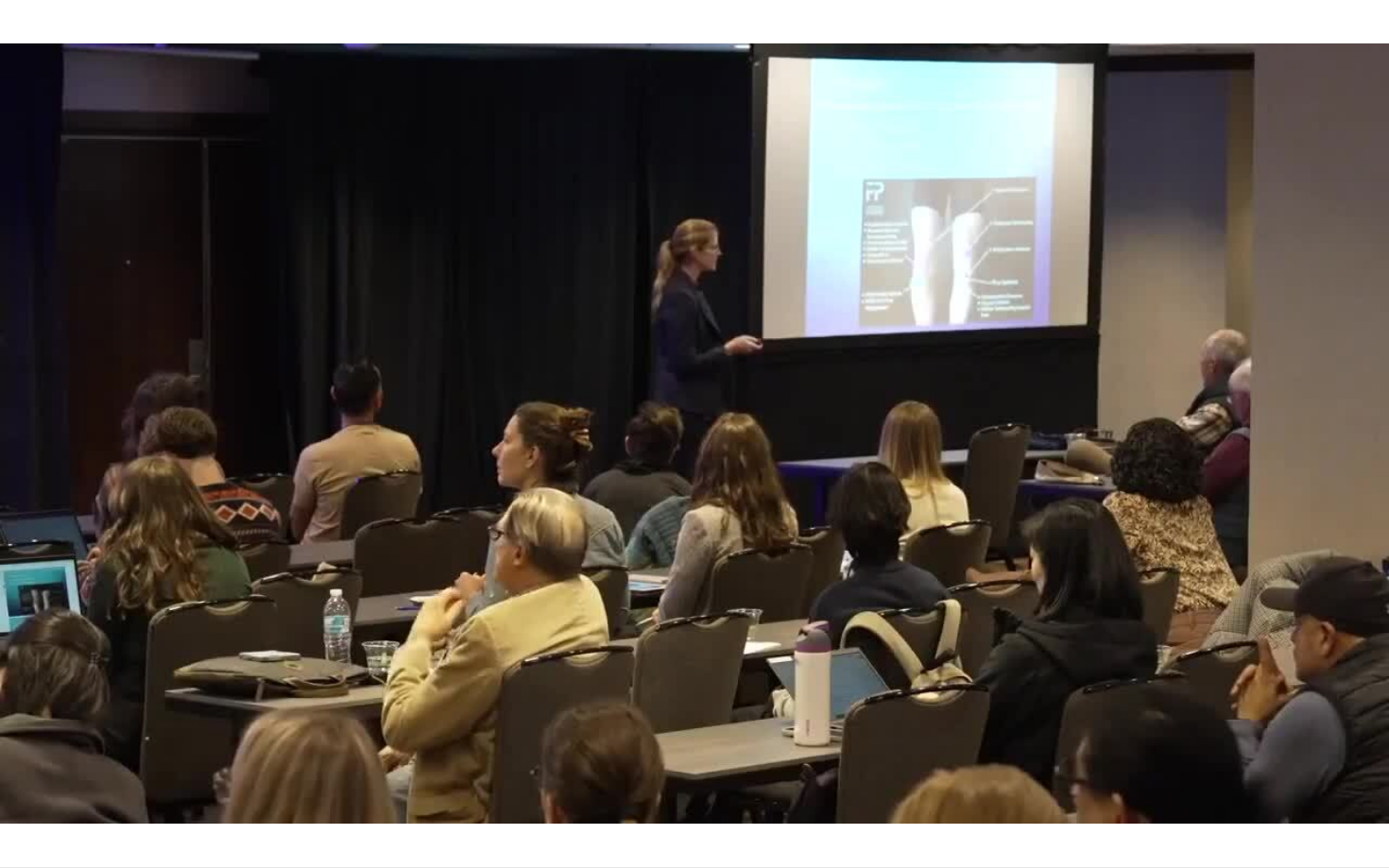 click on "**********" at bounding box center (694, 434) 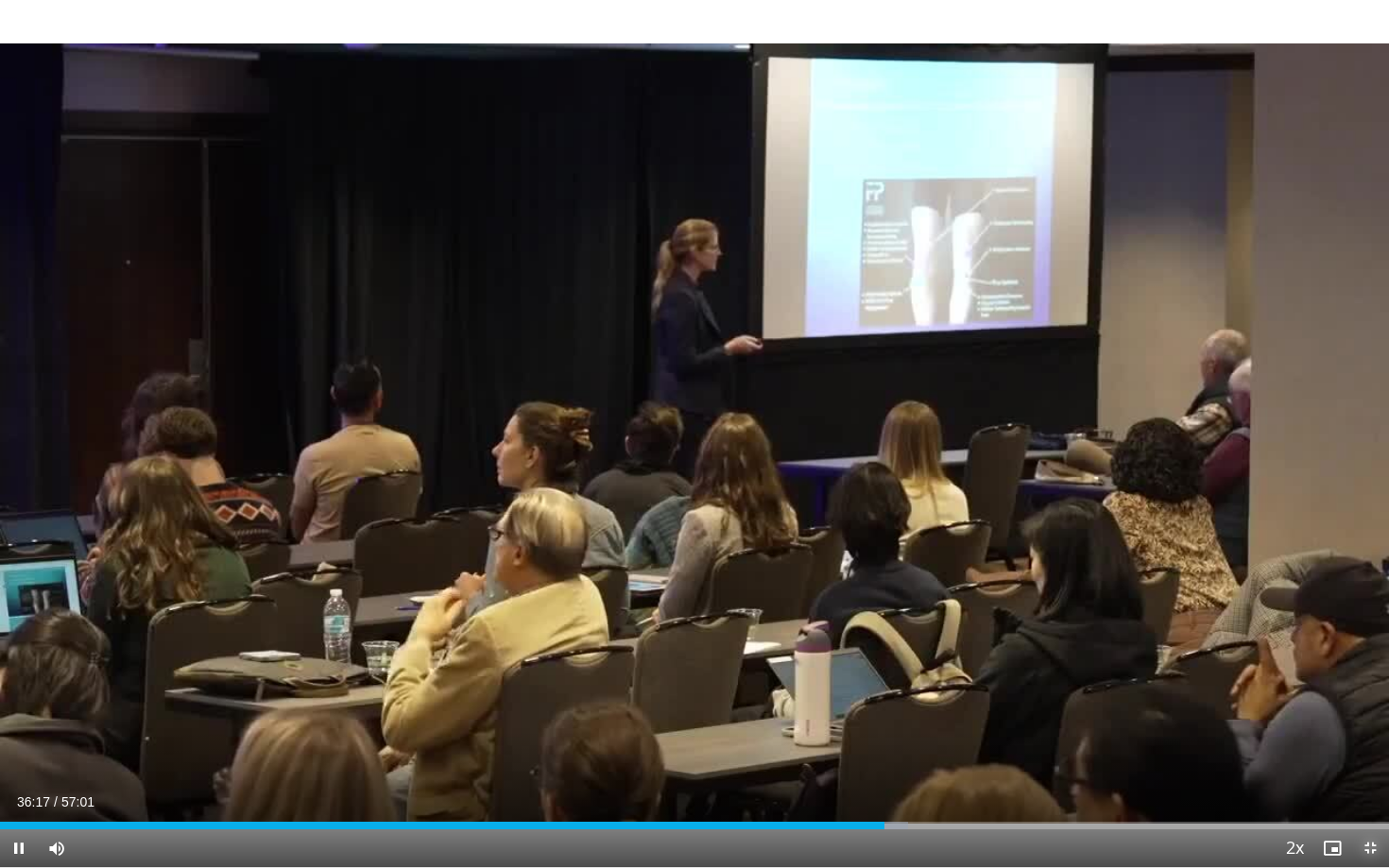 click at bounding box center [1370, 848] 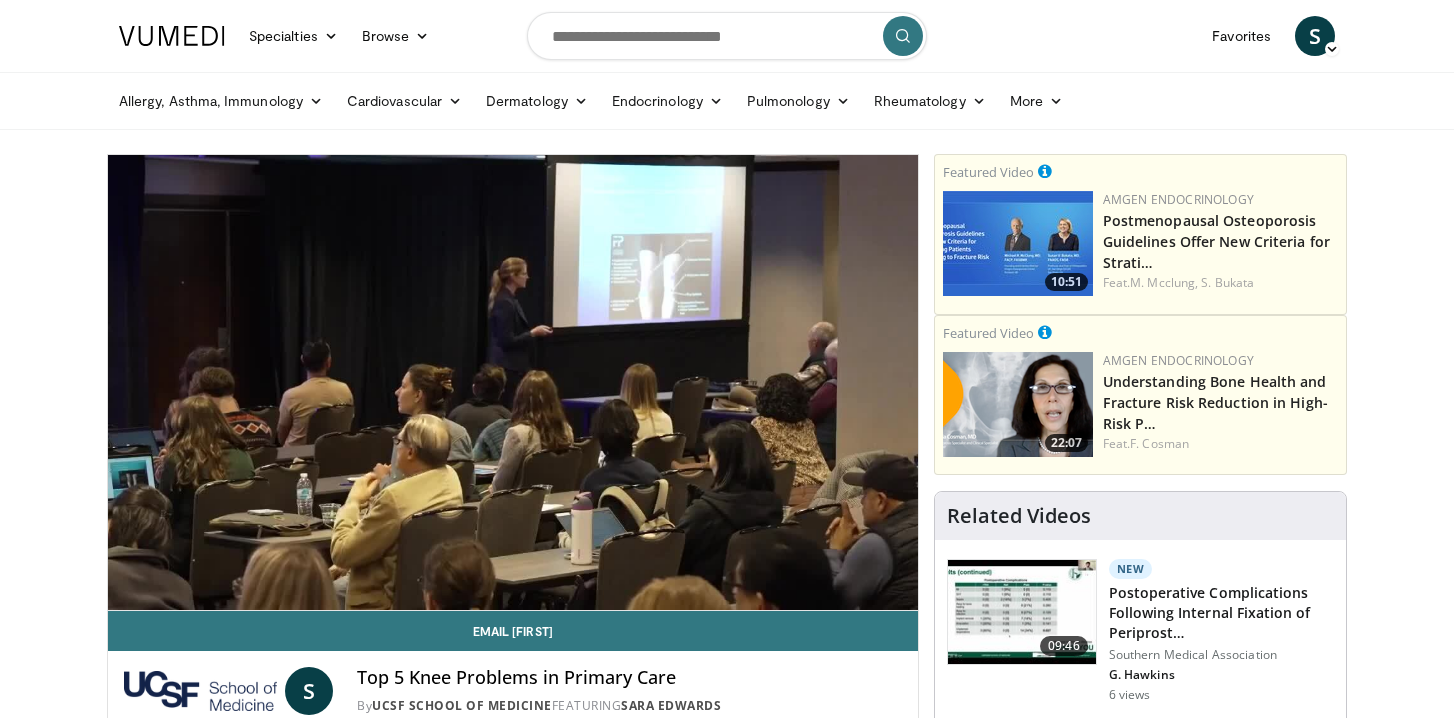 click on "30 seconds
Tap to unmute" at bounding box center [513, 382] 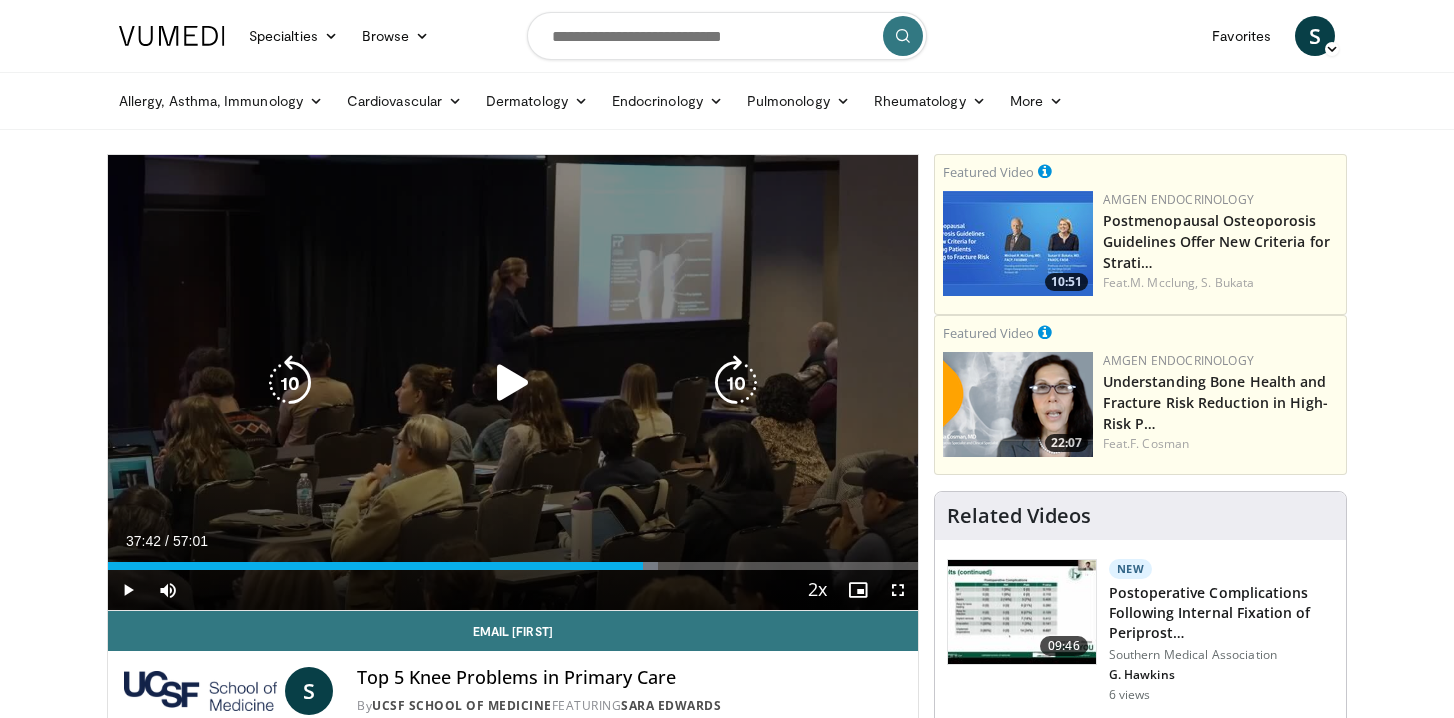 click on "30 seconds
Tap to unmute" at bounding box center [513, 382] 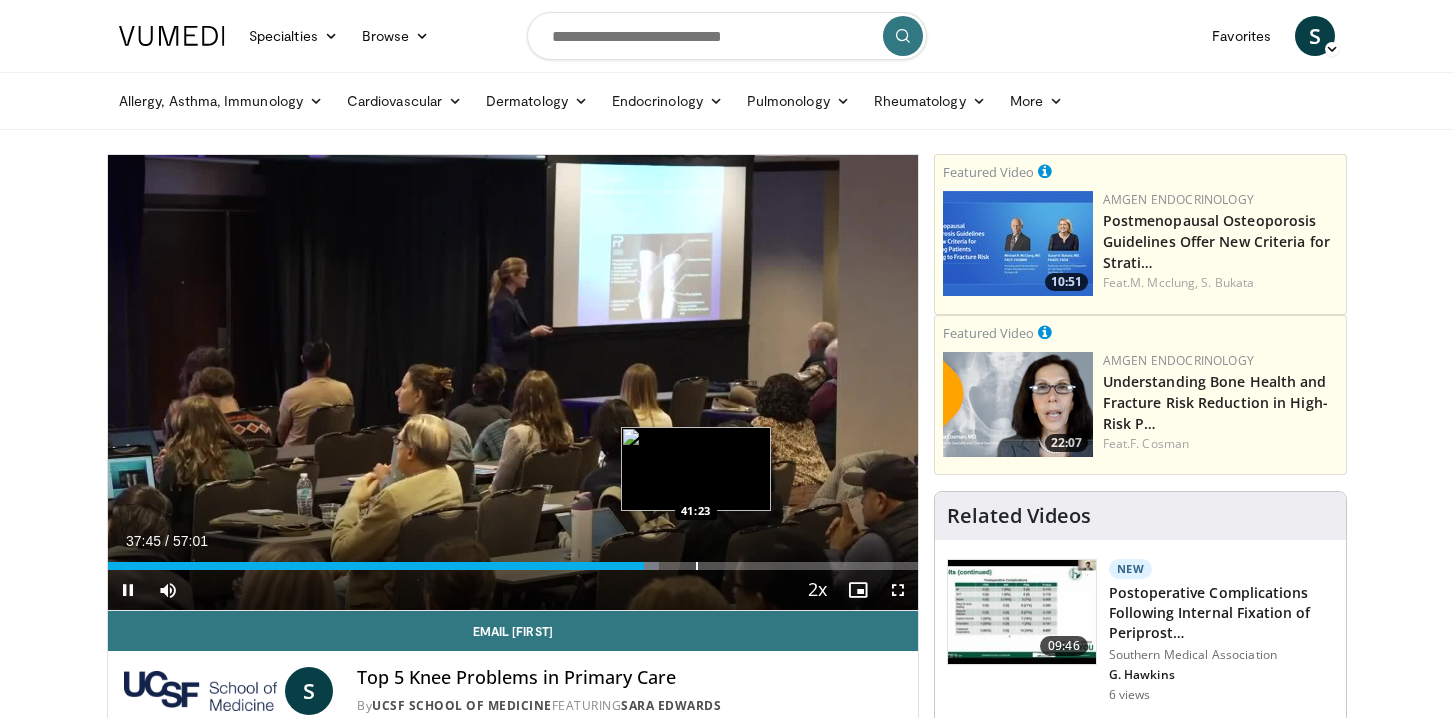 click at bounding box center [697, 566] 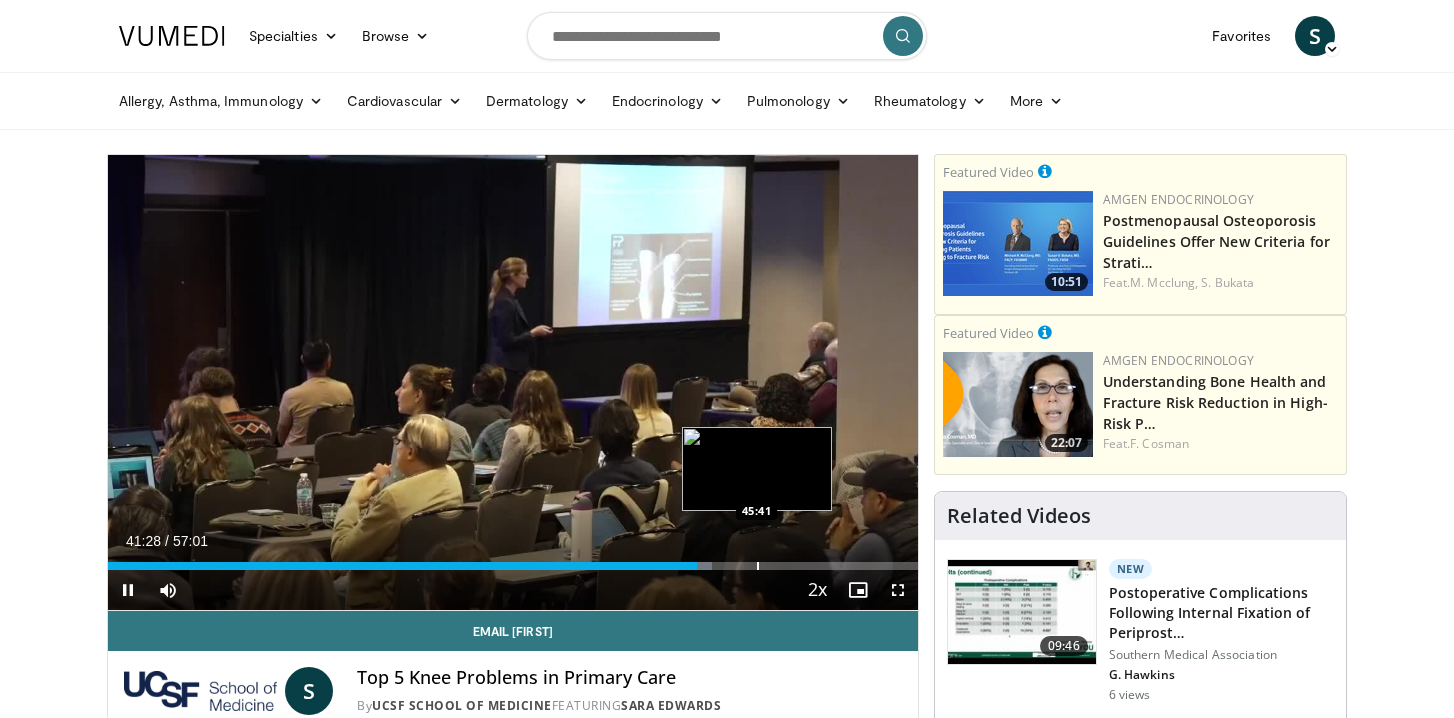 click at bounding box center [758, 566] 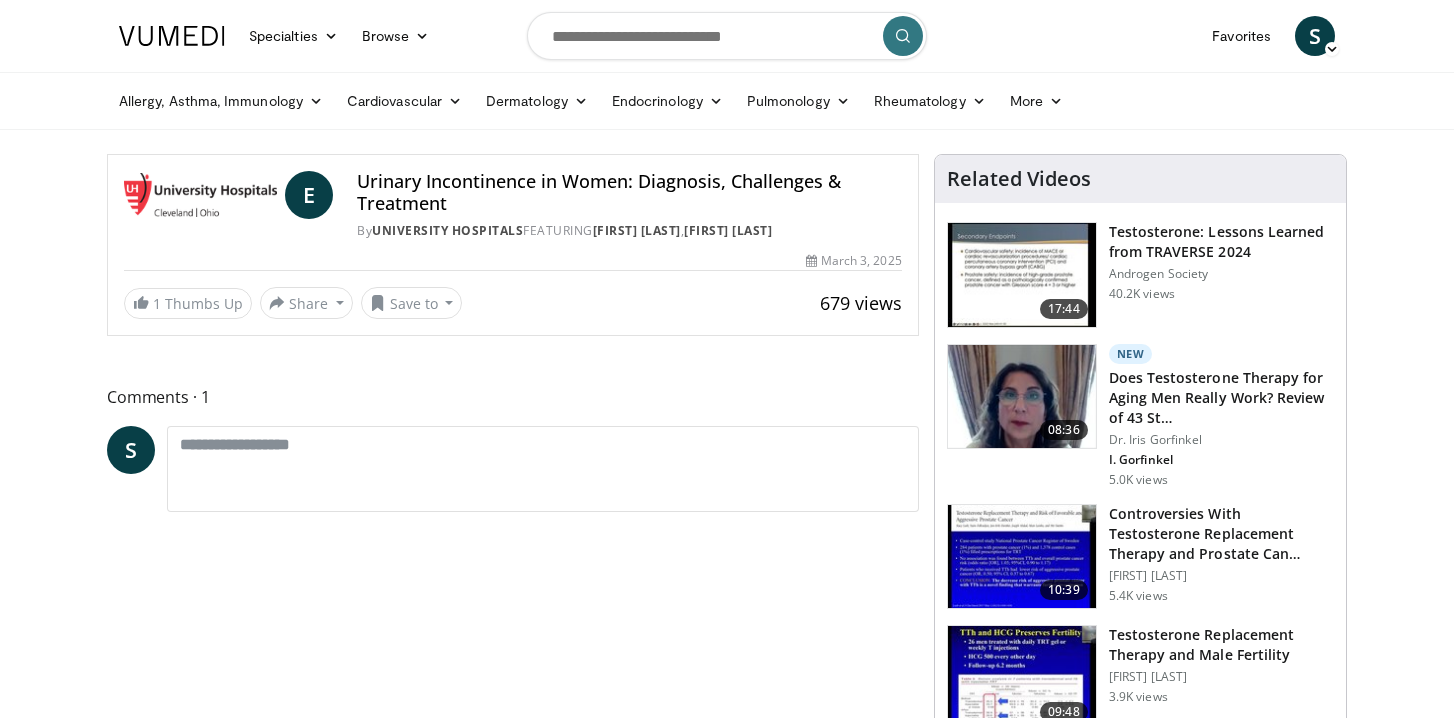 scroll, scrollTop: 0, scrollLeft: 0, axis: both 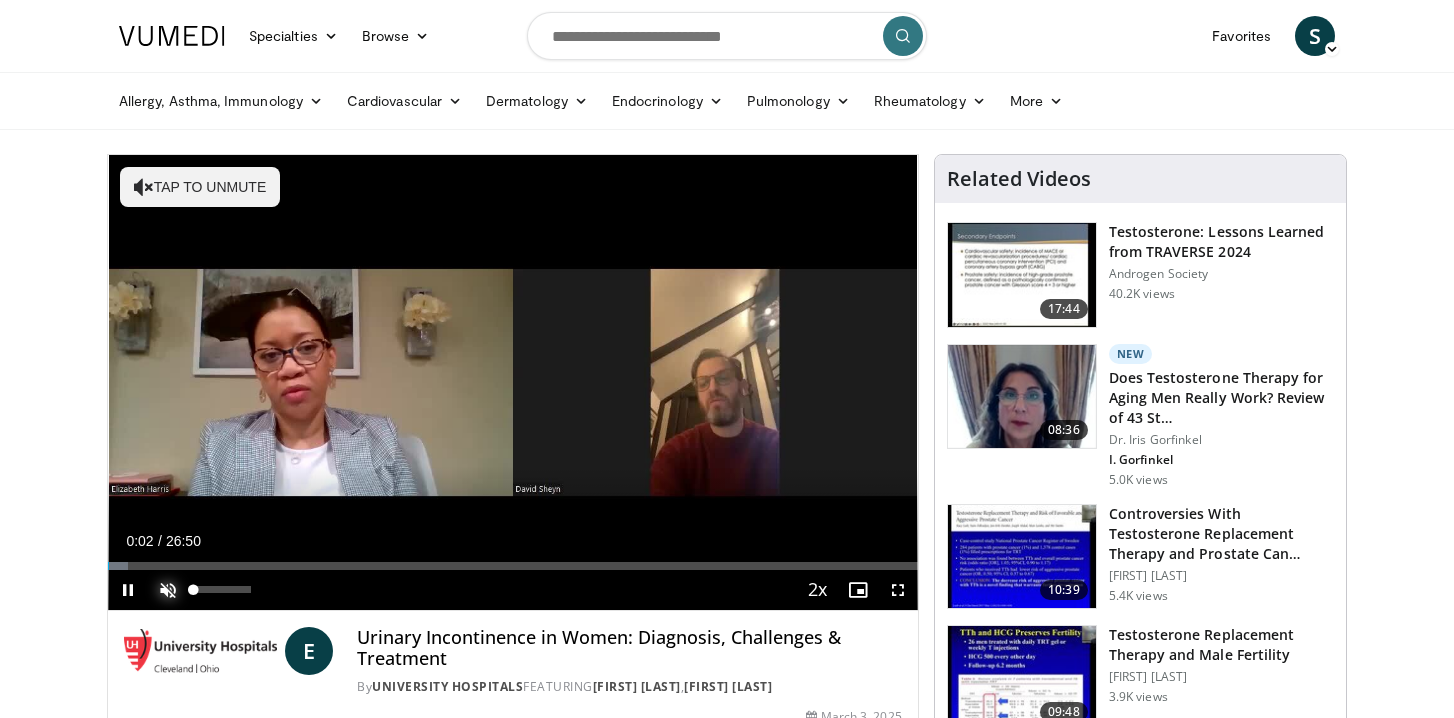 click at bounding box center (168, 590) 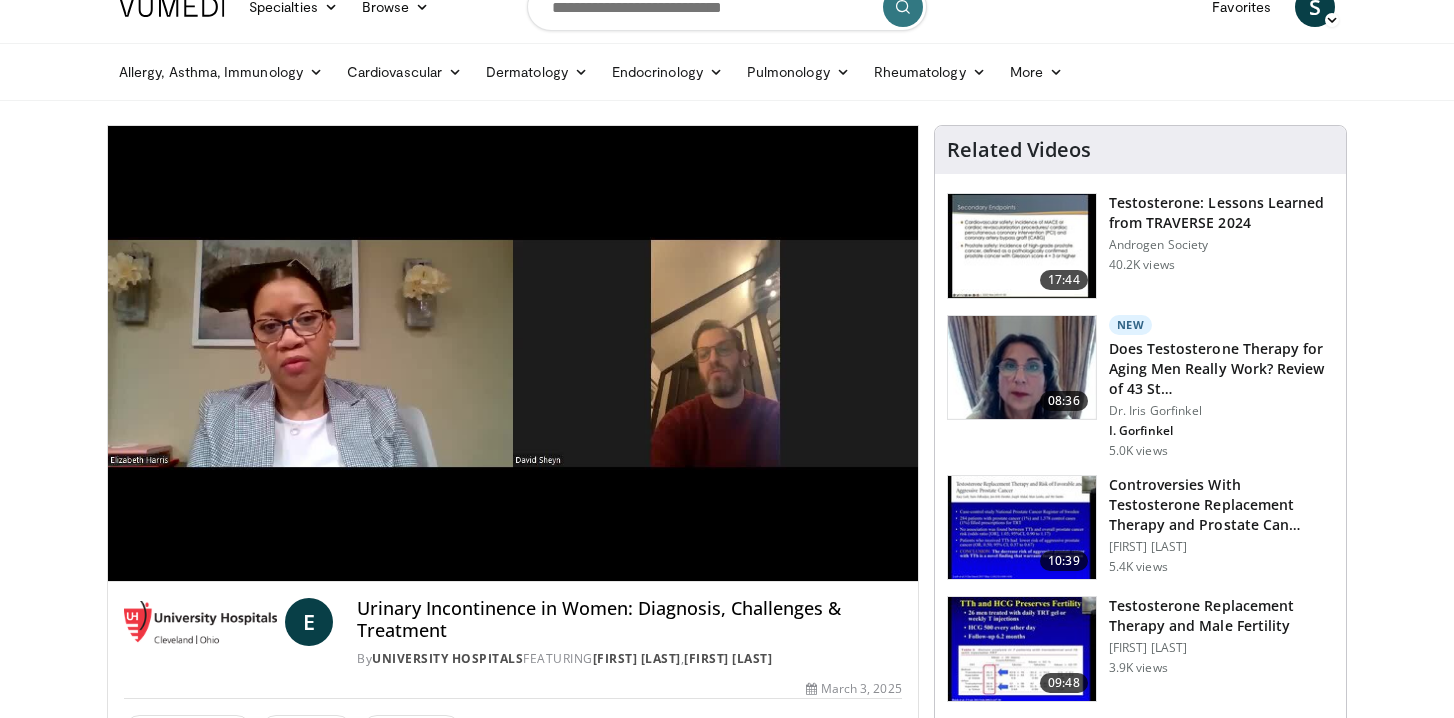scroll, scrollTop: 38, scrollLeft: 0, axis: vertical 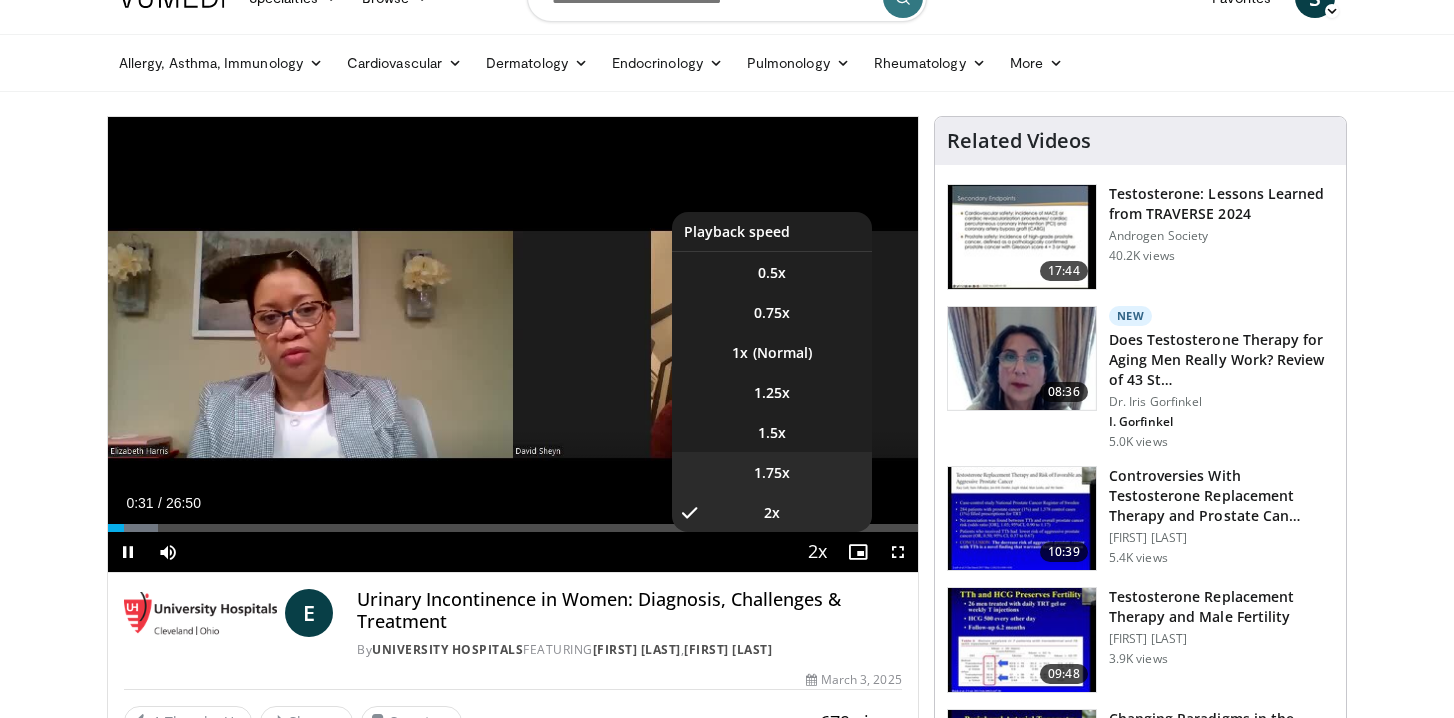 click on "1.75x" at bounding box center (772, 472) 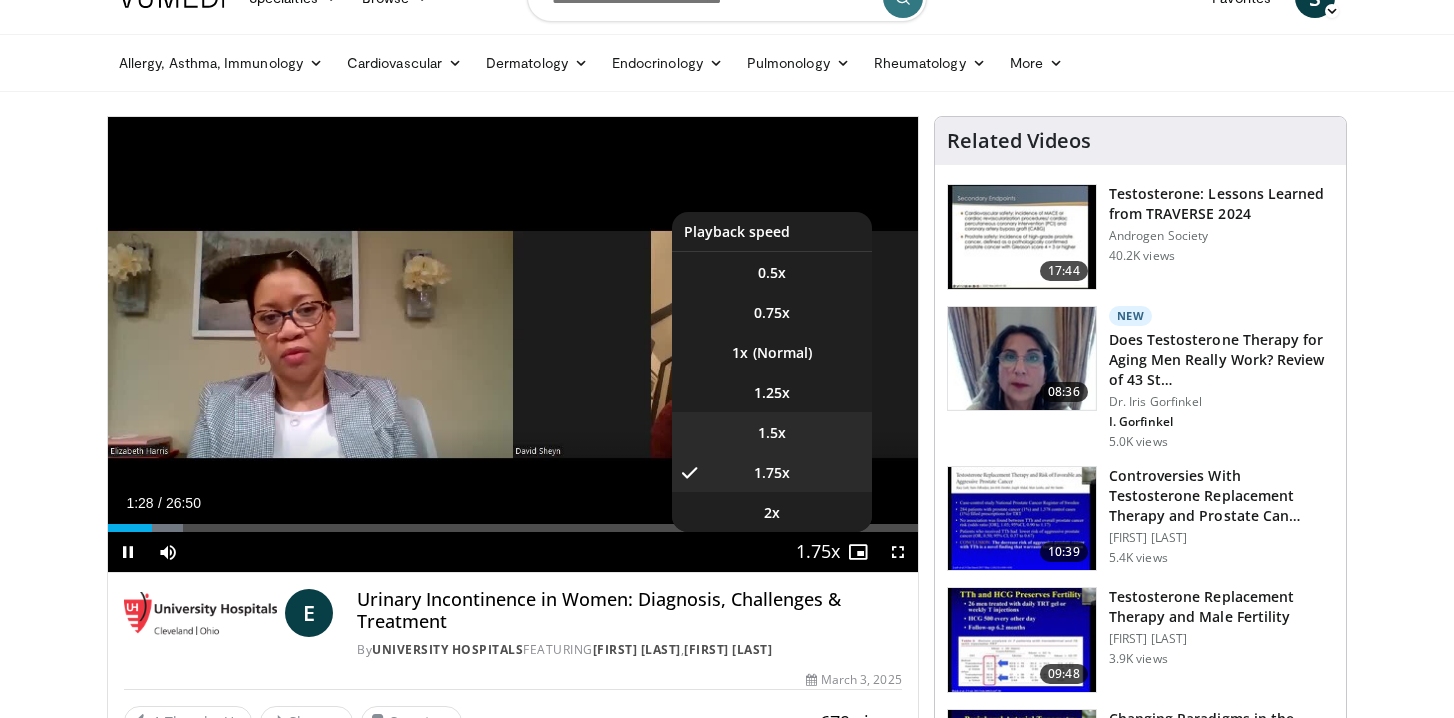 click on "1.5x" at bounding box center [772, 432] 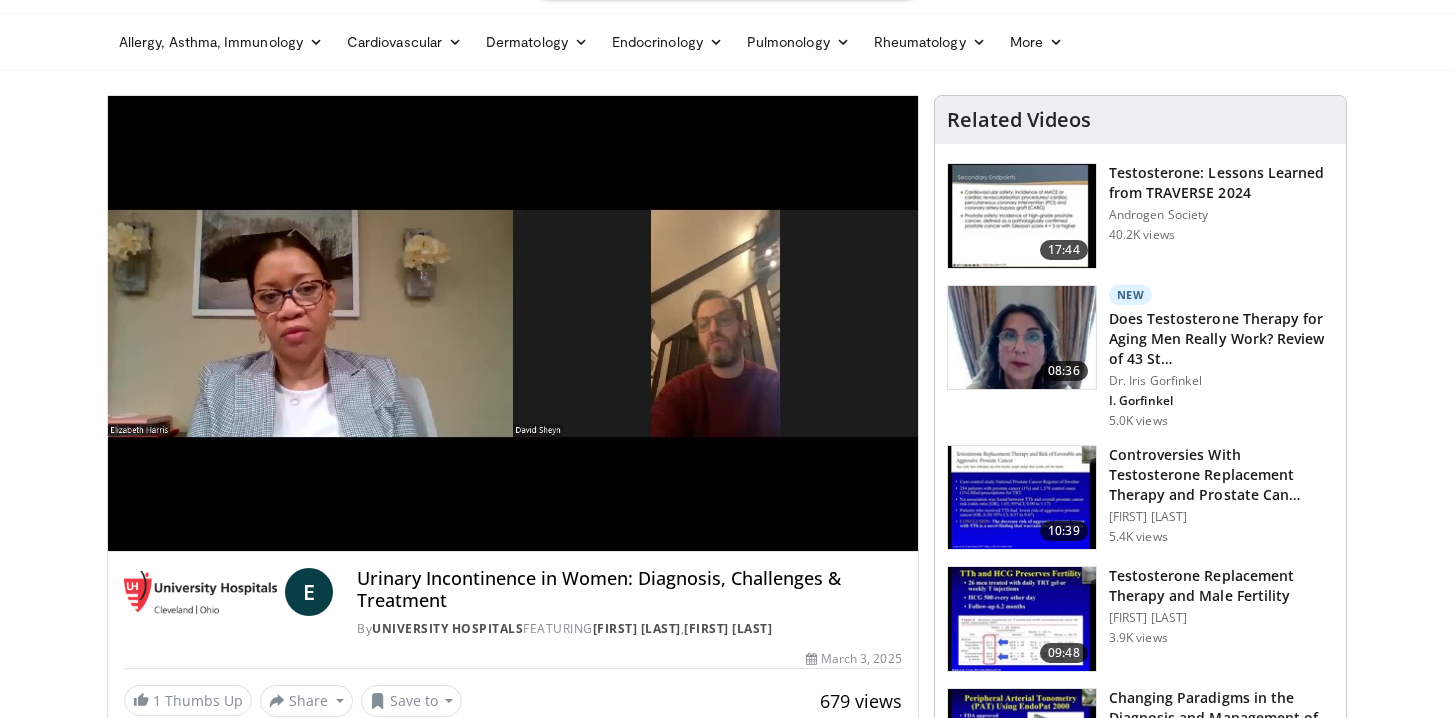 scroll, scrollTop: 63, scrollLeft: 0, axis: vertical 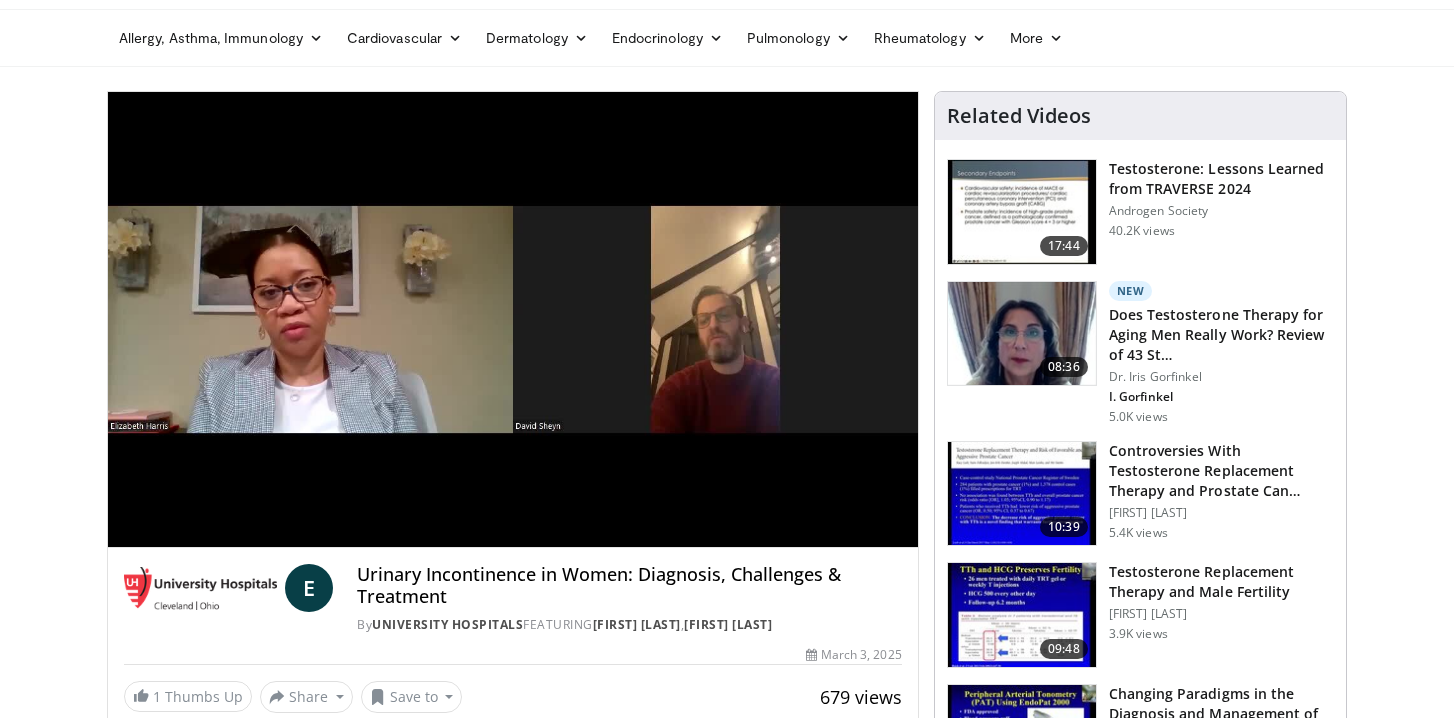 click on "10 seconds
Tap to unmute" at bounding box center [513, 319] 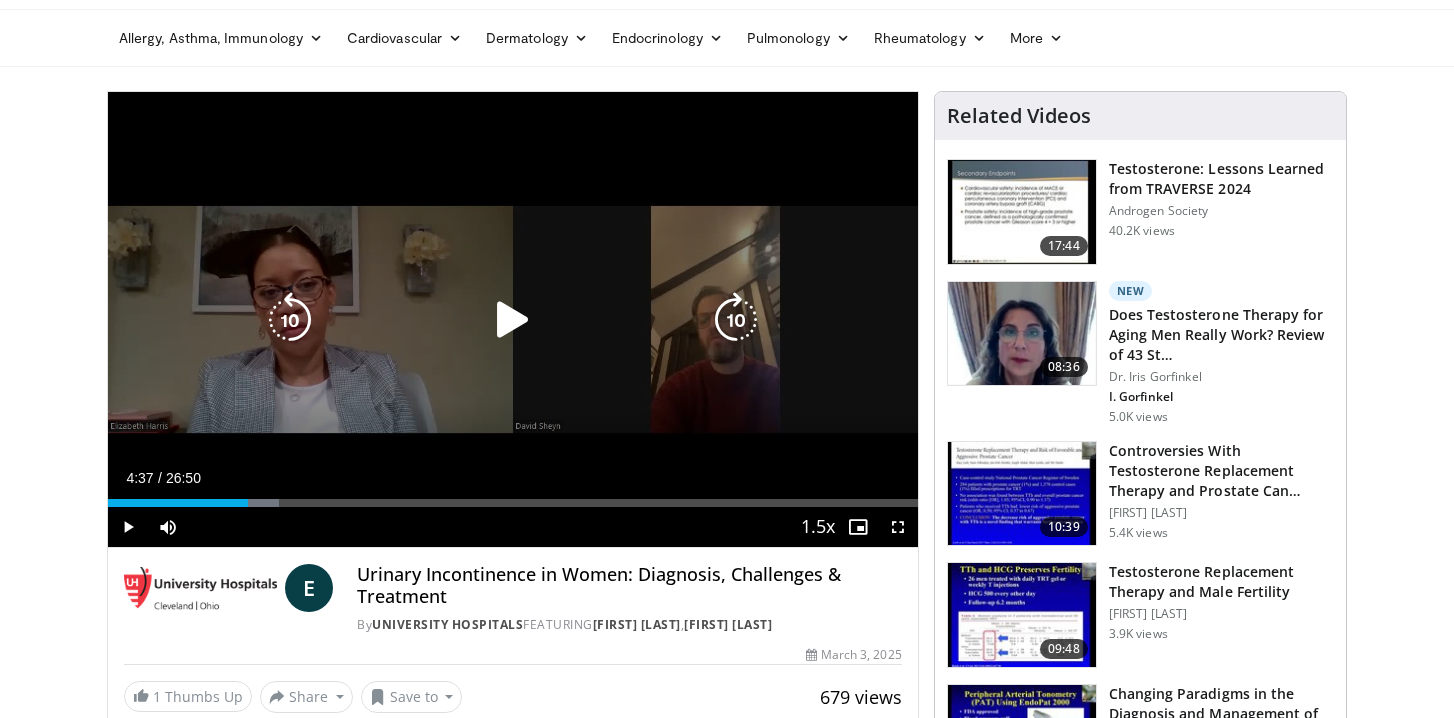 click on "10 seconds
Tap to unmute" at bounding box center [513, 319] 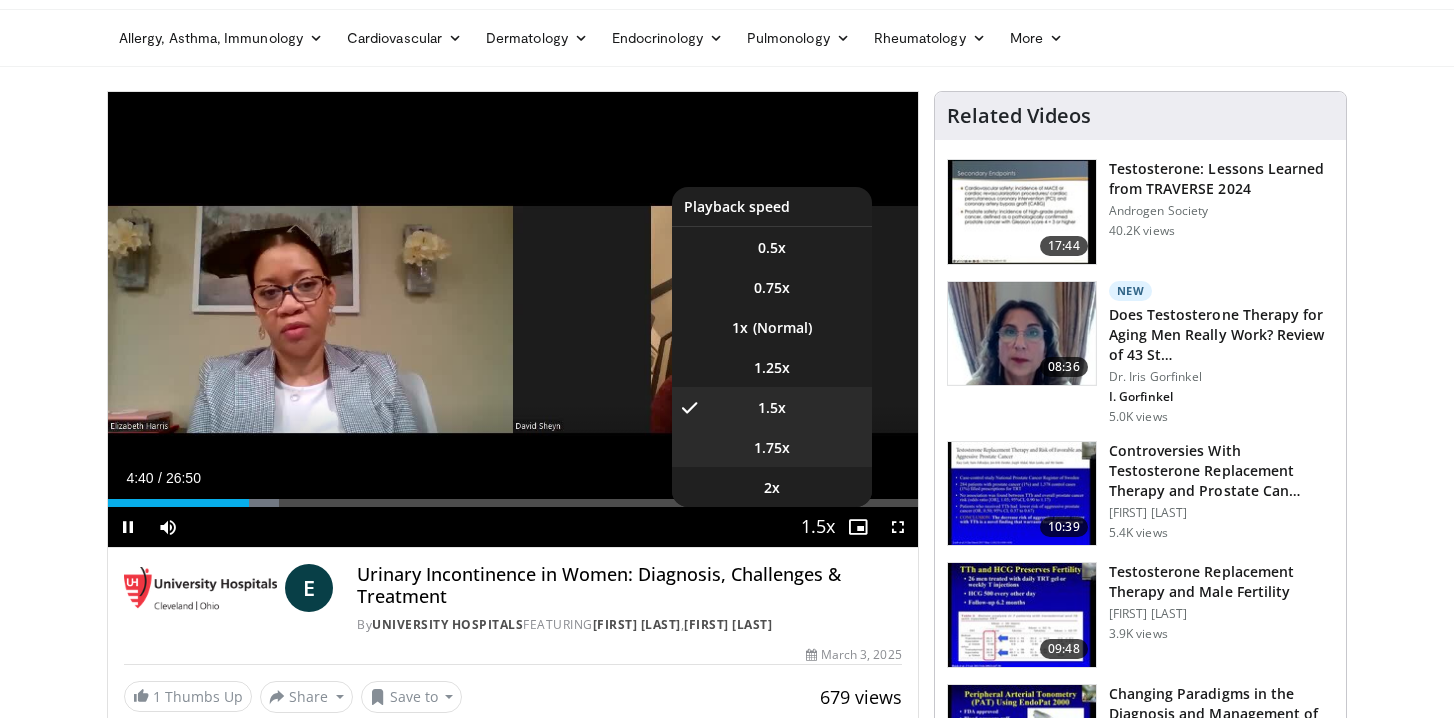 click on "1.75x" at bounding box center [772, 447] 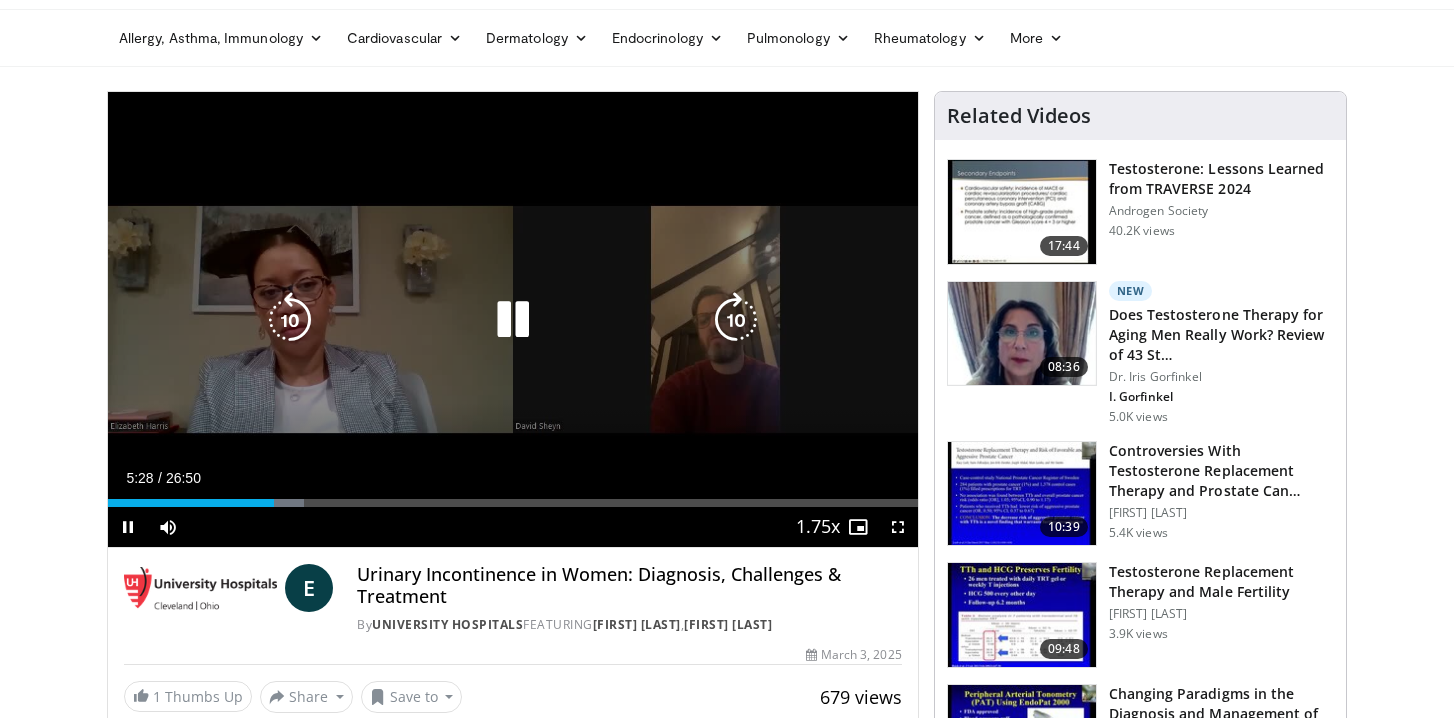 click at bounding box center (736, 320) 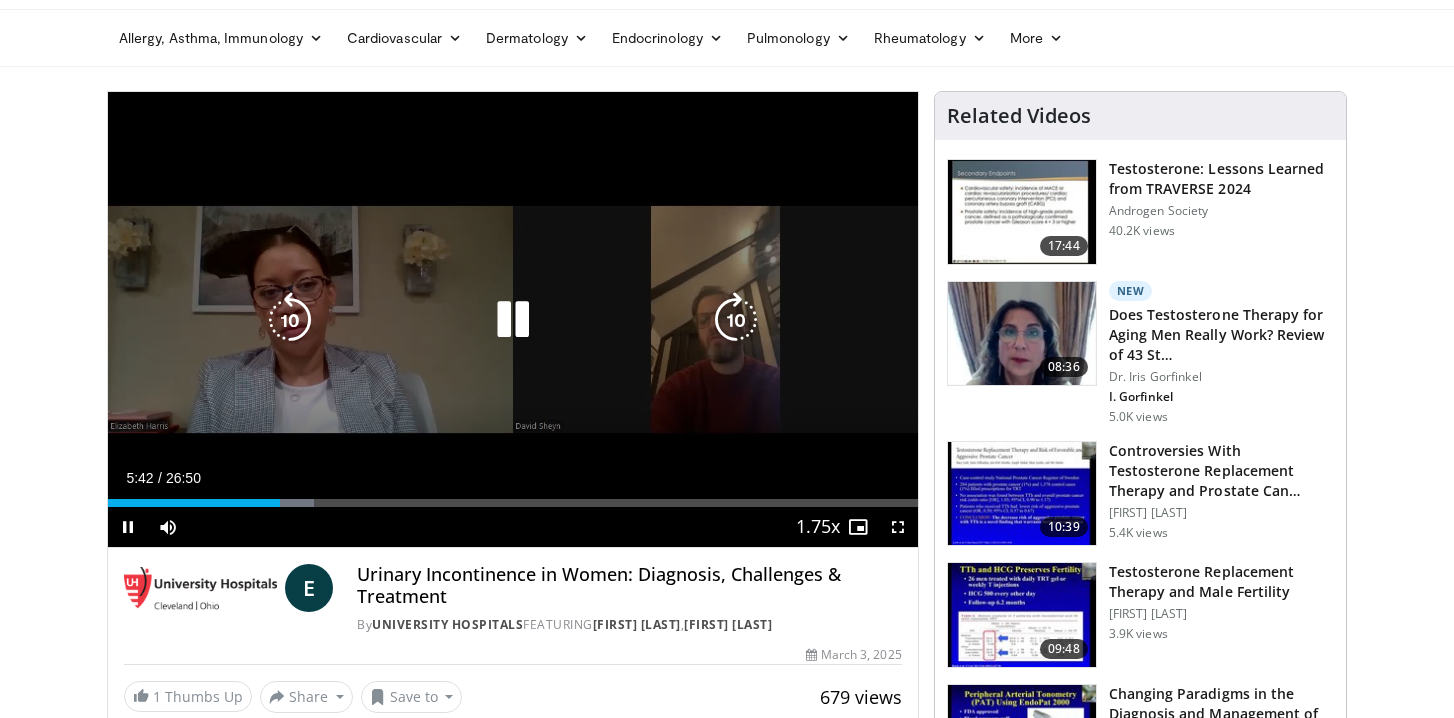 click at bounding box center (736, 320) 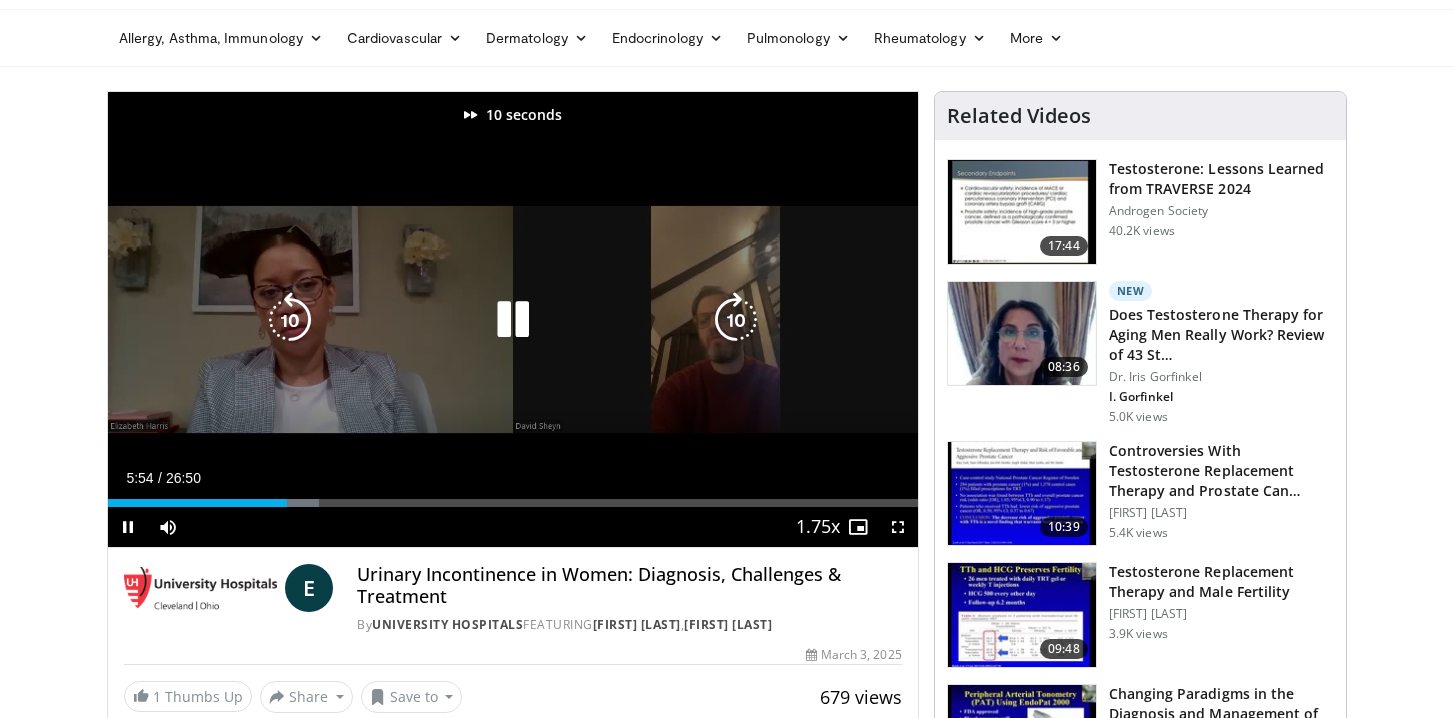 click at bounding box center [736, 320] 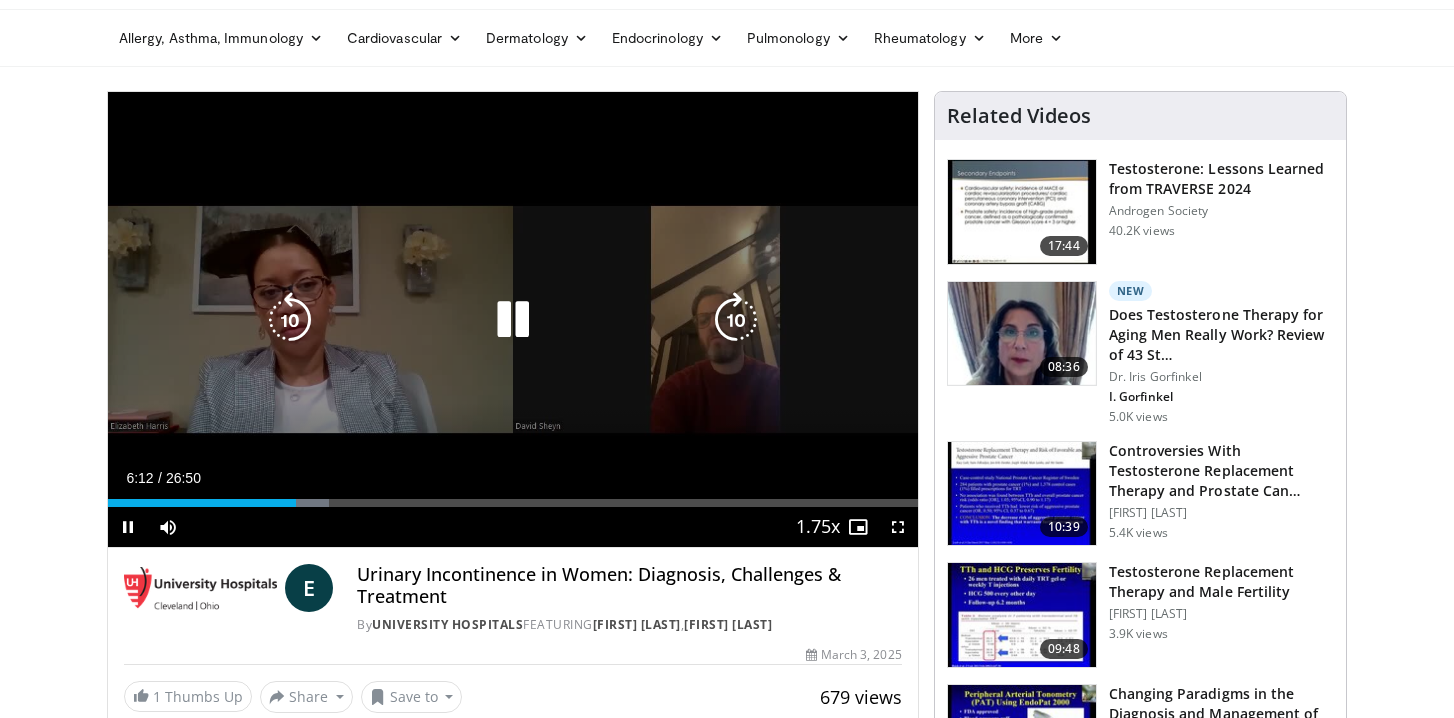 click at bounding box center (736, 320) 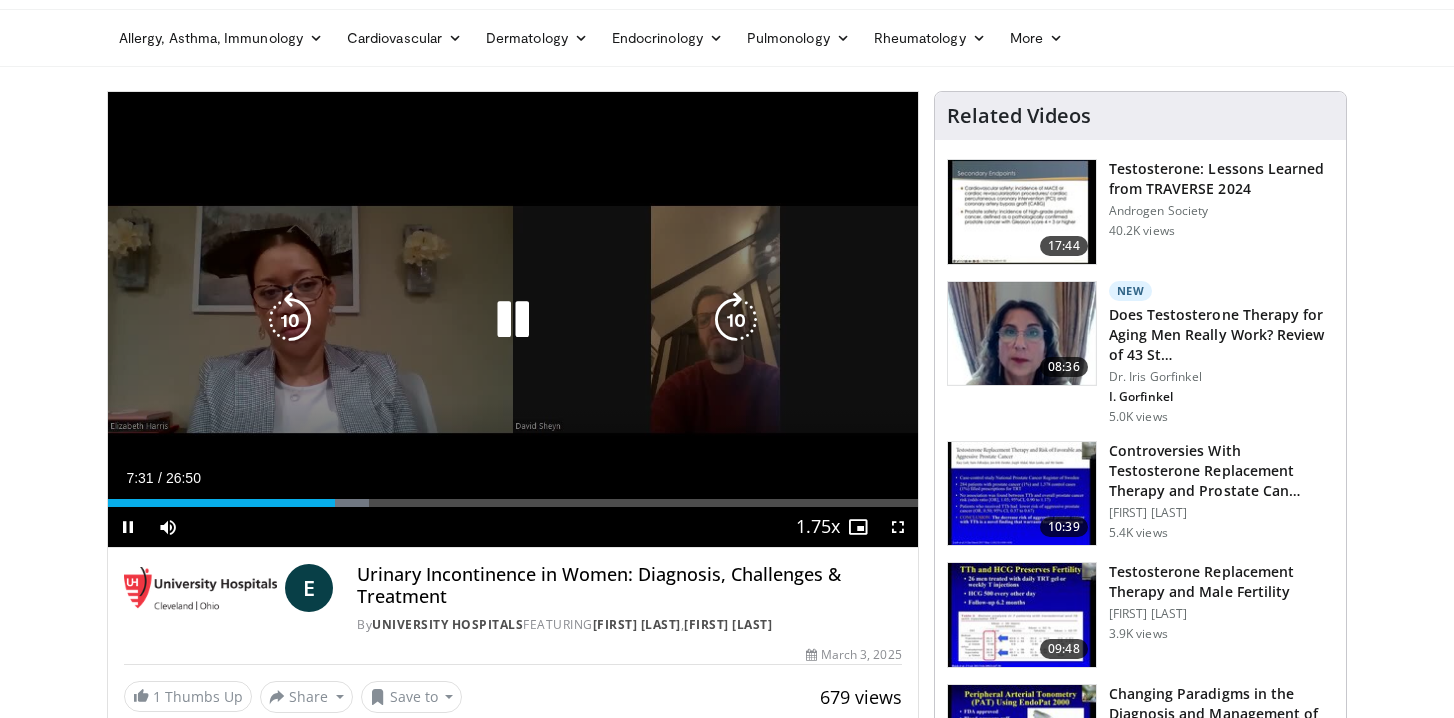 click at bounding box center (736, 320) 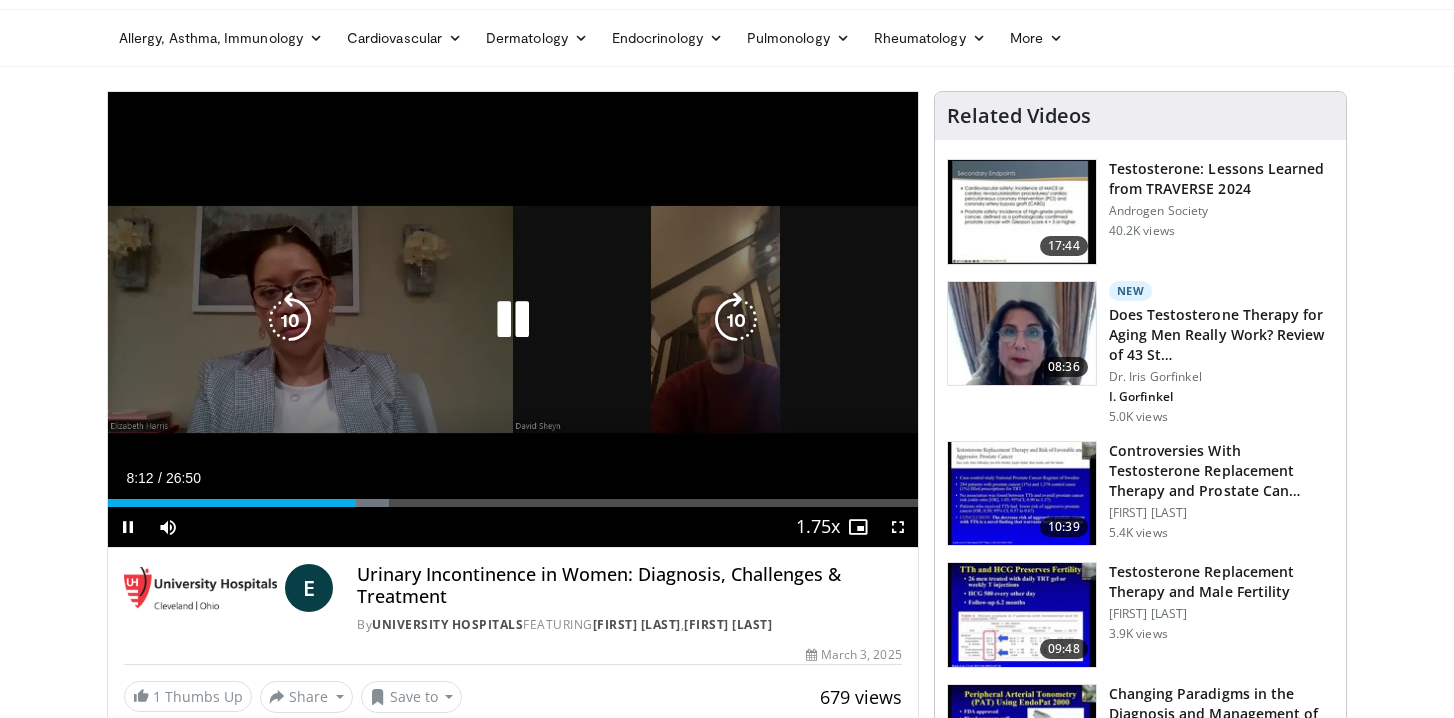 click at bounding box center [736, 320] 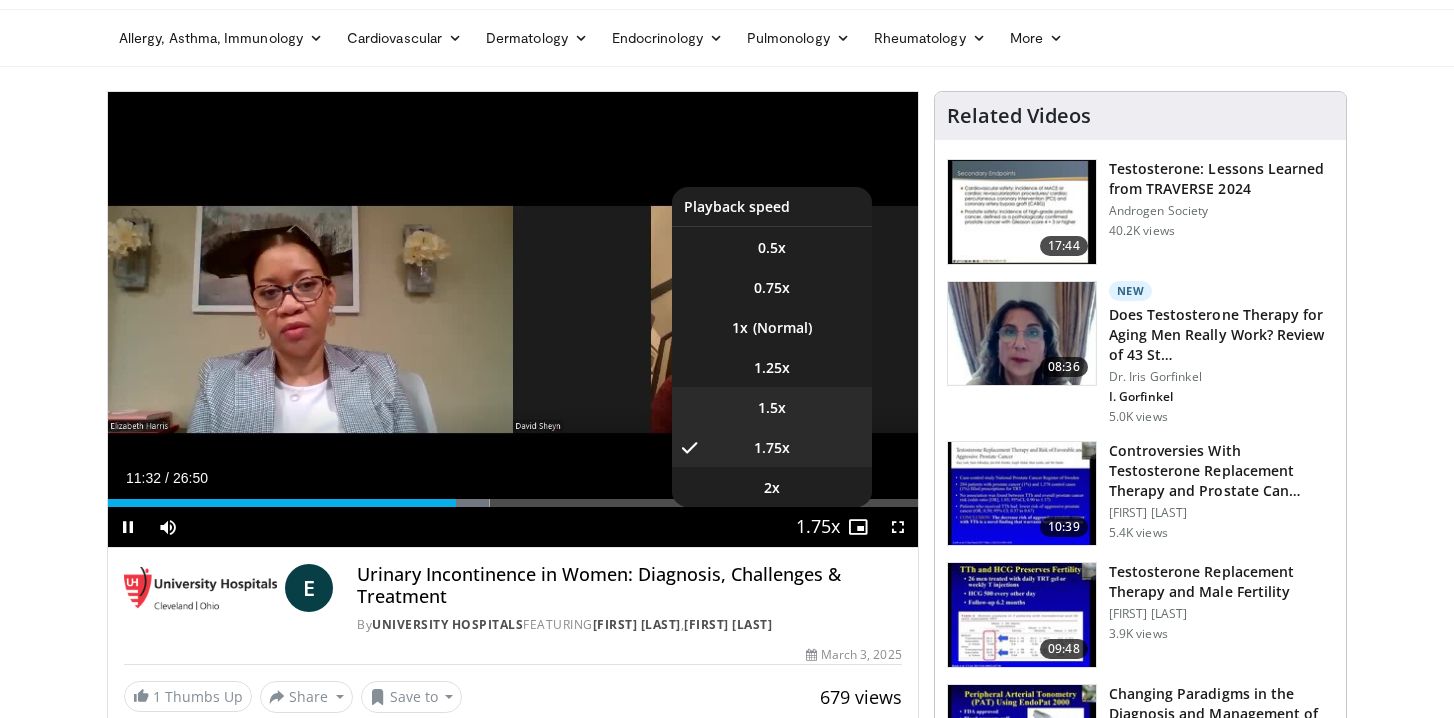 click on "1.5x" at bounding box center (772, 407) 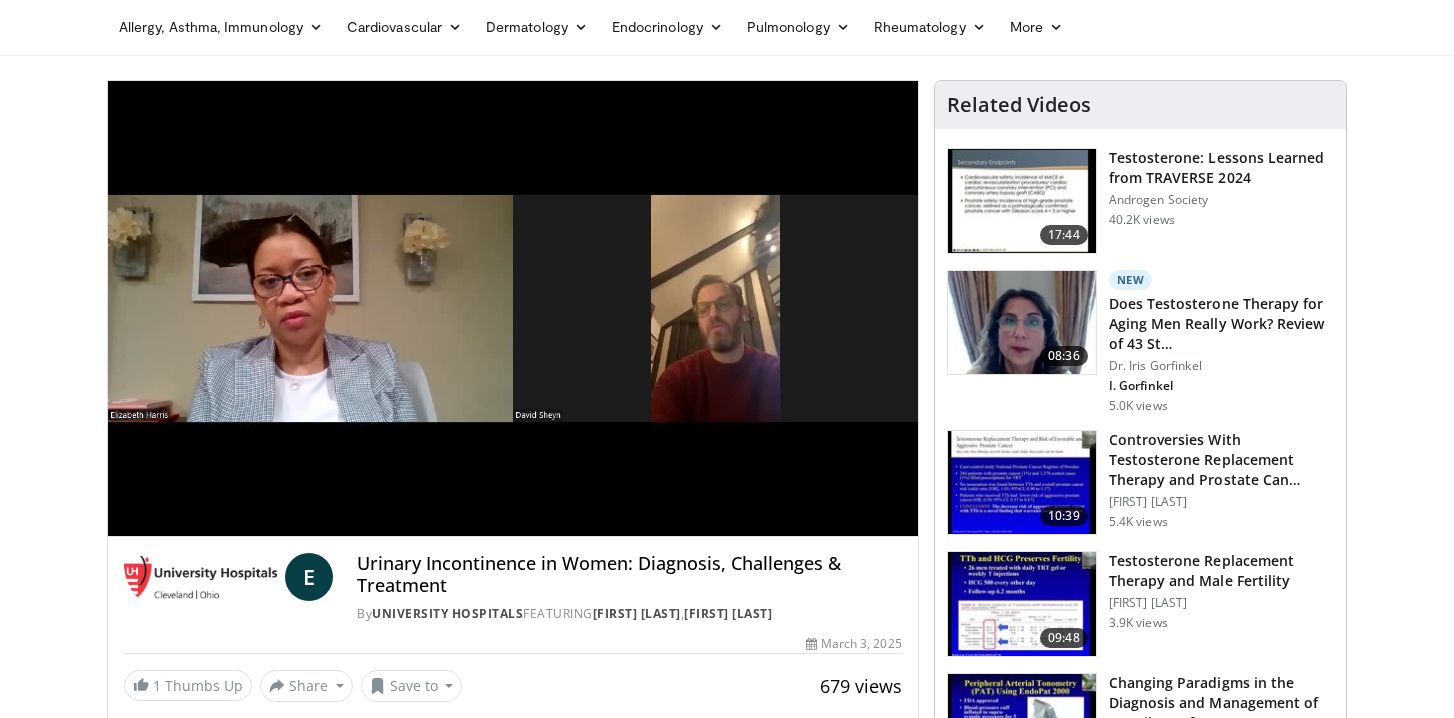 scroll, scrollTop: 71, scrollLeft: 0, axis: vertical 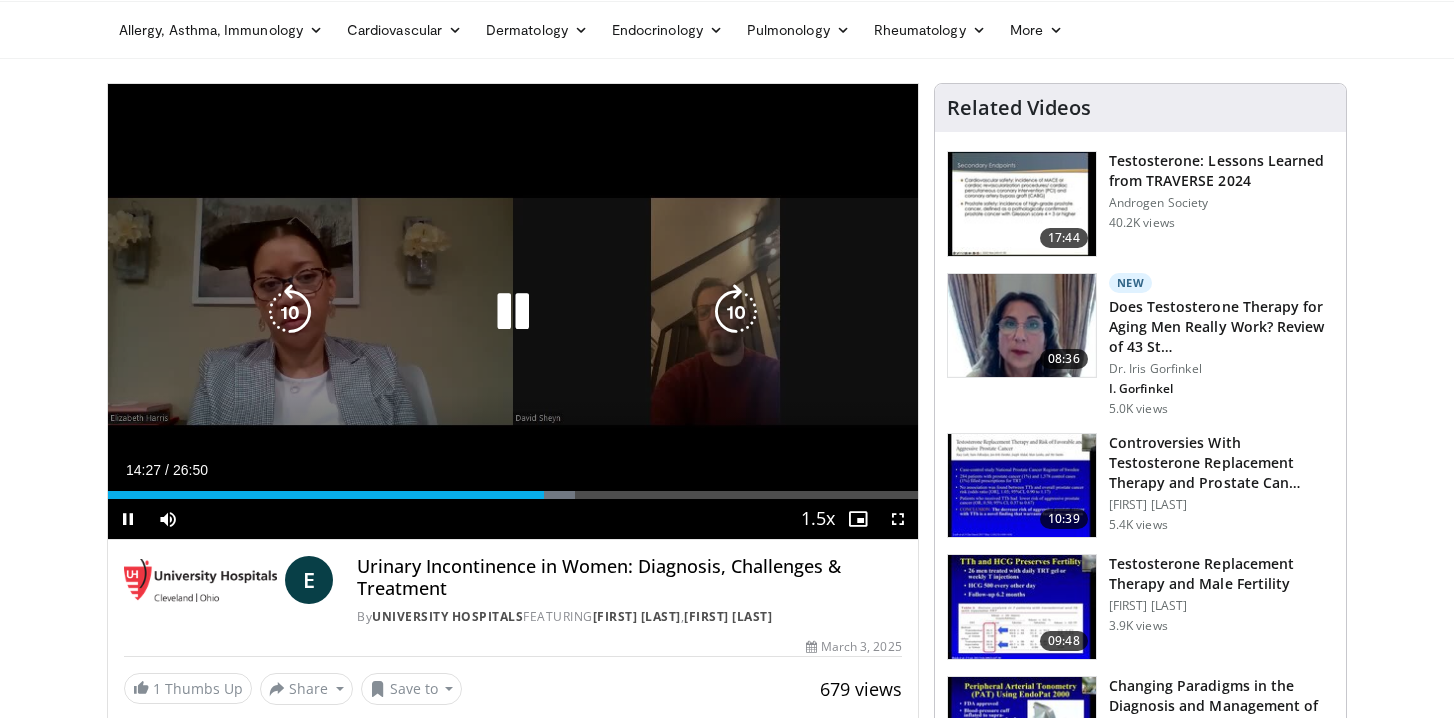 click at bounding box center (736, 312) 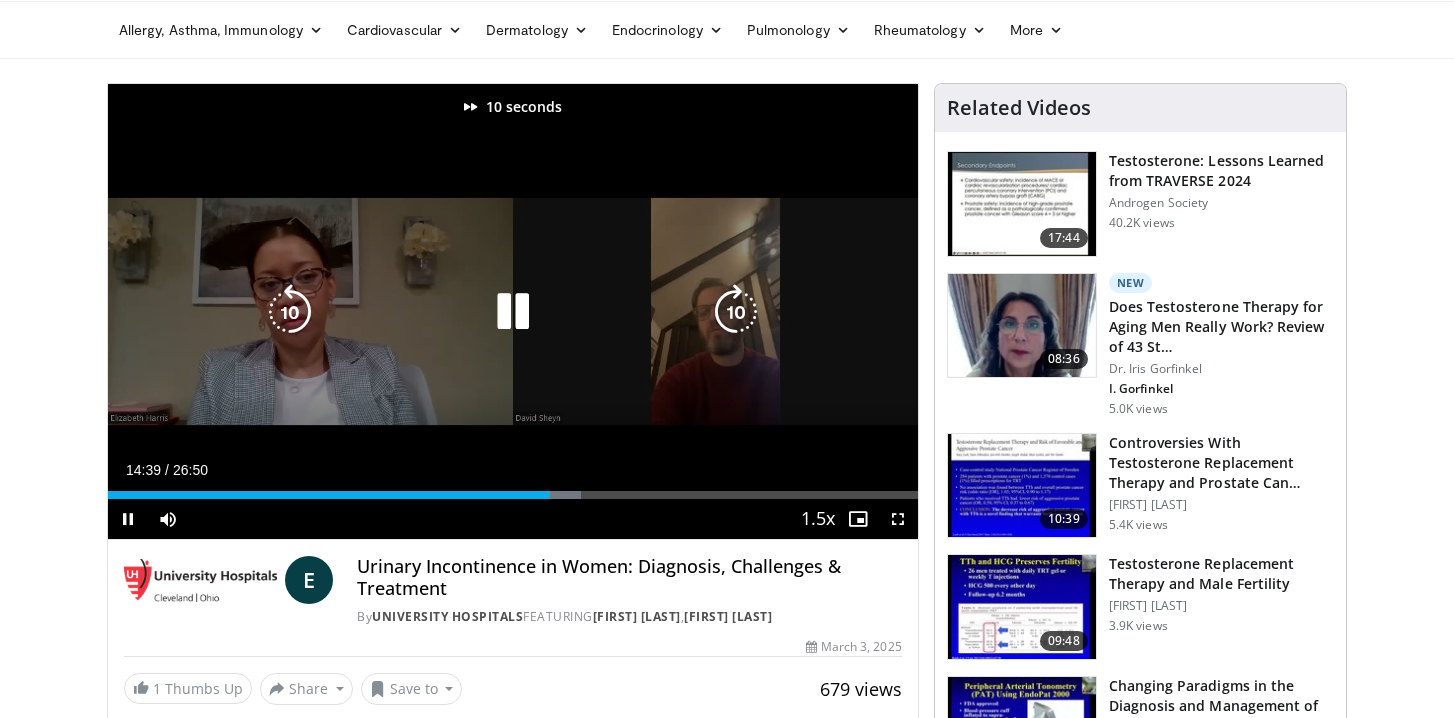 click at bounding box center (736, 312) 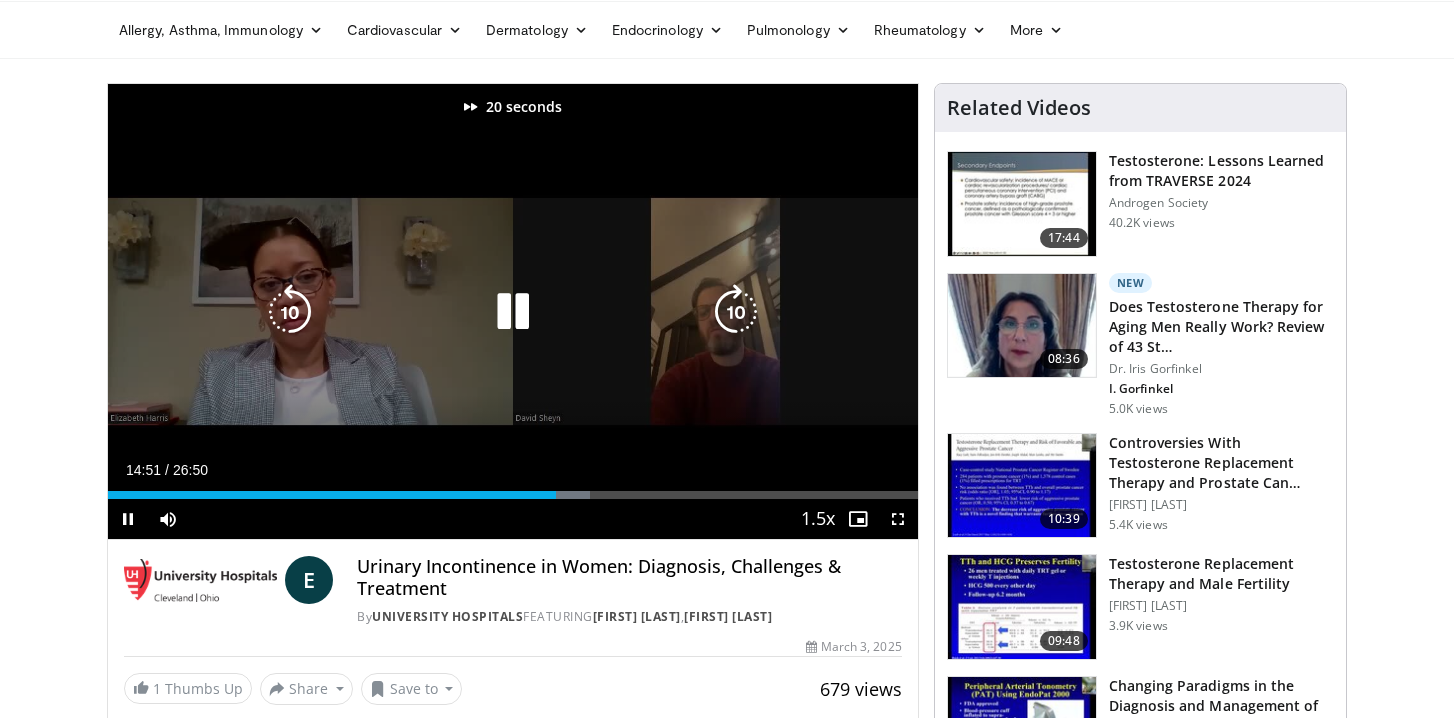 click at bounding box center (736, 312) 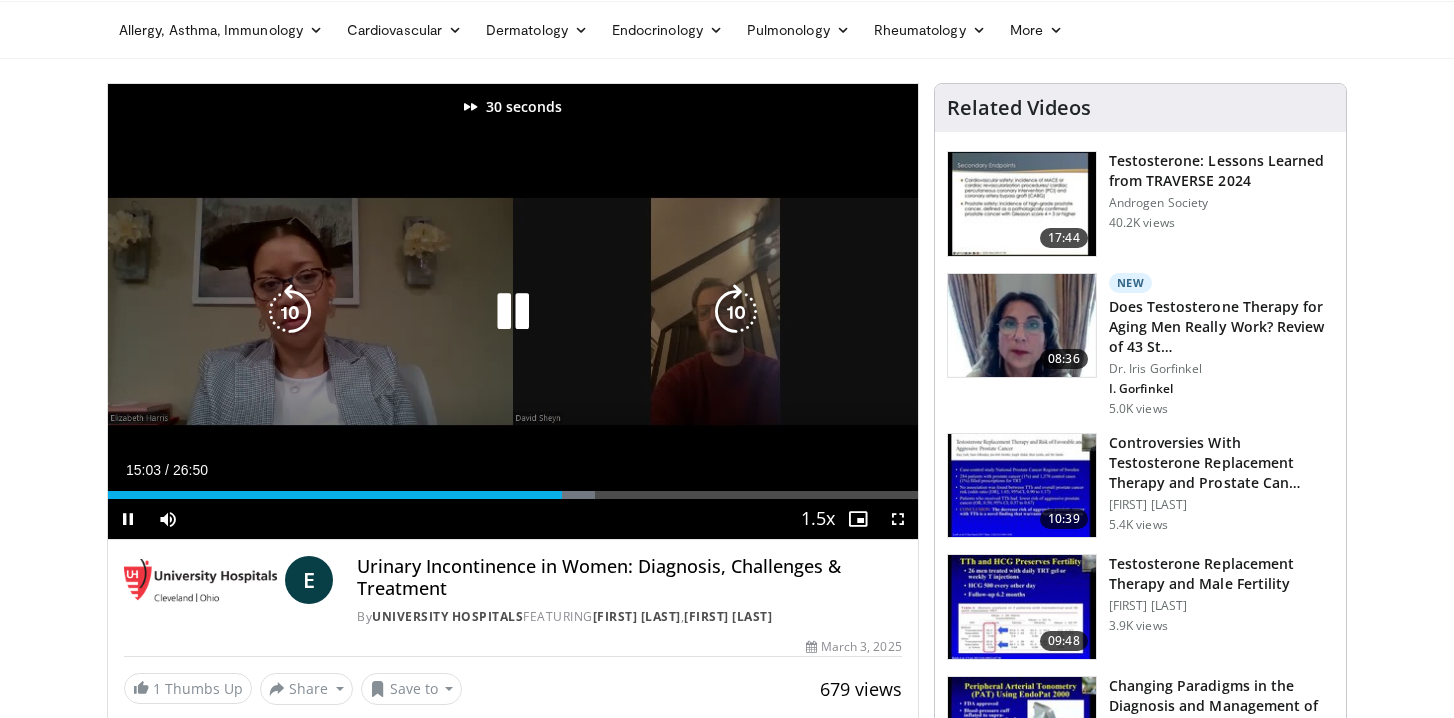 click at bounding box center (736, 312) 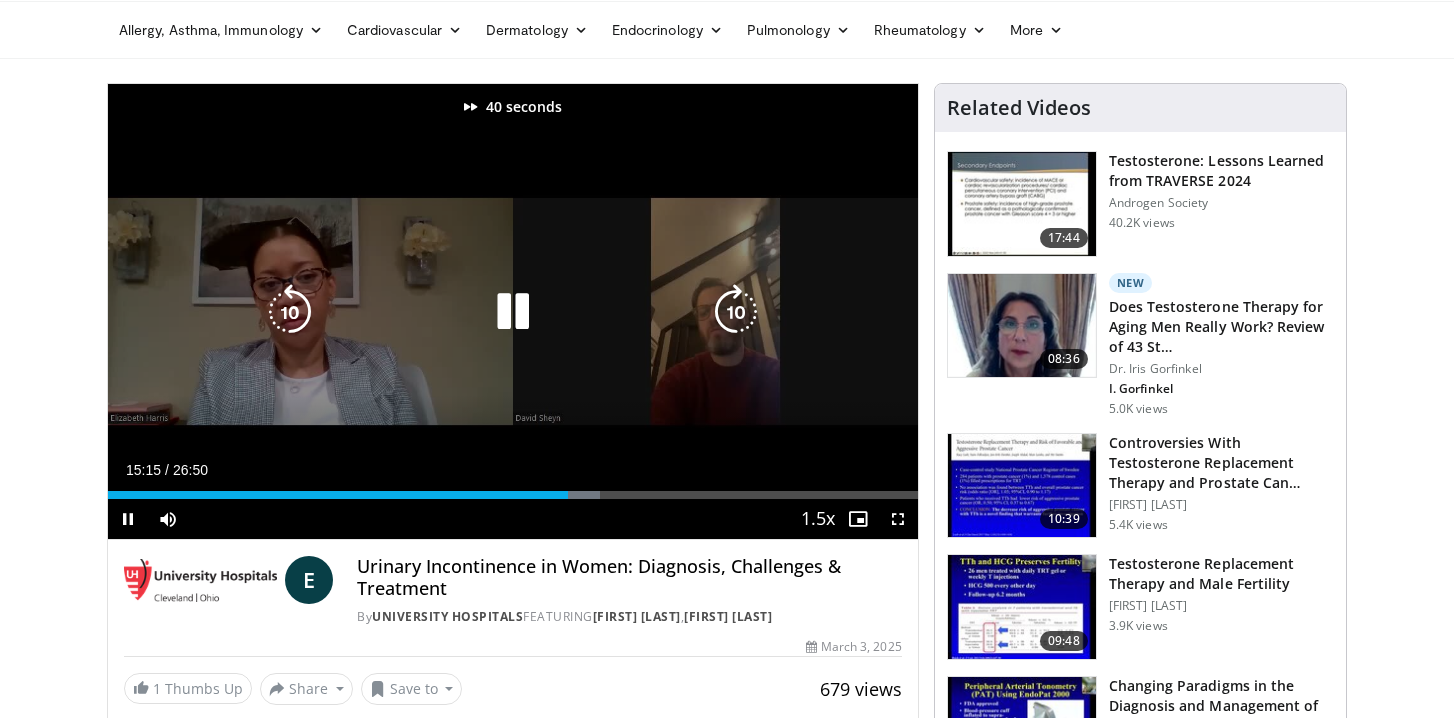 click at bounding box center [736, 312] 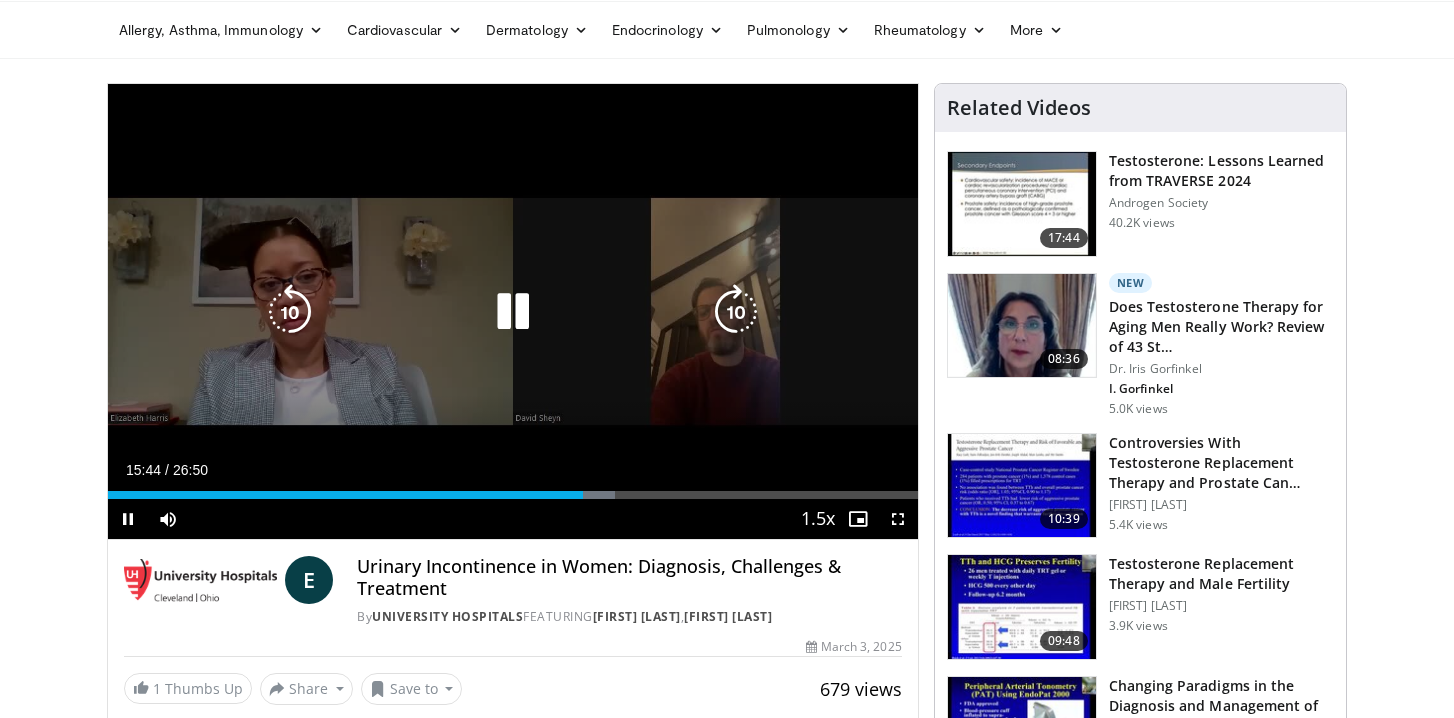 click at bounding box center [736, 312] 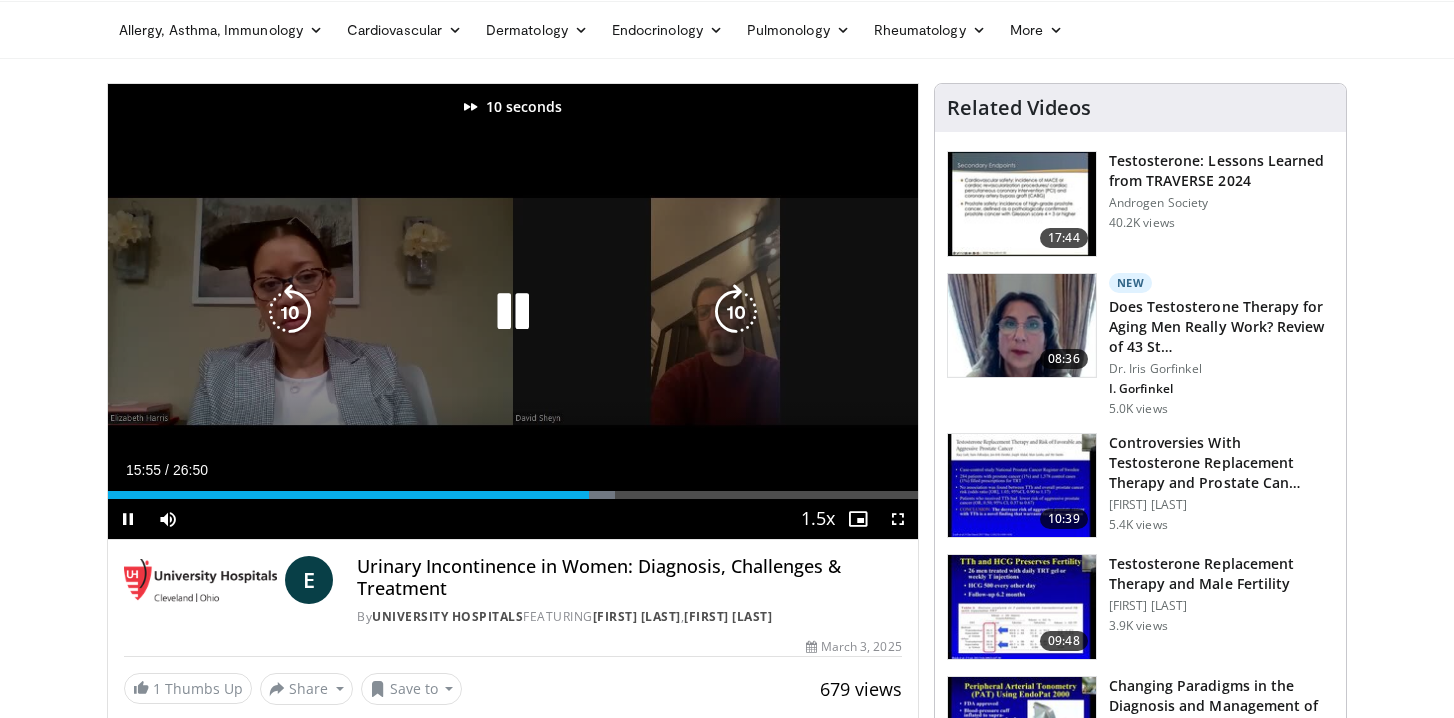 click at bounding box center (736, 312) 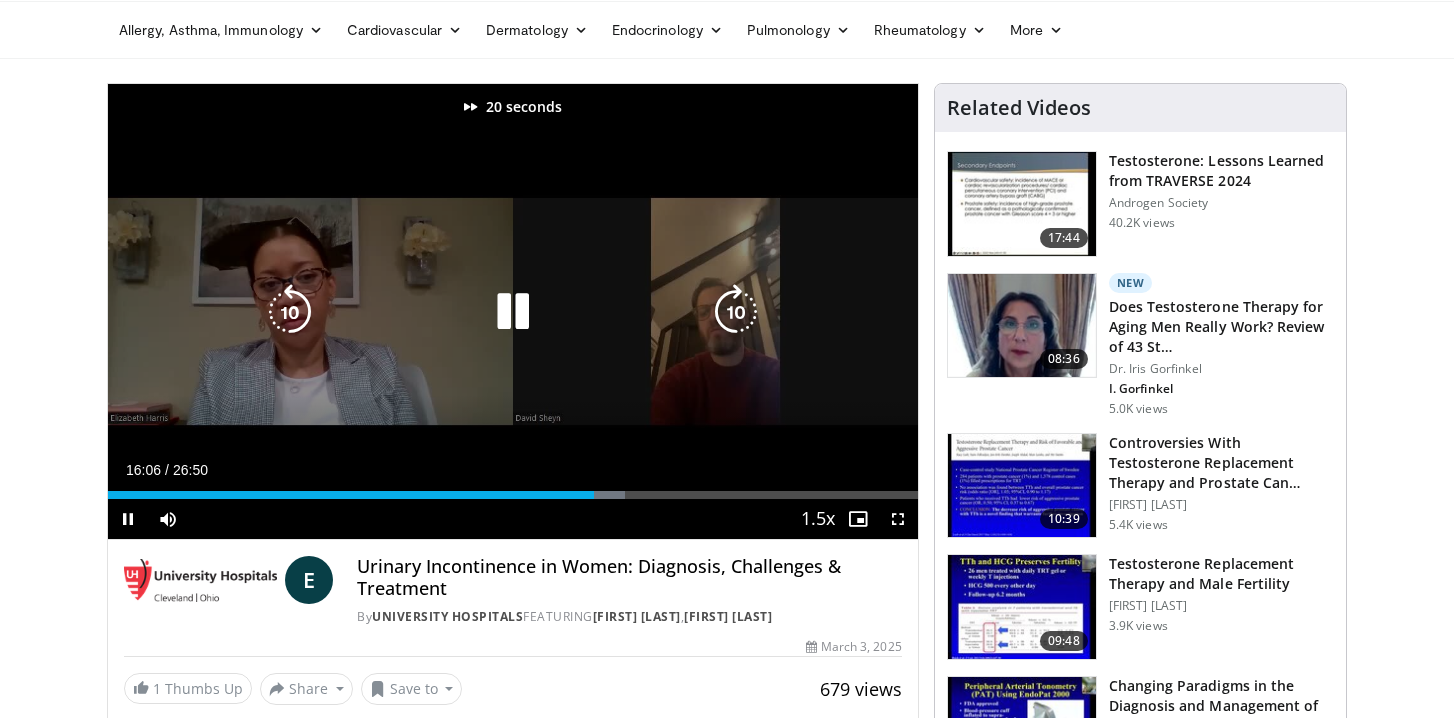 click at bounding box center (736, 312) 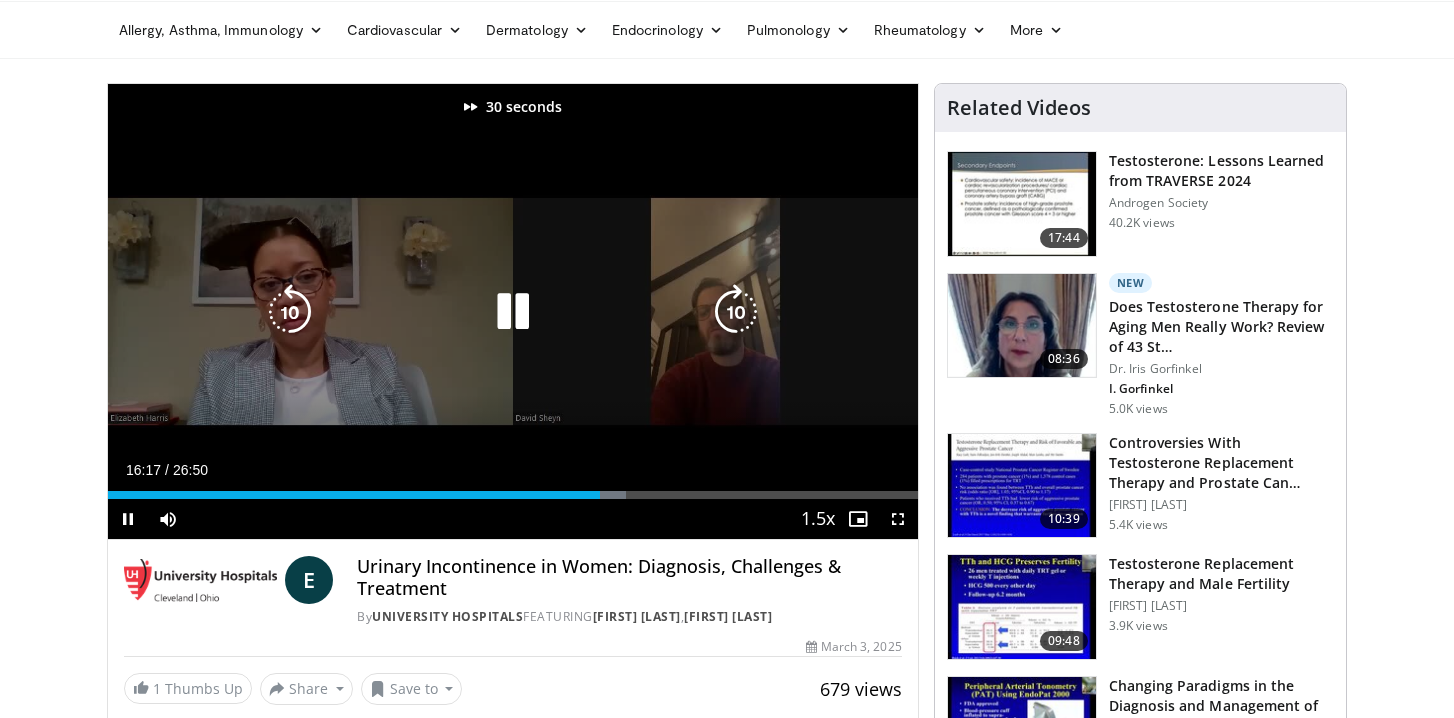 click at bounding box center (736, 312) 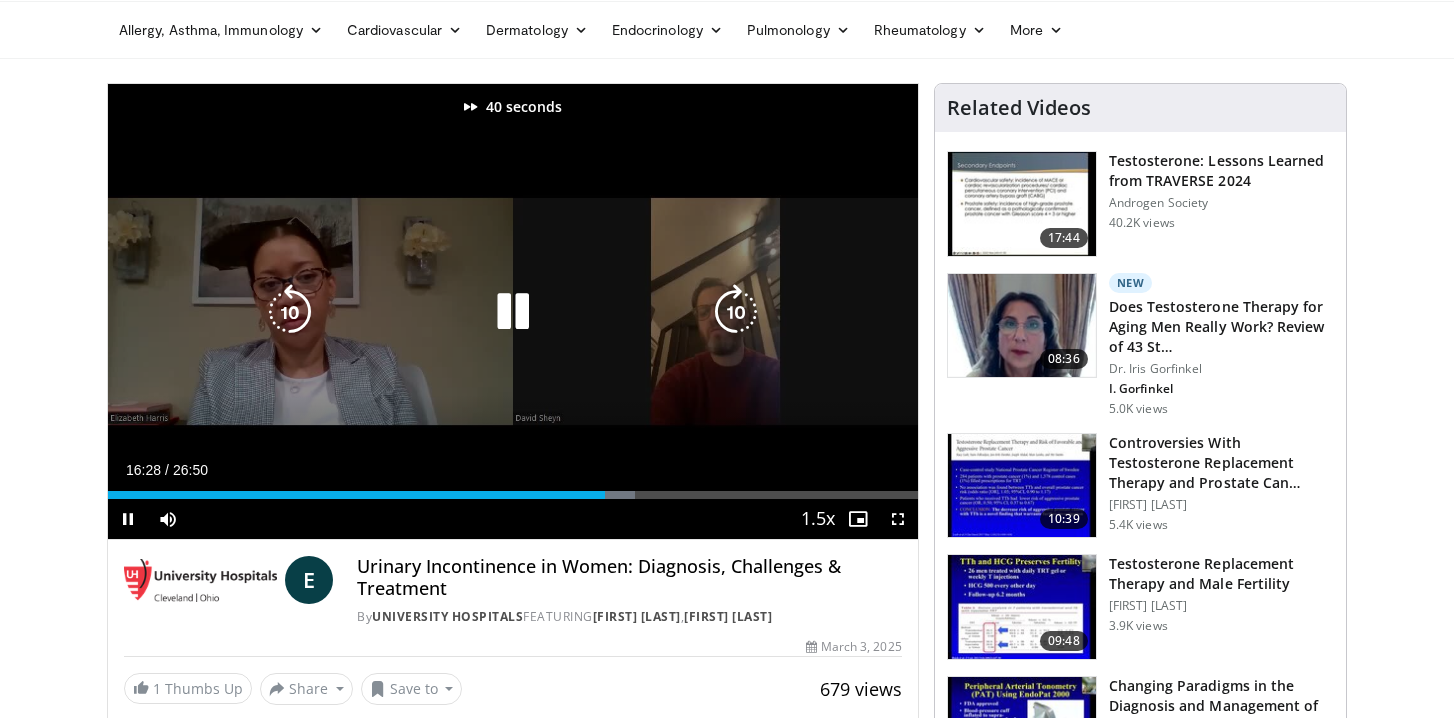 click at bounding box center [736, 312] 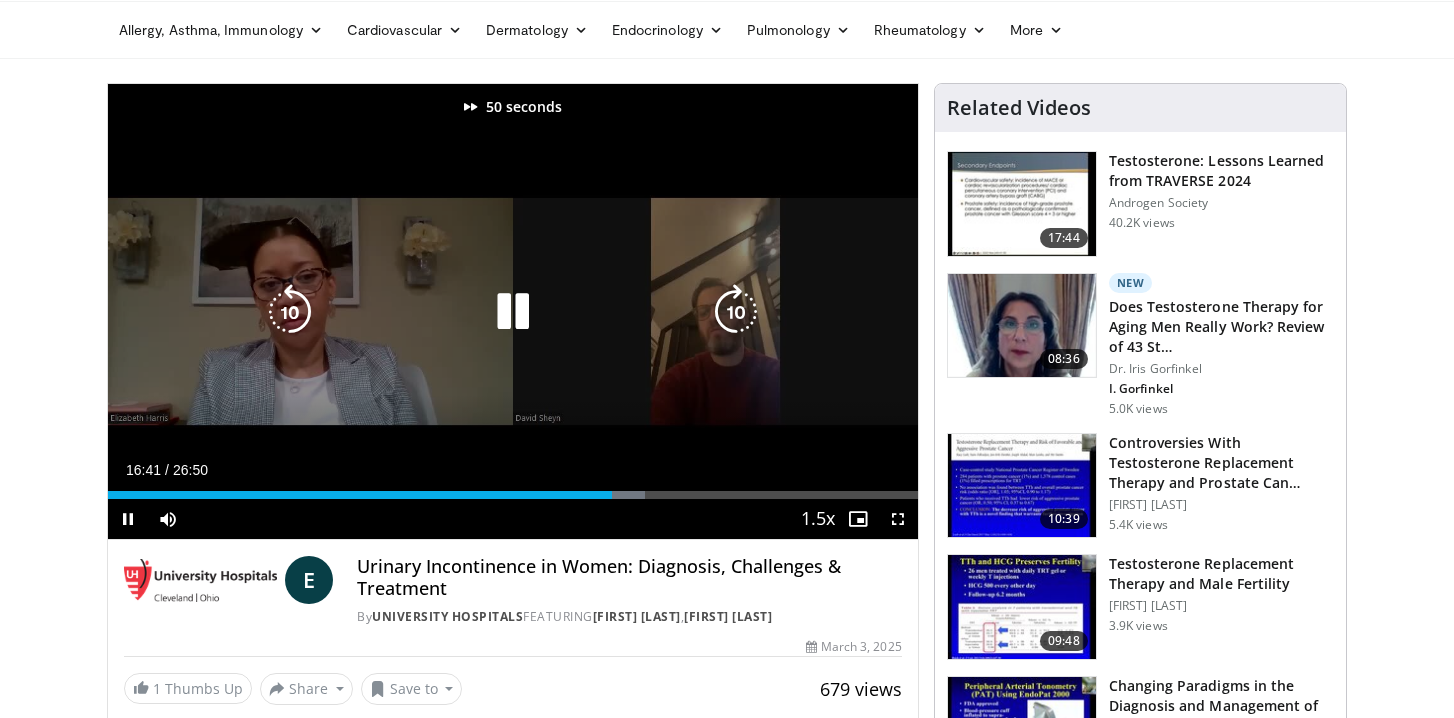 click at bounding box center [736, 312] 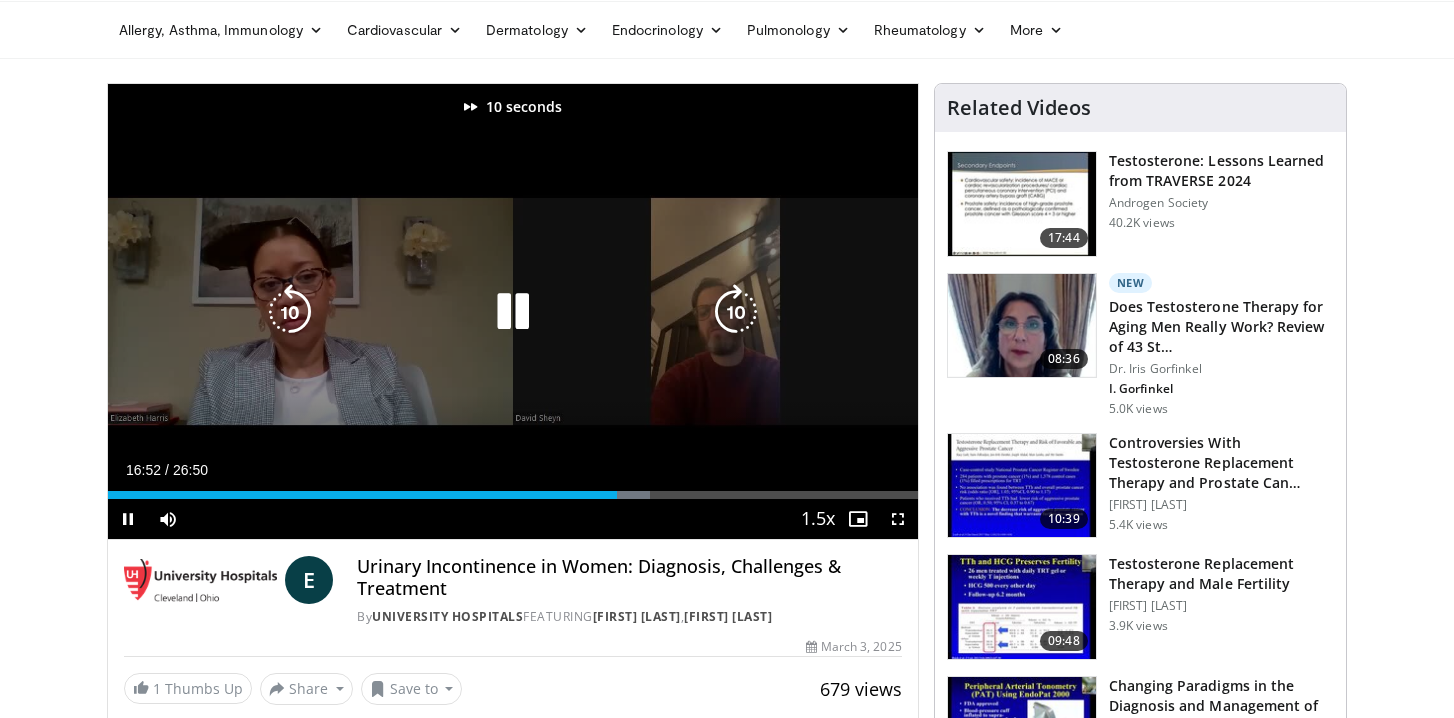 click at bounding box center (736, 312) 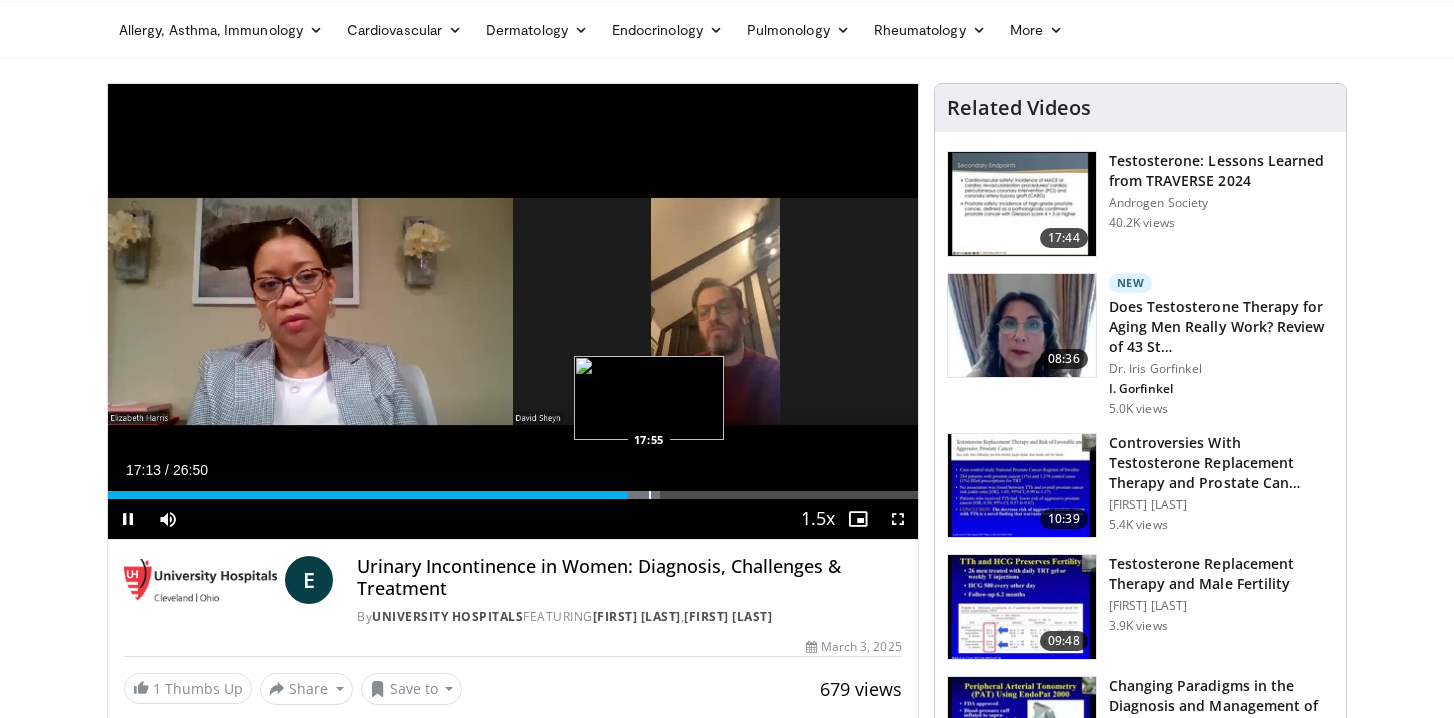 click at bounding box center [650, 495] 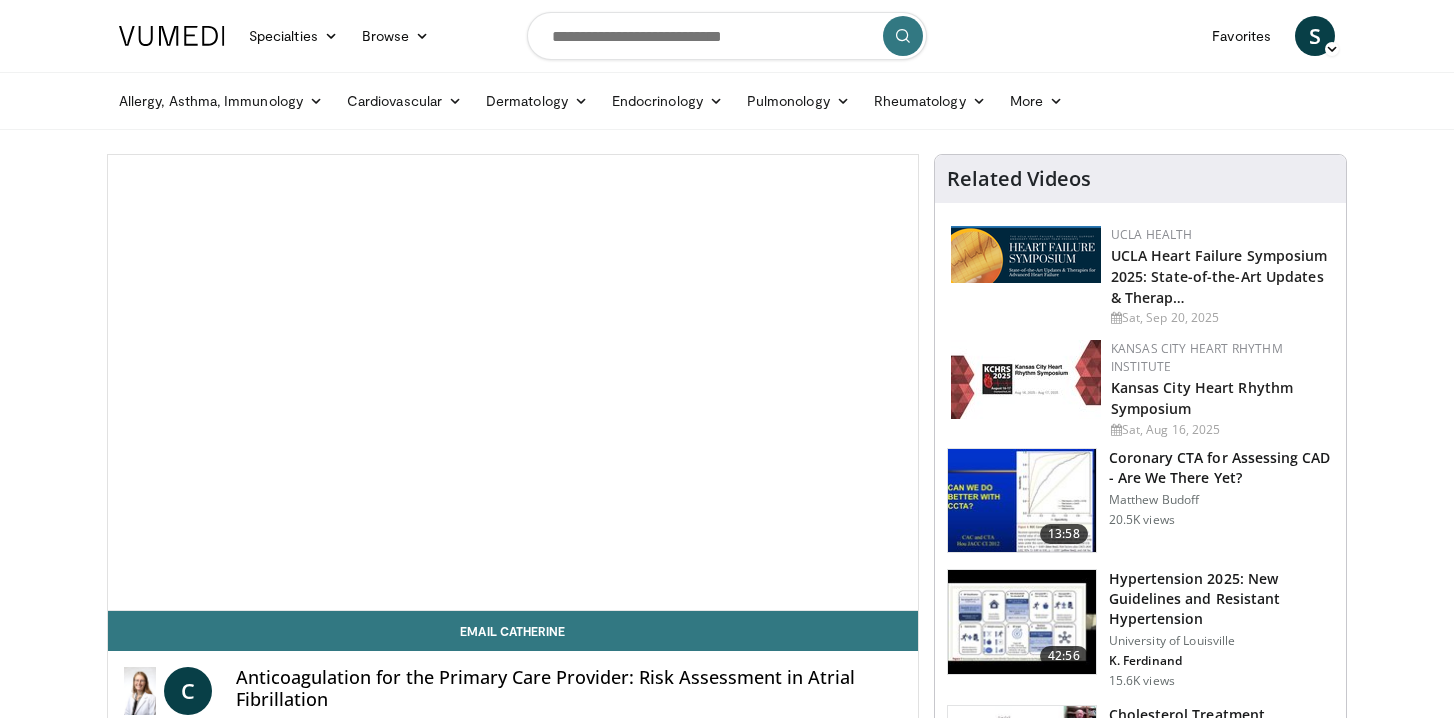 scroll, scrollTop: 0, scrollLeft: 0, axis: both 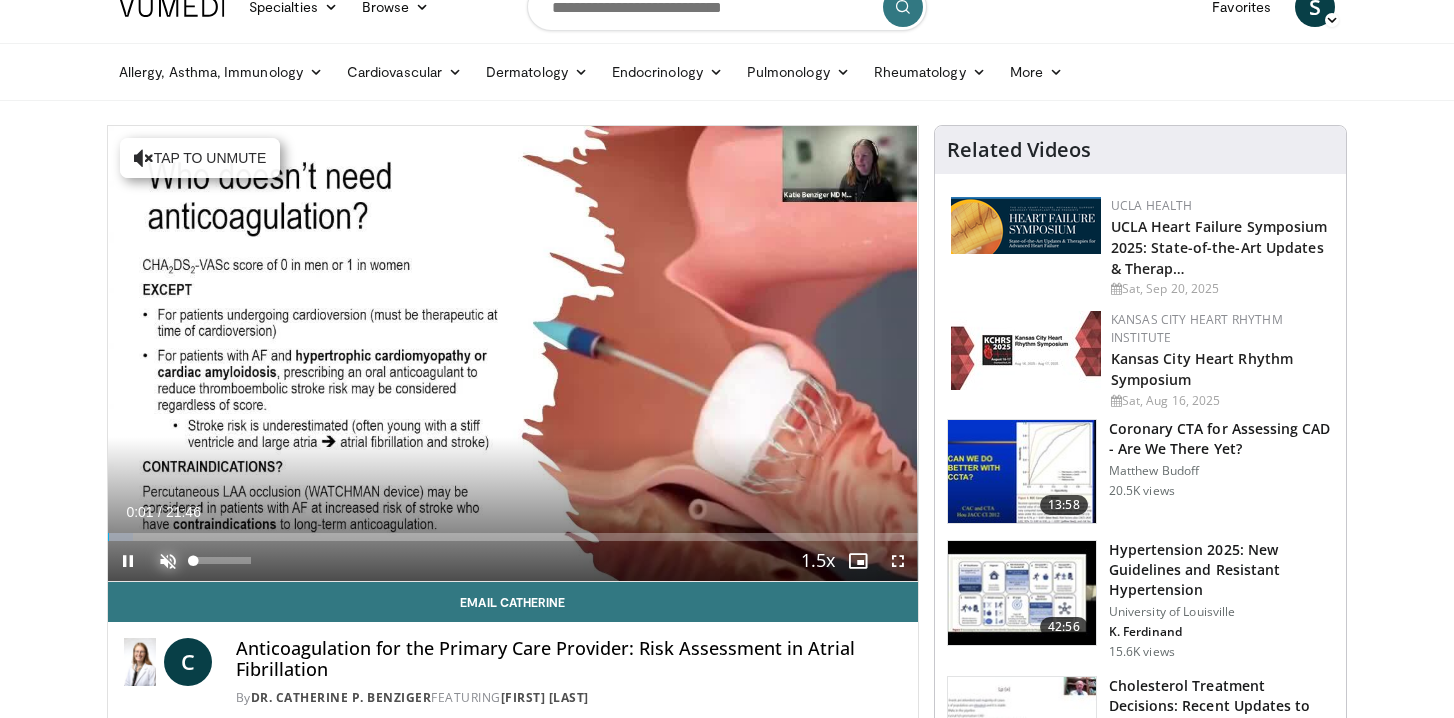 click at bounding box center [168, 561] 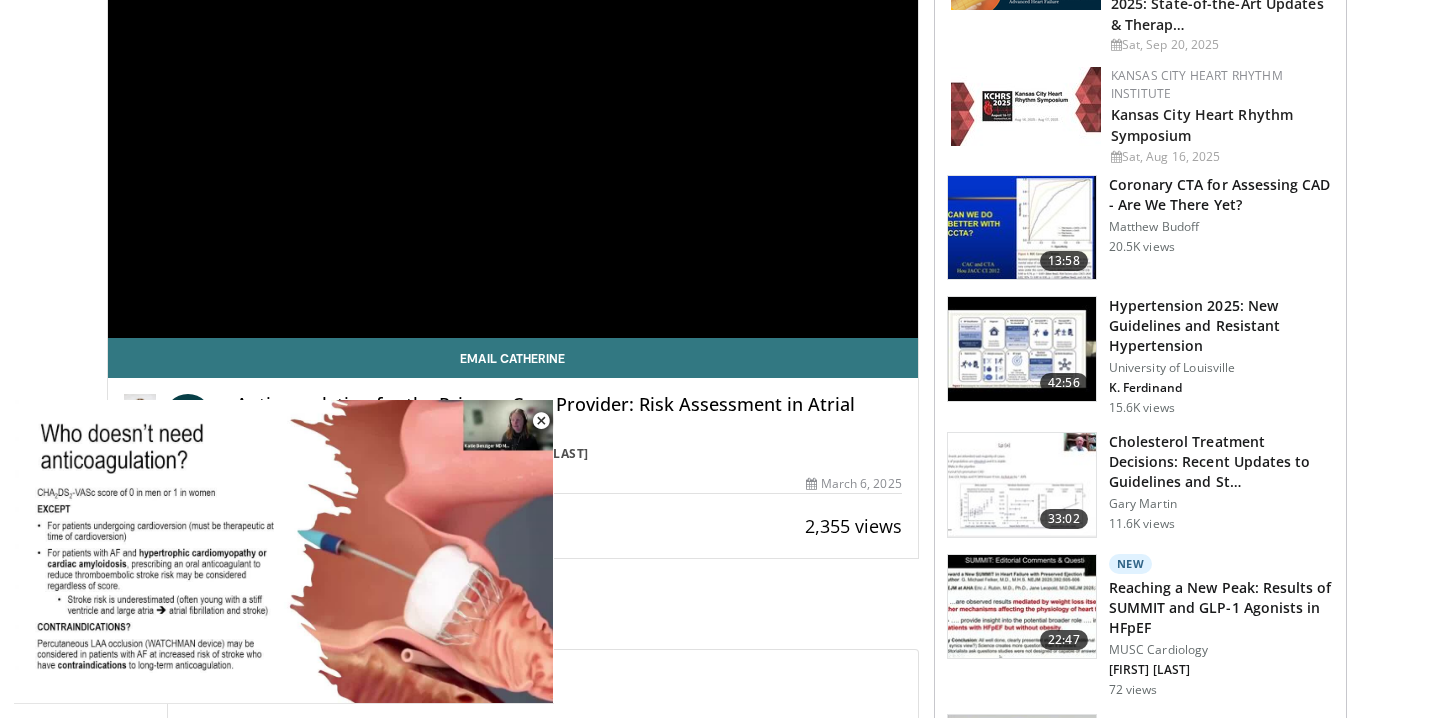 scroll, scrollTop: 0, scrollLeft: 0, axis: both 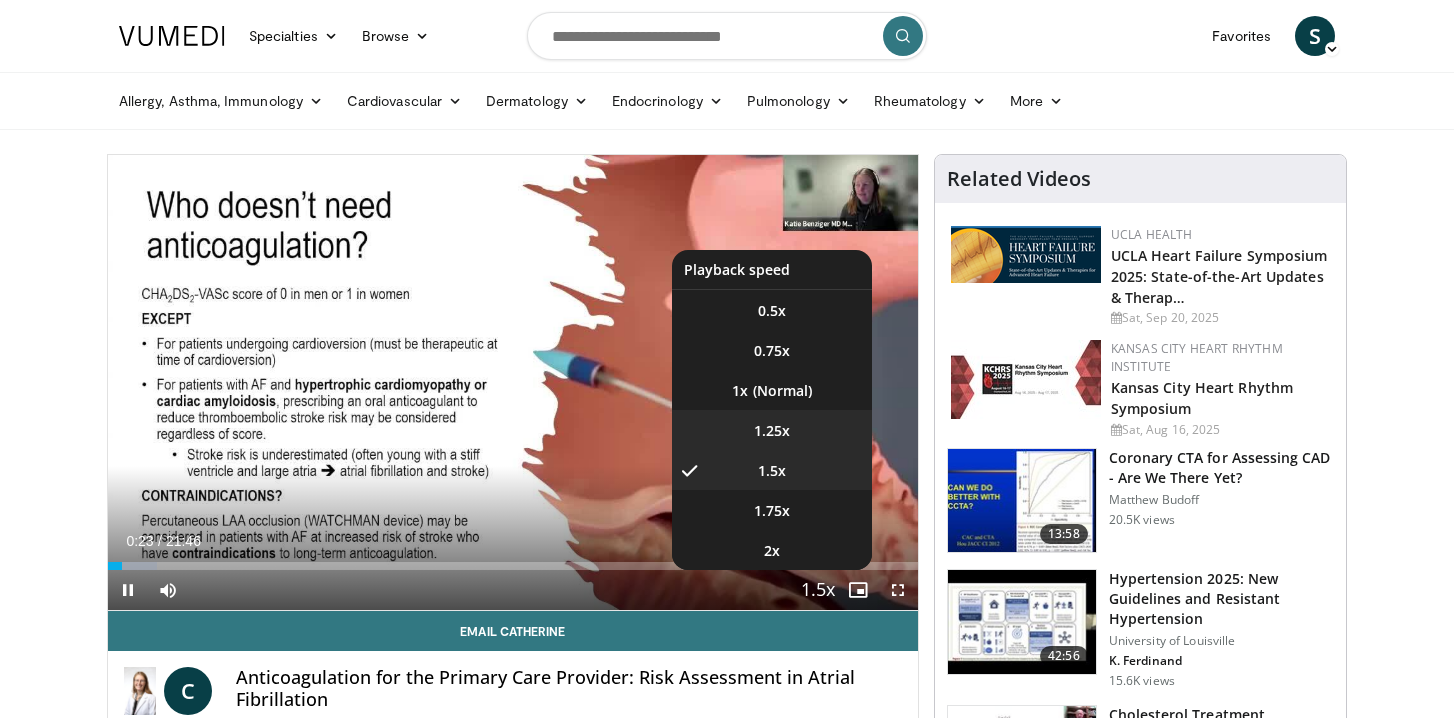 click on "1.25x" at bounding box center [772, 431] 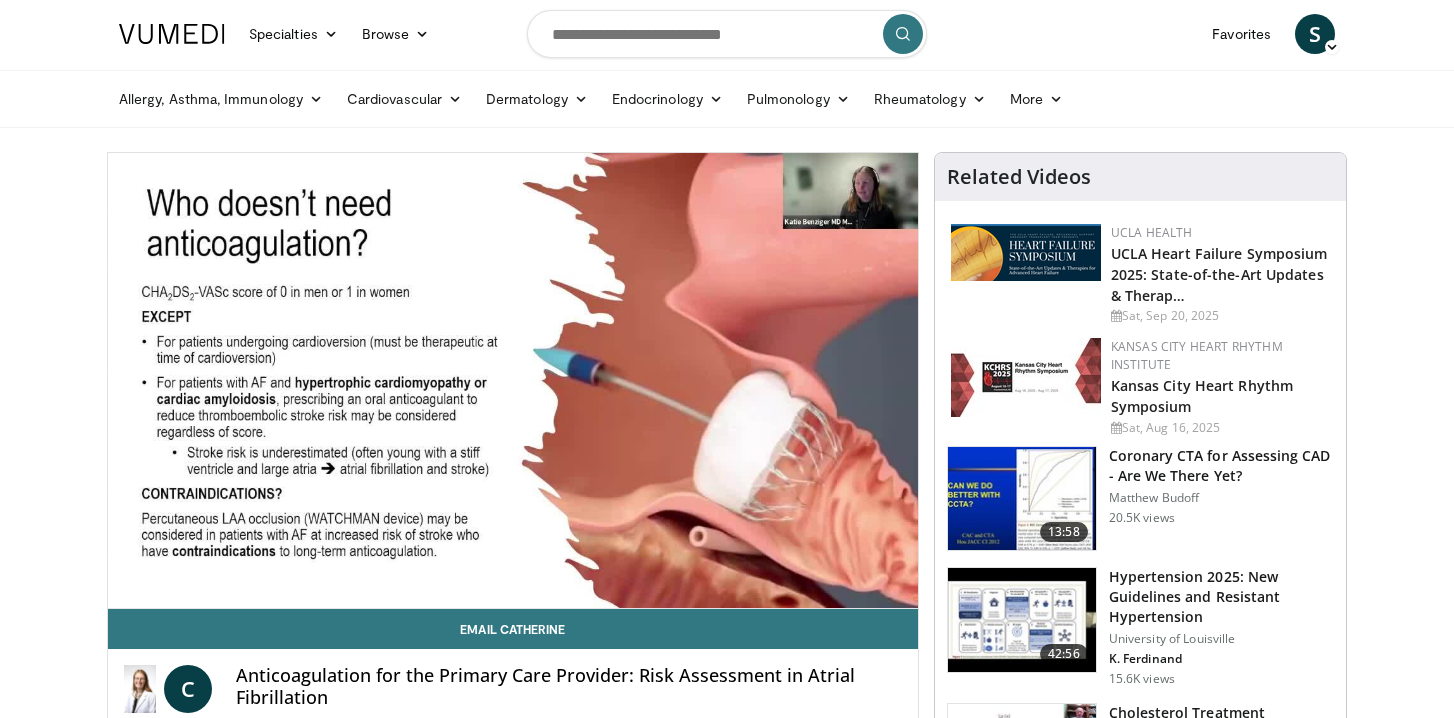 scroll, scrollTop: 0, scrollLeft: 0, axis: both 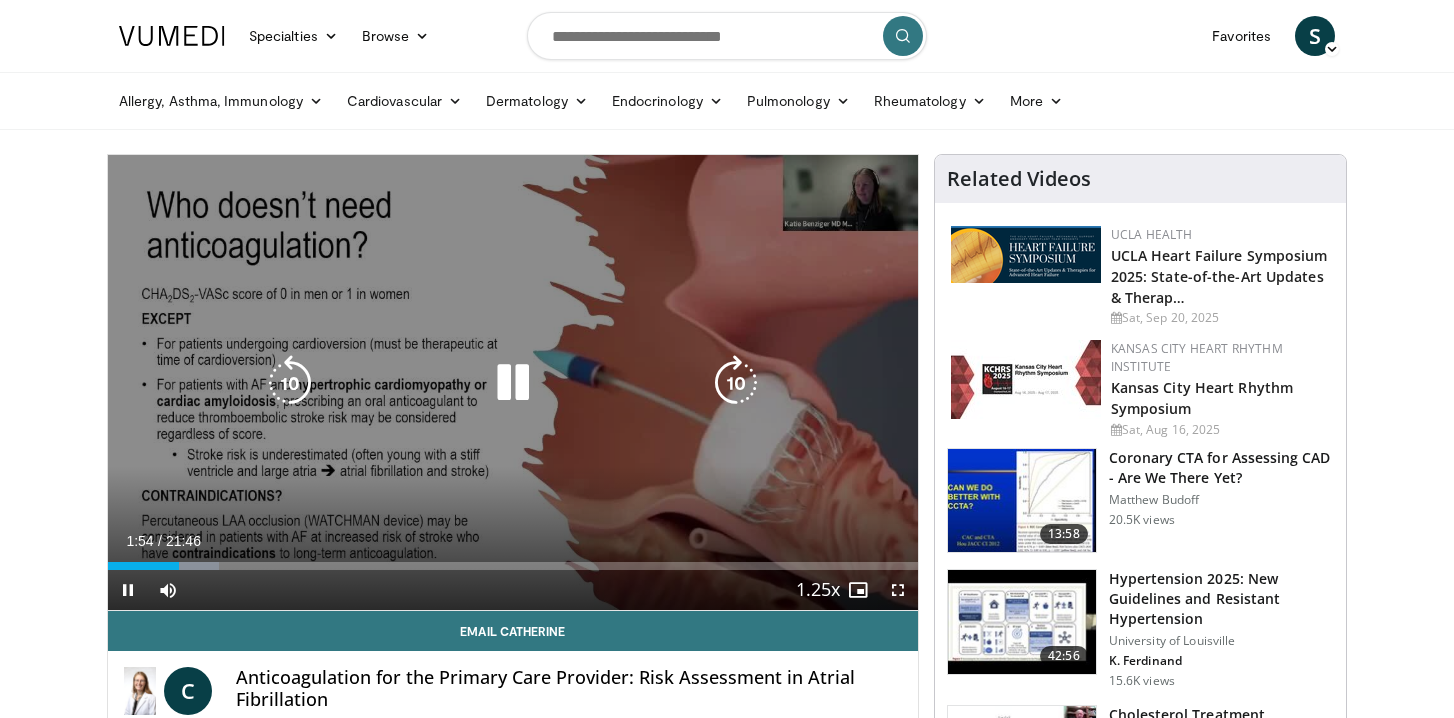 click at bounding box center (736, 383) 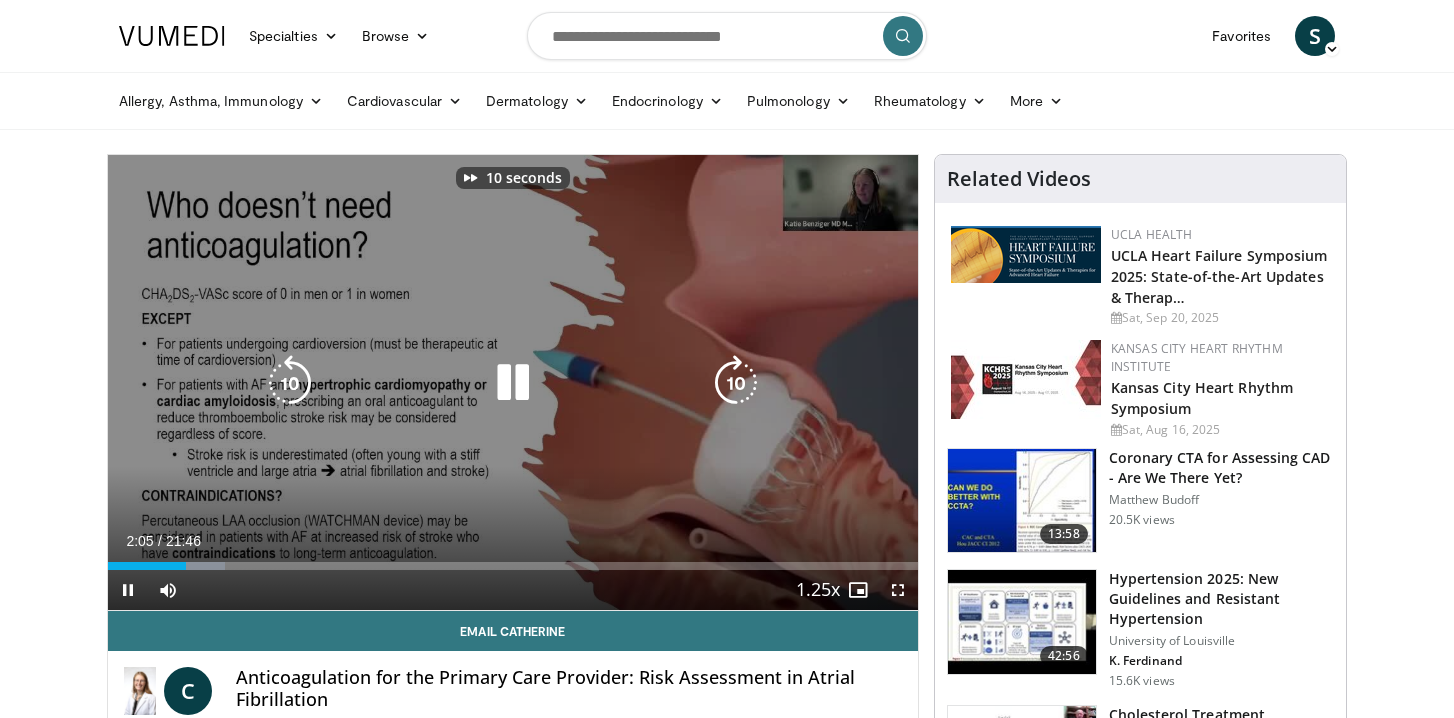 click at bounding box center (736, 383) 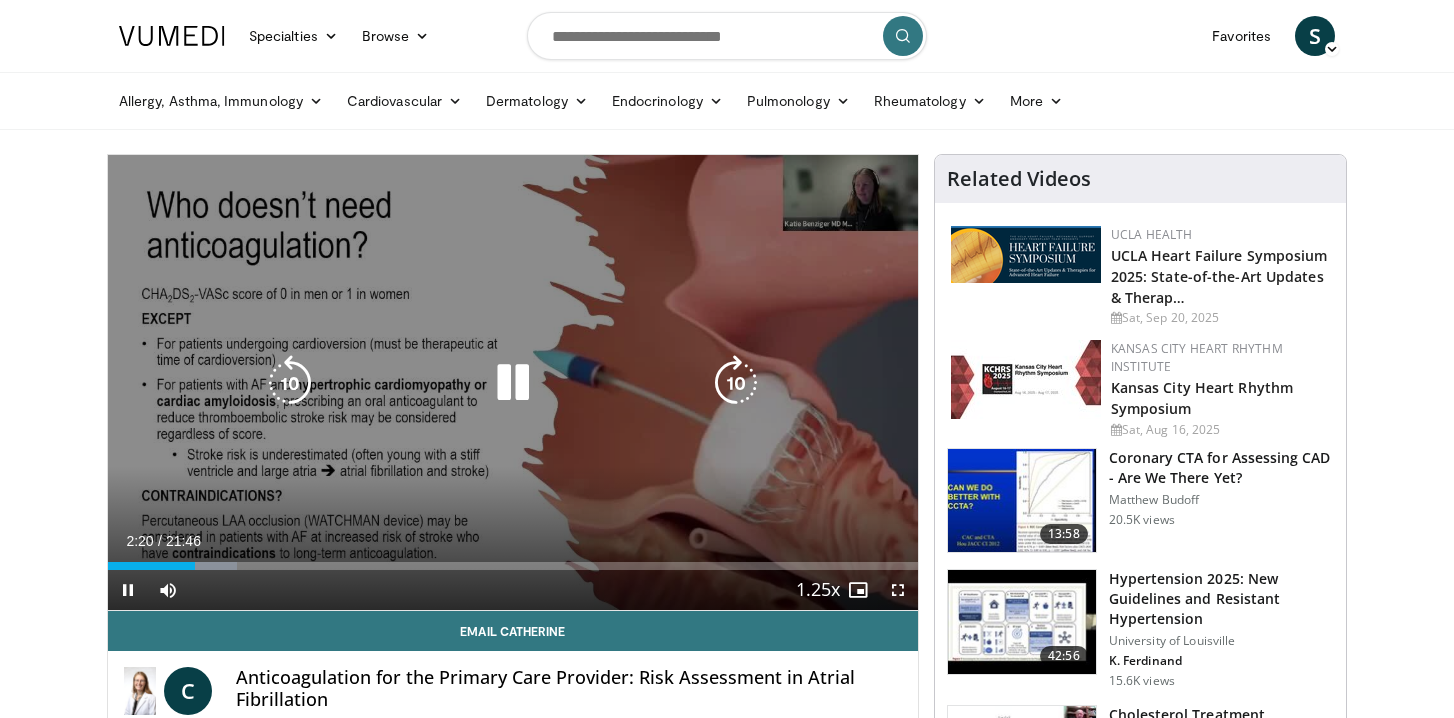 click at bounding box center (290, 383) 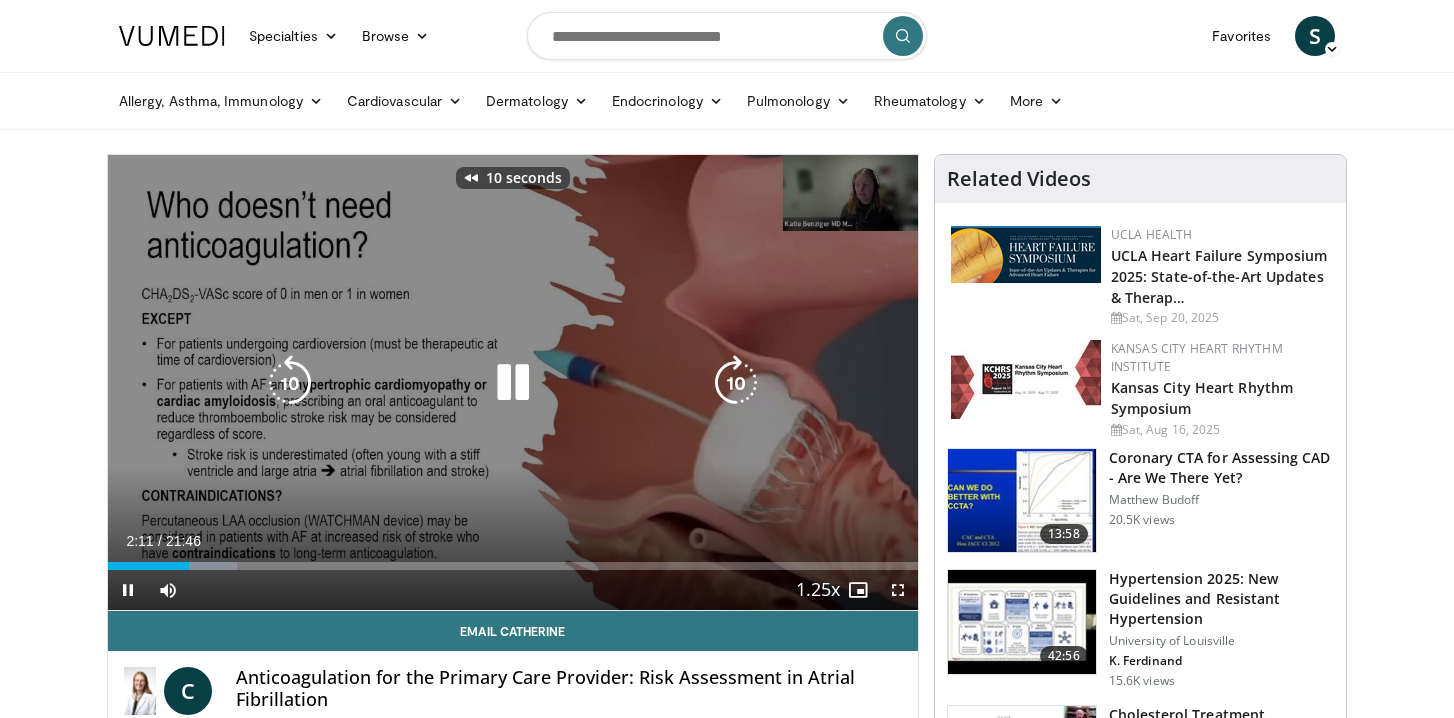 click at bounding box center [290, 383] 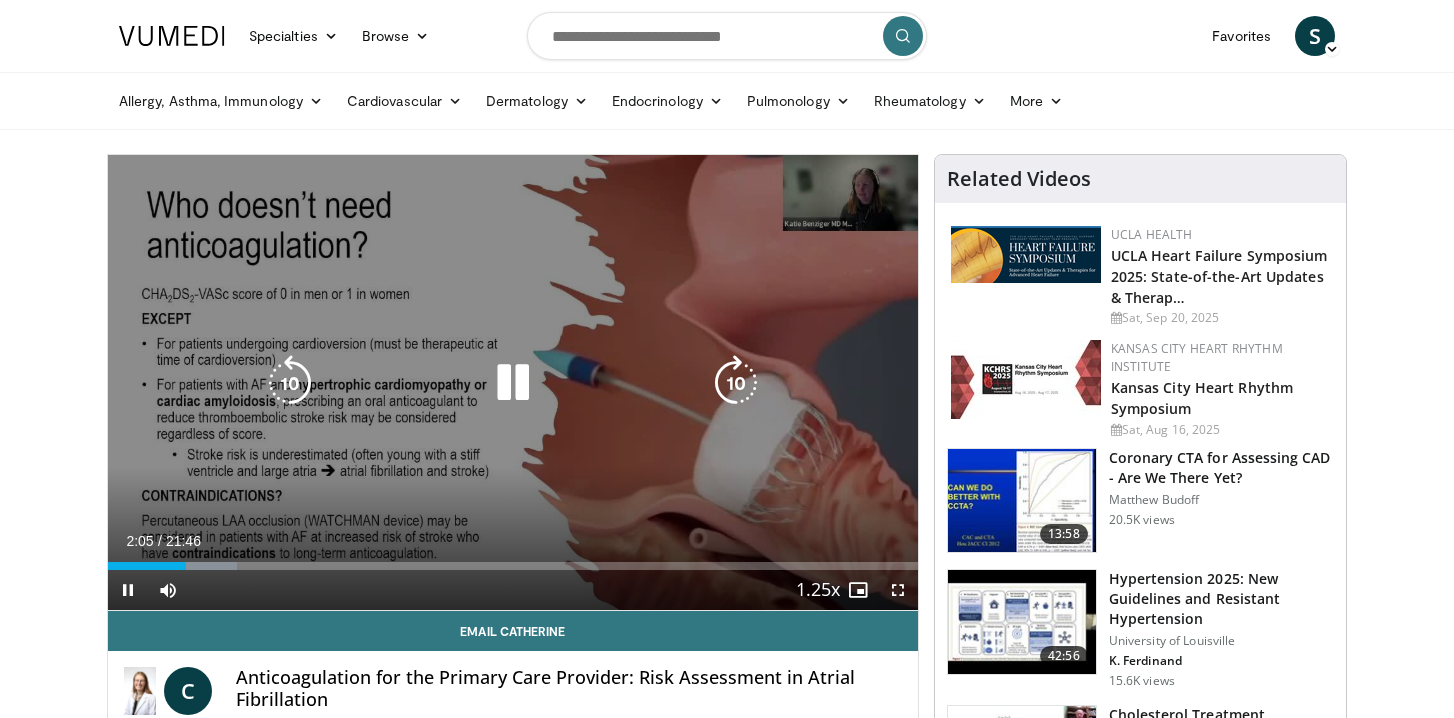 click at bounding box center [290, 383] 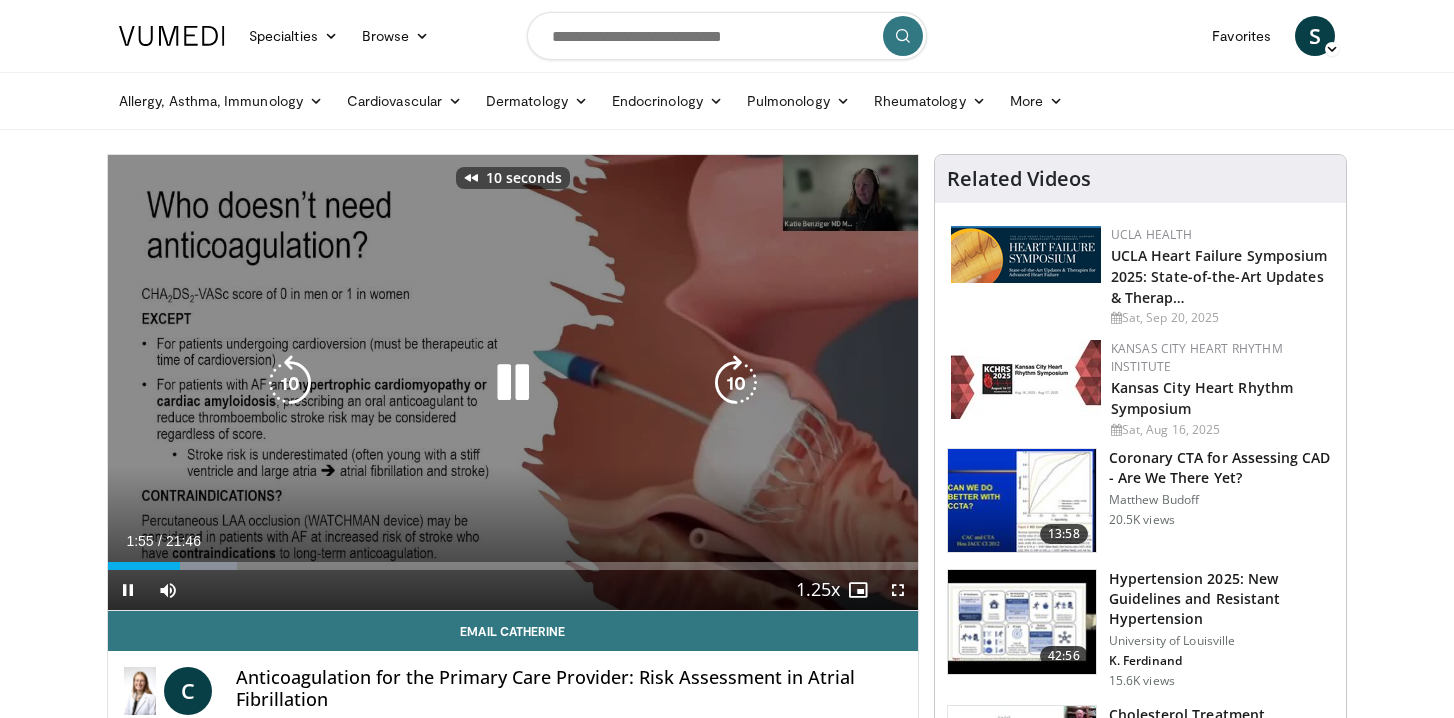 click at bounding box center (290, 383) 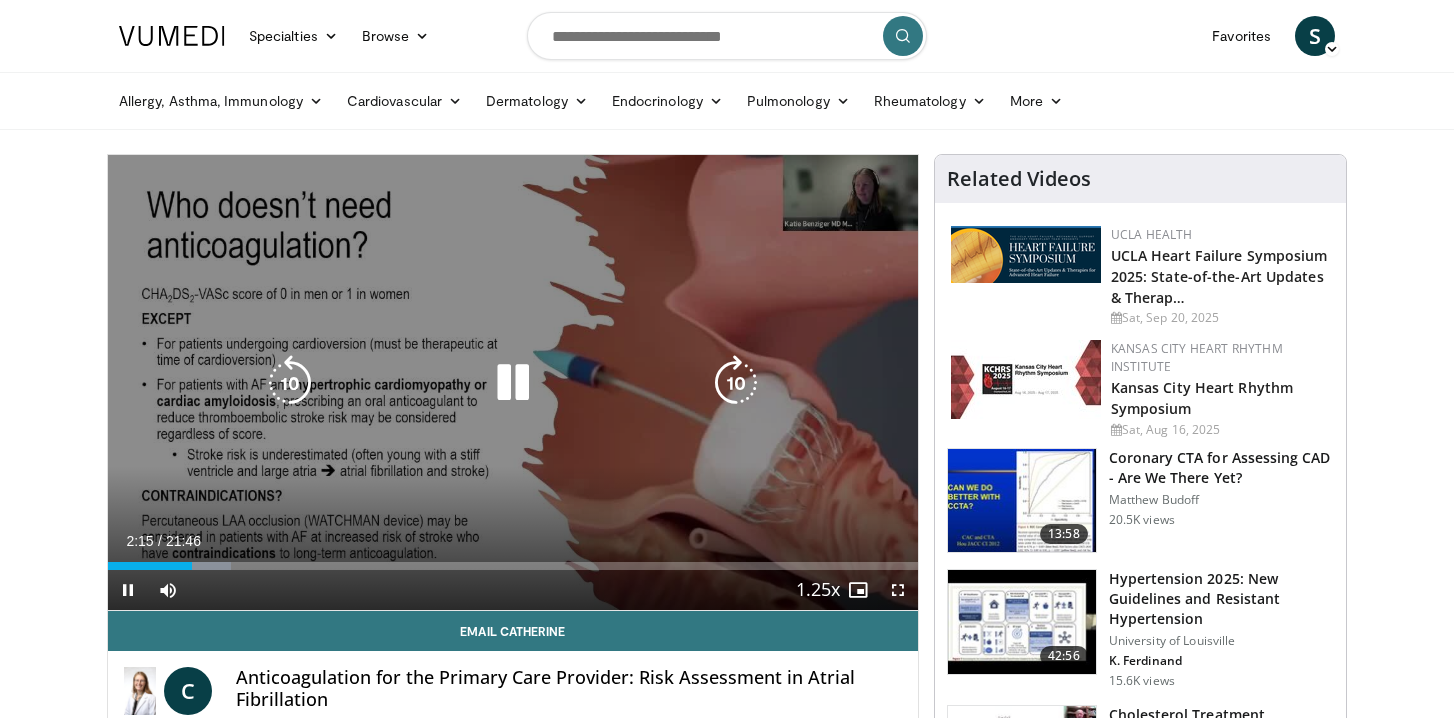 click at bounding box center (736, 383) 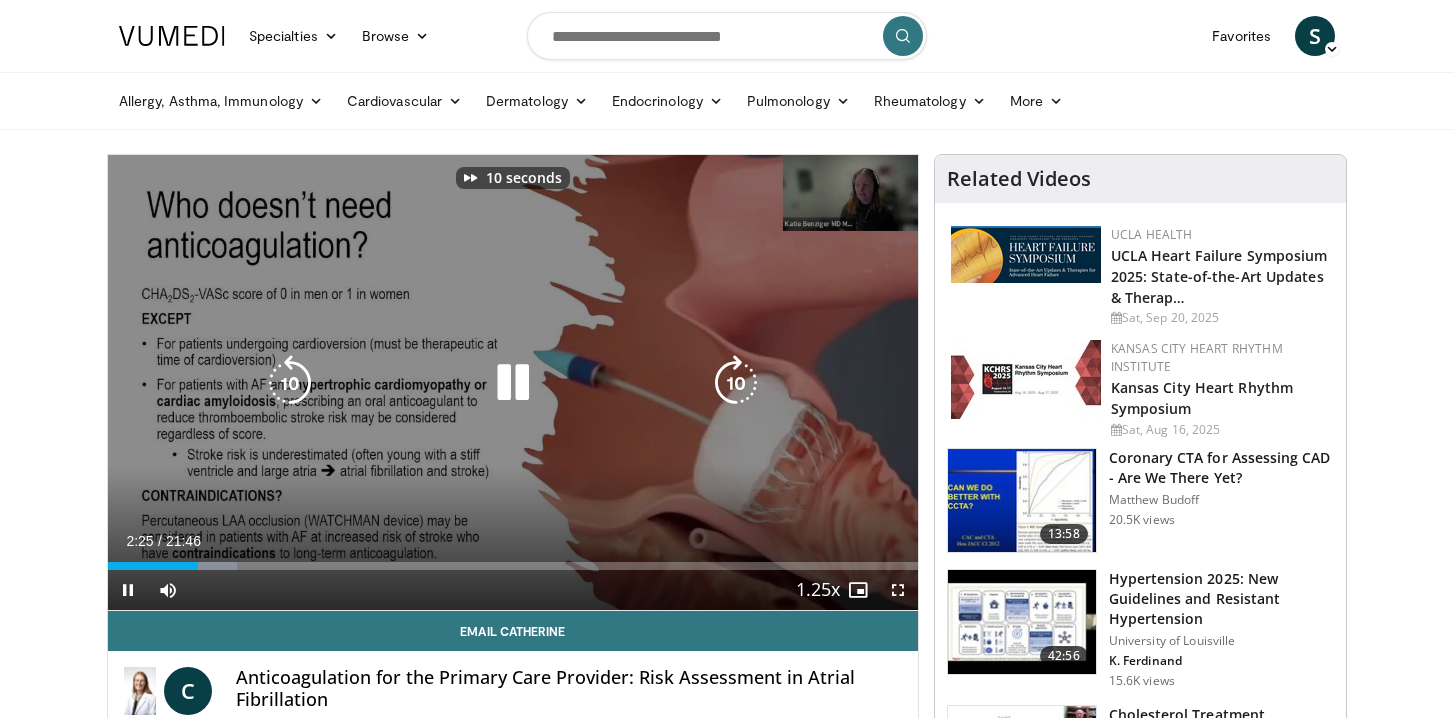 click at bounding box center (736, 383) 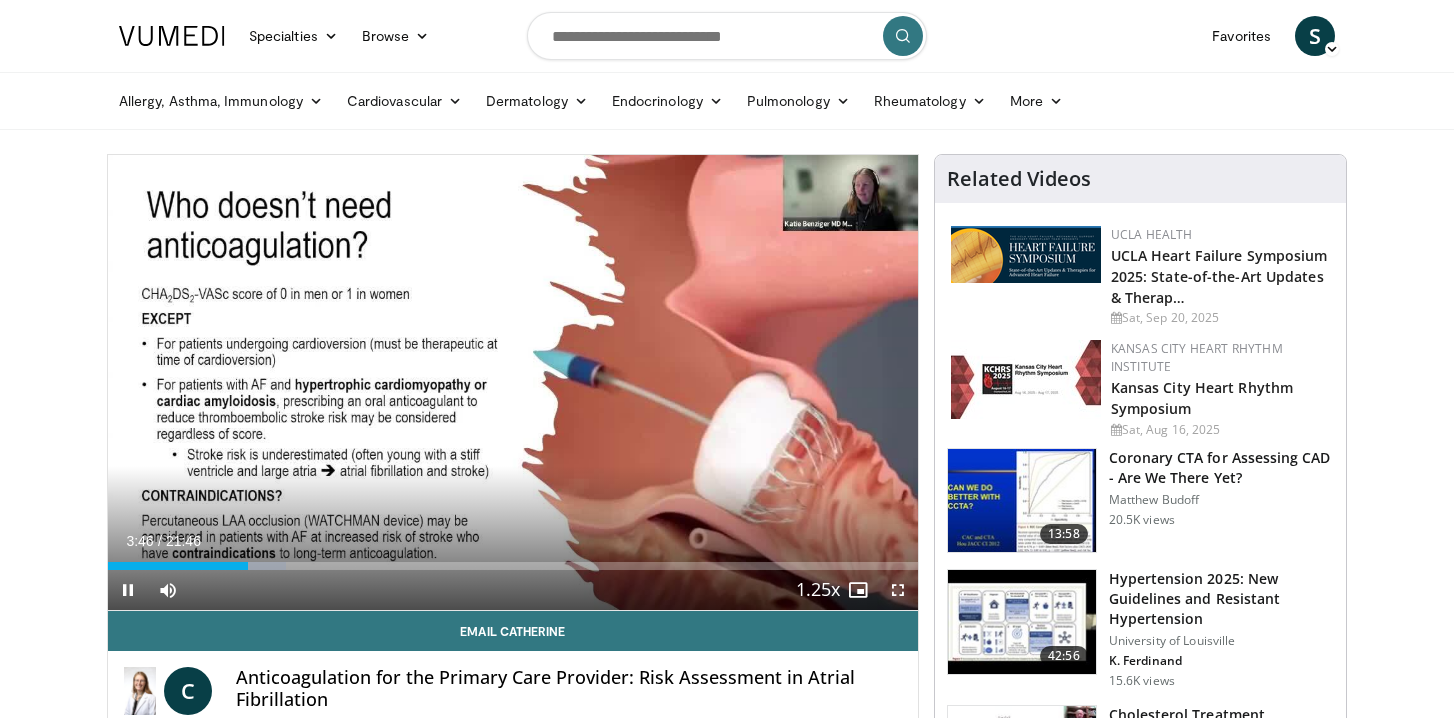 click at bounding box center [898, 590] 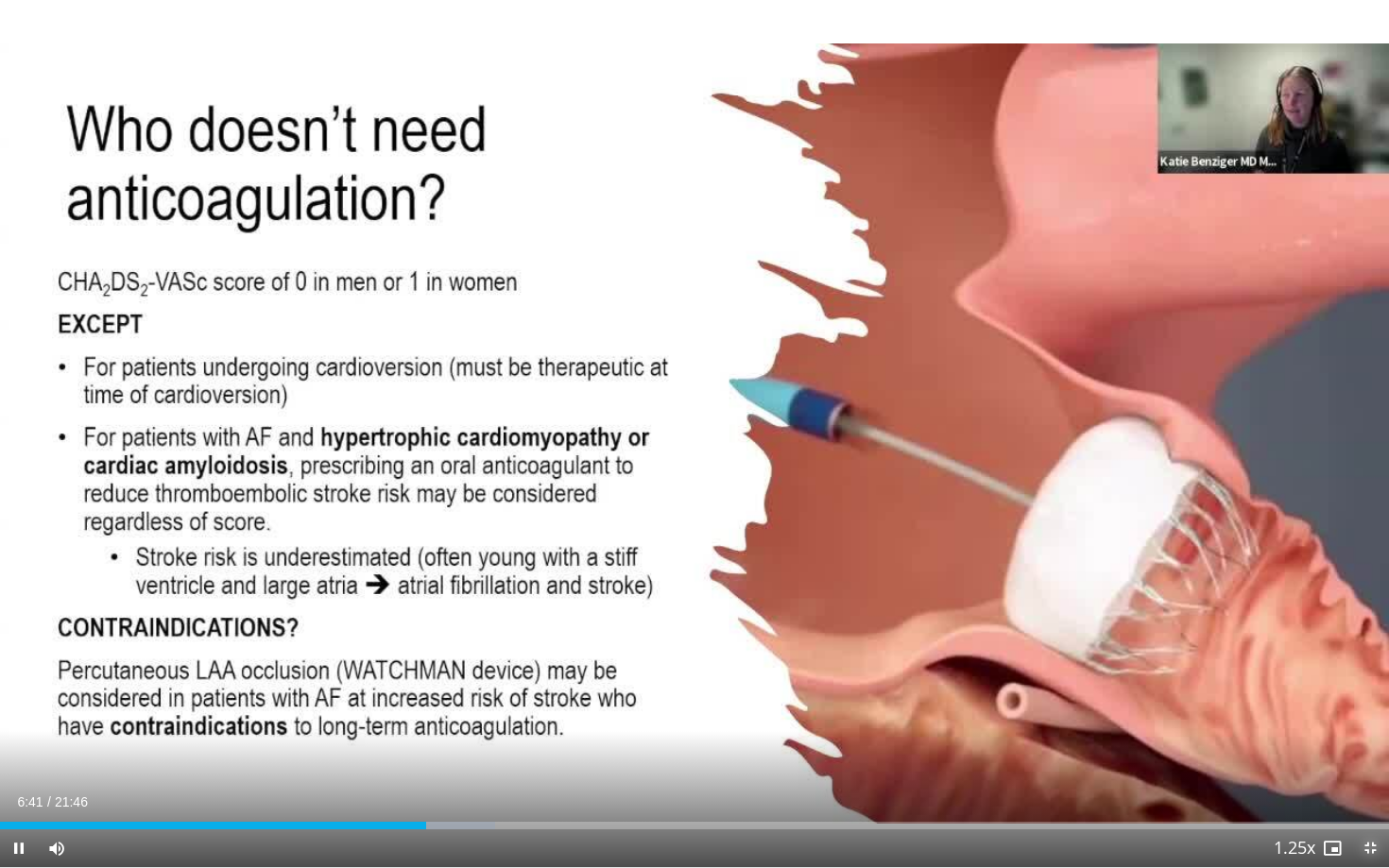 click at bounding box center (1370, 848) 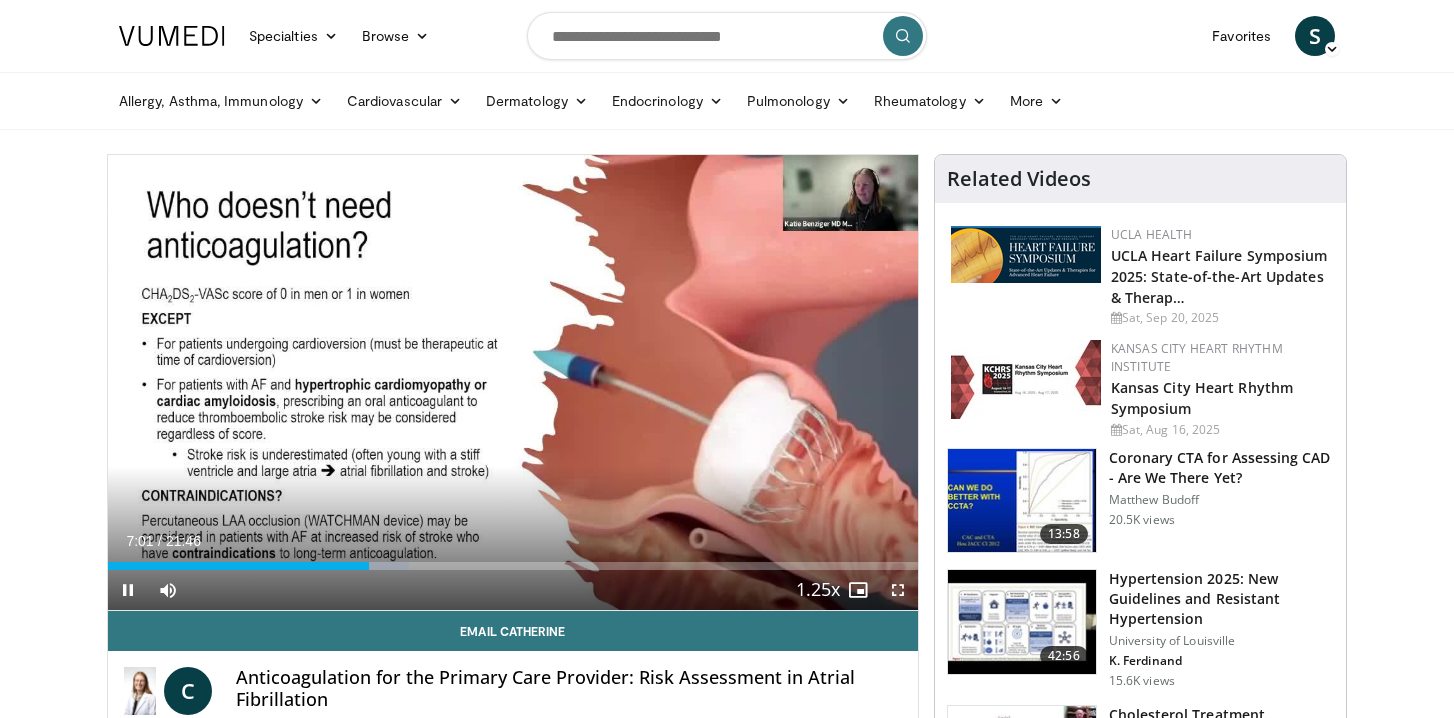 click at bounding box center (898, 590) 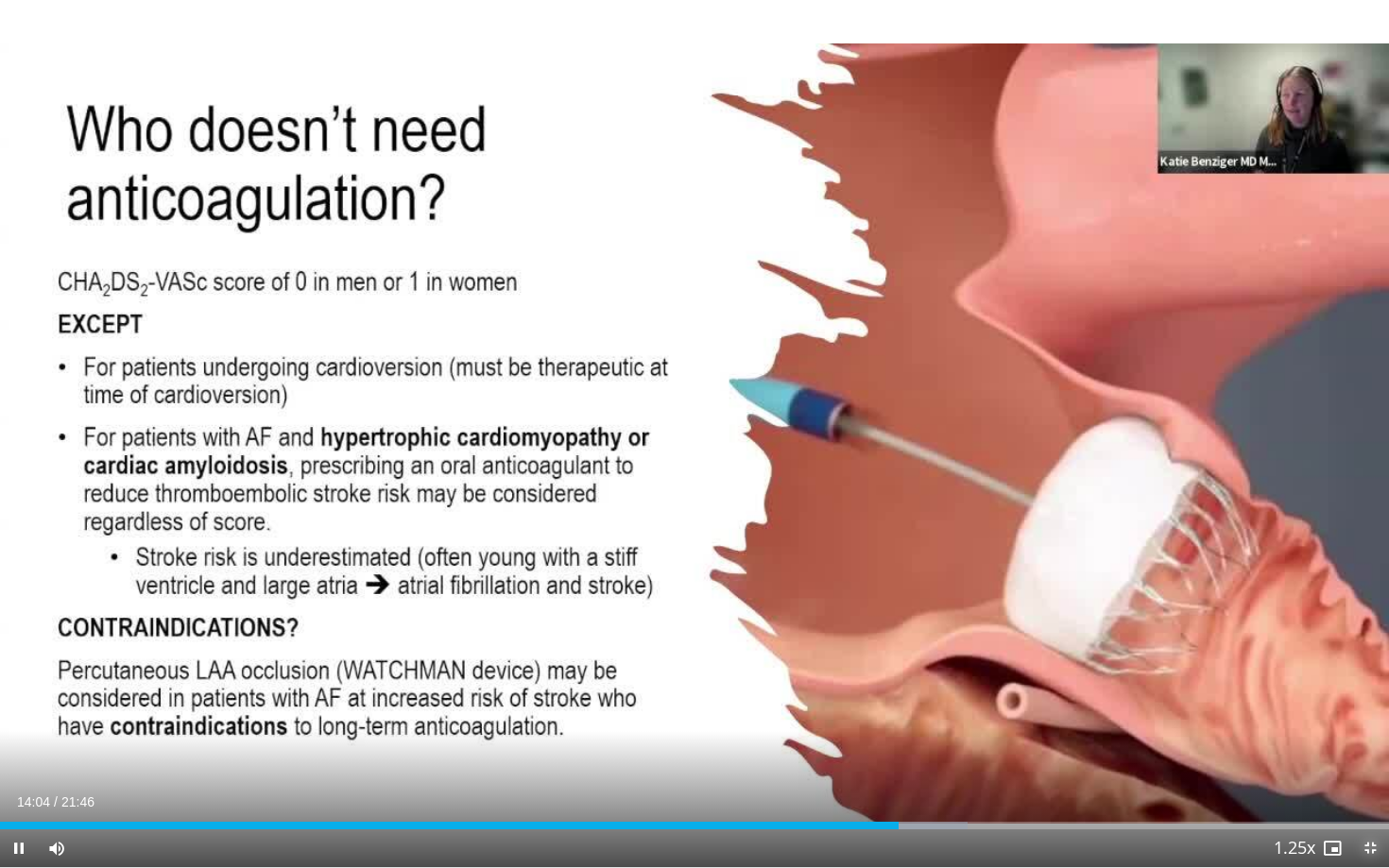 click at bounding box center (1370, 848) 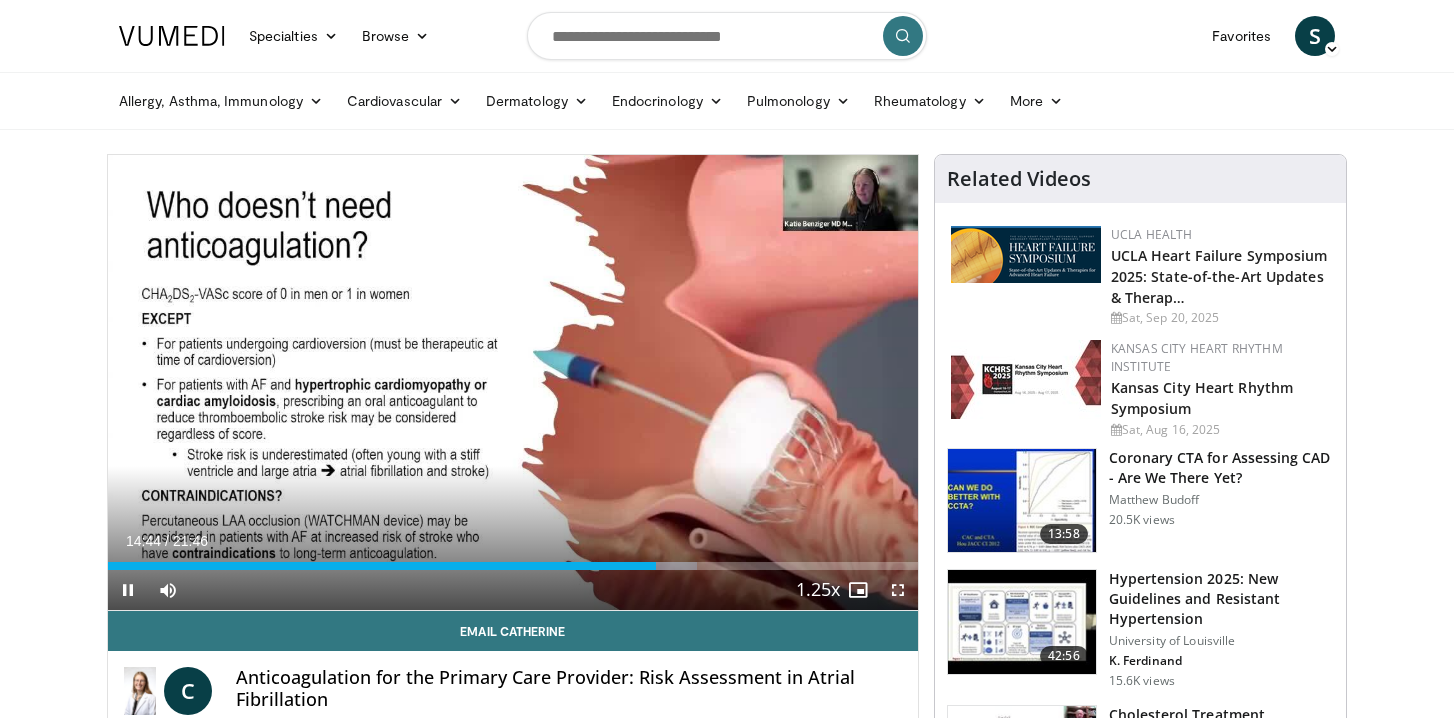 click at bounding box center [898, 590] 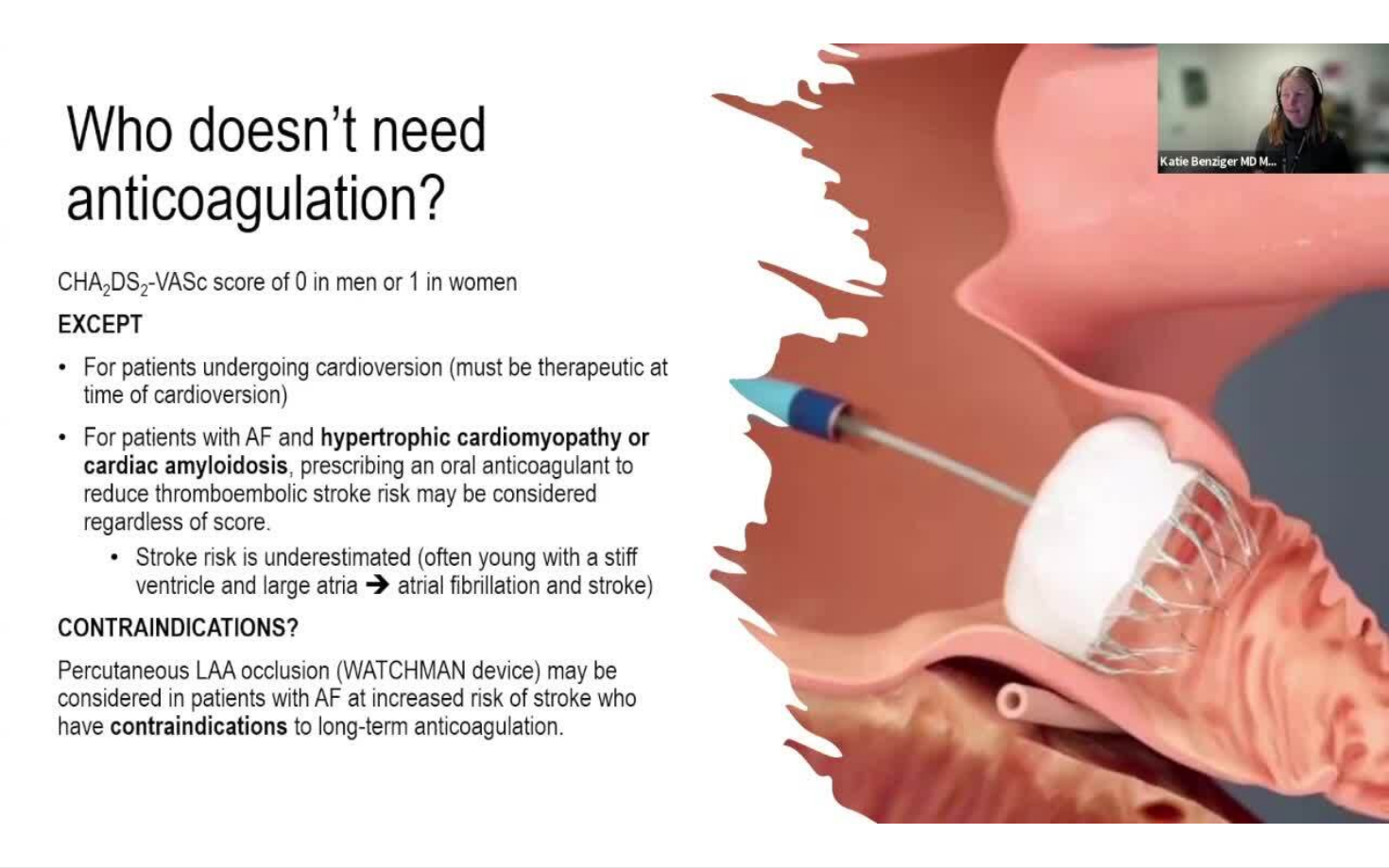 click on "20 seconds
Tap to unmute" at bounding box center [694, 434] 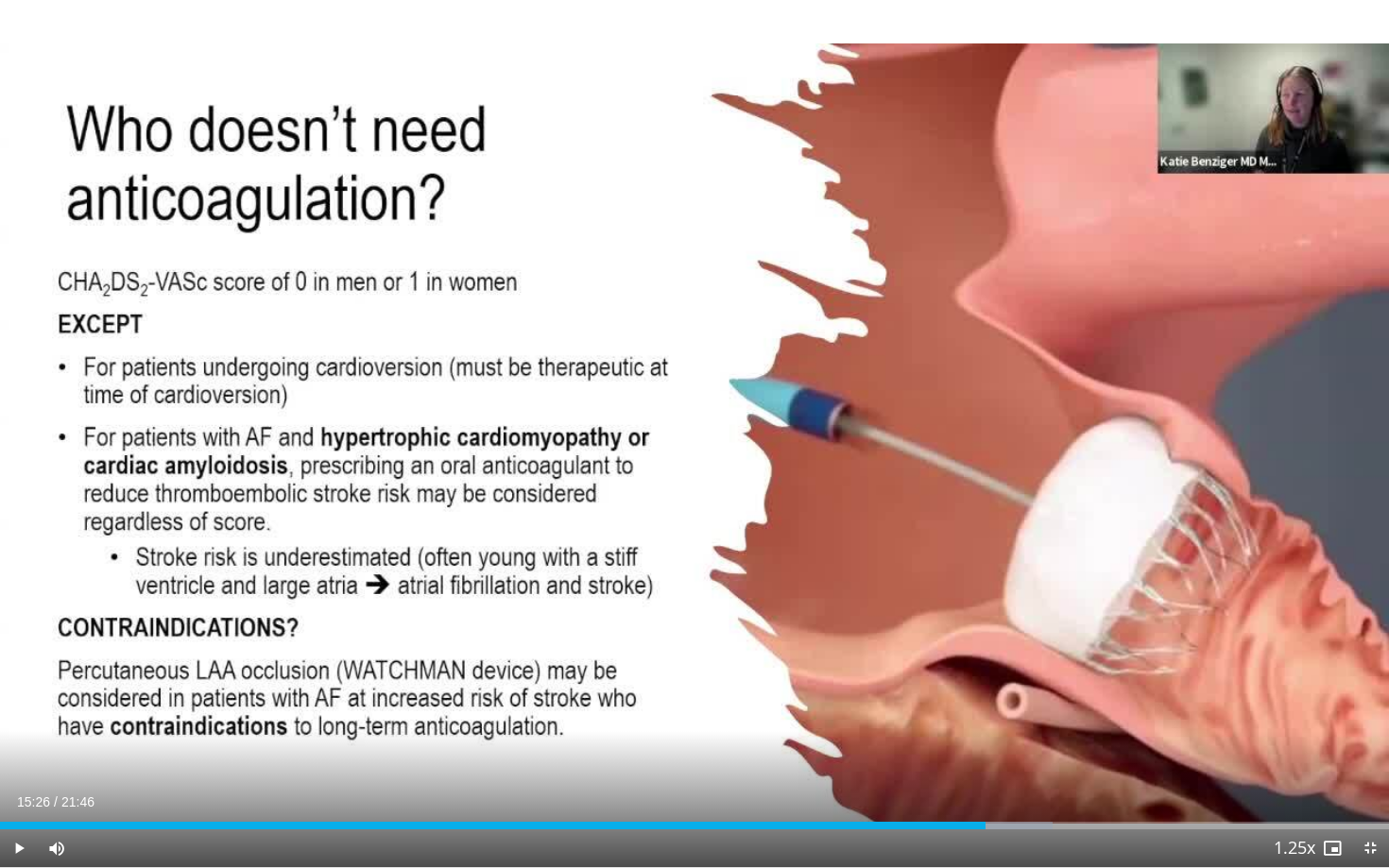 click on "Current Time  15:26 / Duration  21:46 Play Skip Backward Skip Forward Mute 0% Loaded :  75.78% 15:26 13:06 Stream Type  LIVE Seek to live, currently behind live LIVE   1.25x Playback Rate 0.5x 0.75x 1x 1.25x , selected 1.5x 1.75x 2x Chapters Chapters Descriptions descriptions off , selected Captions captions settings , opens captions settings dialog captions off , selected Audio Track en (Main) , selected Exit Fullscreen Enable picture-in-picture mode" at bounding box center [694, 848] 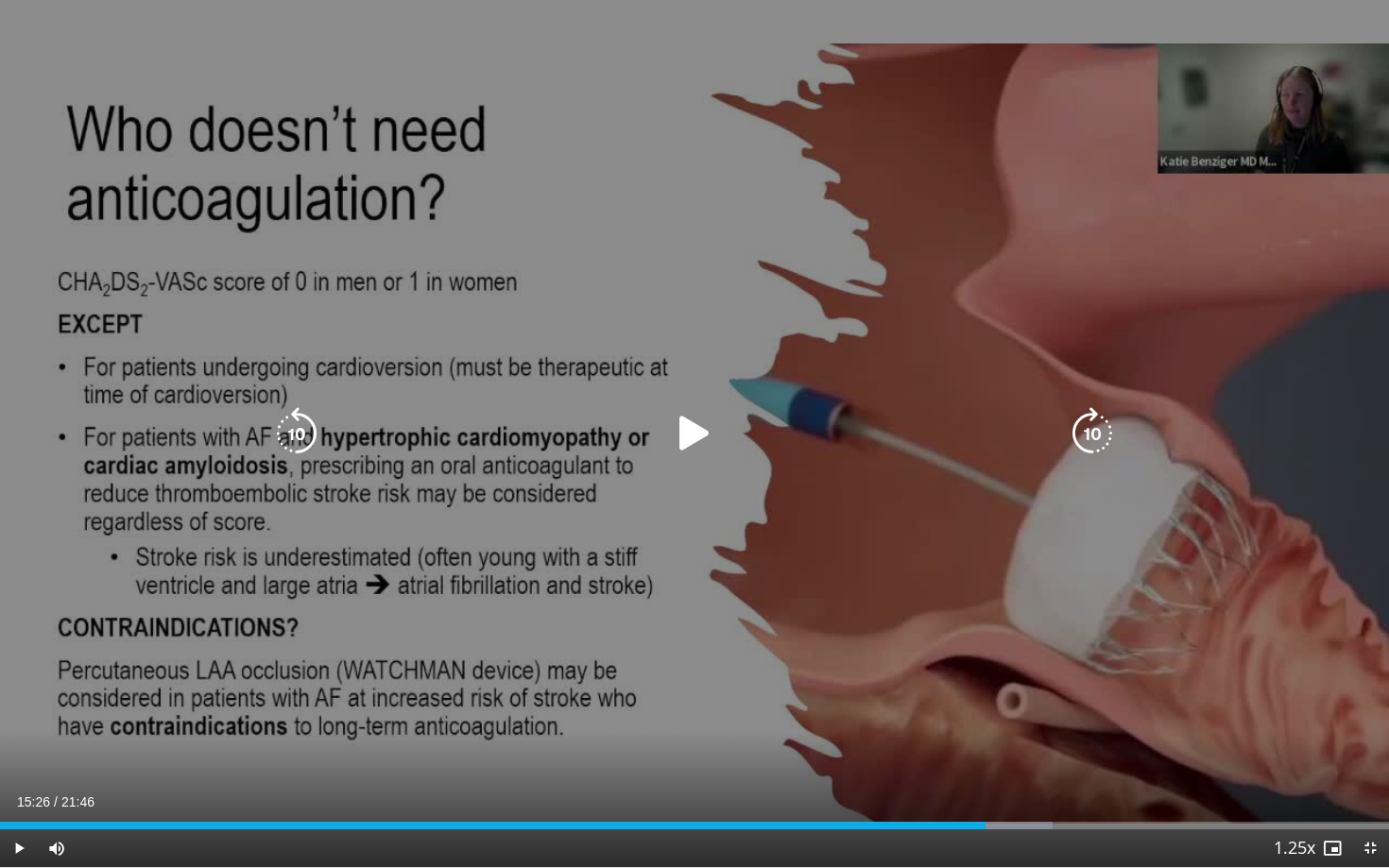 click on "20 seconds
Tap to unmute" at bounding box center [694, 434] 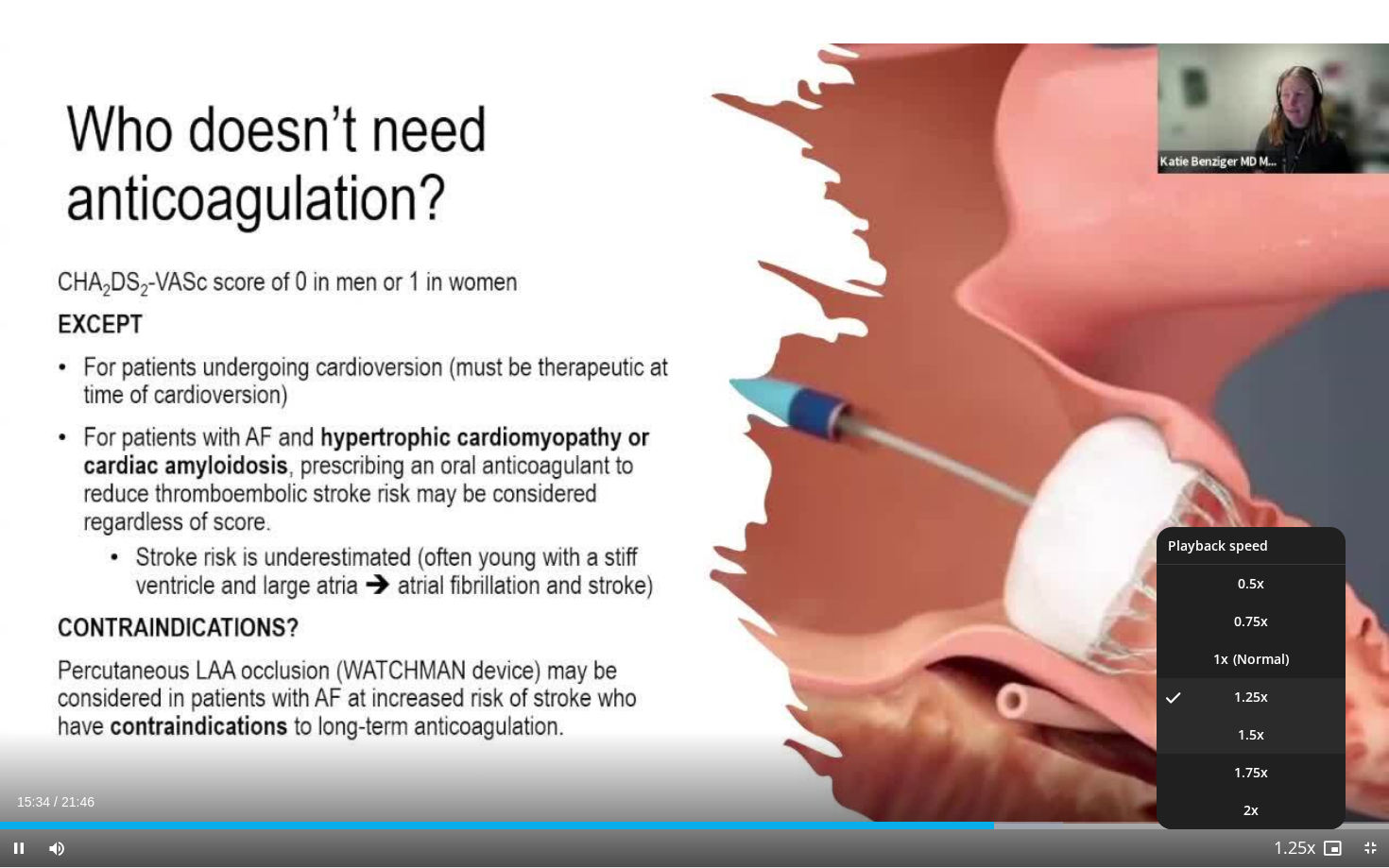 click on "1.5x" at bounding box center (1251, 735) 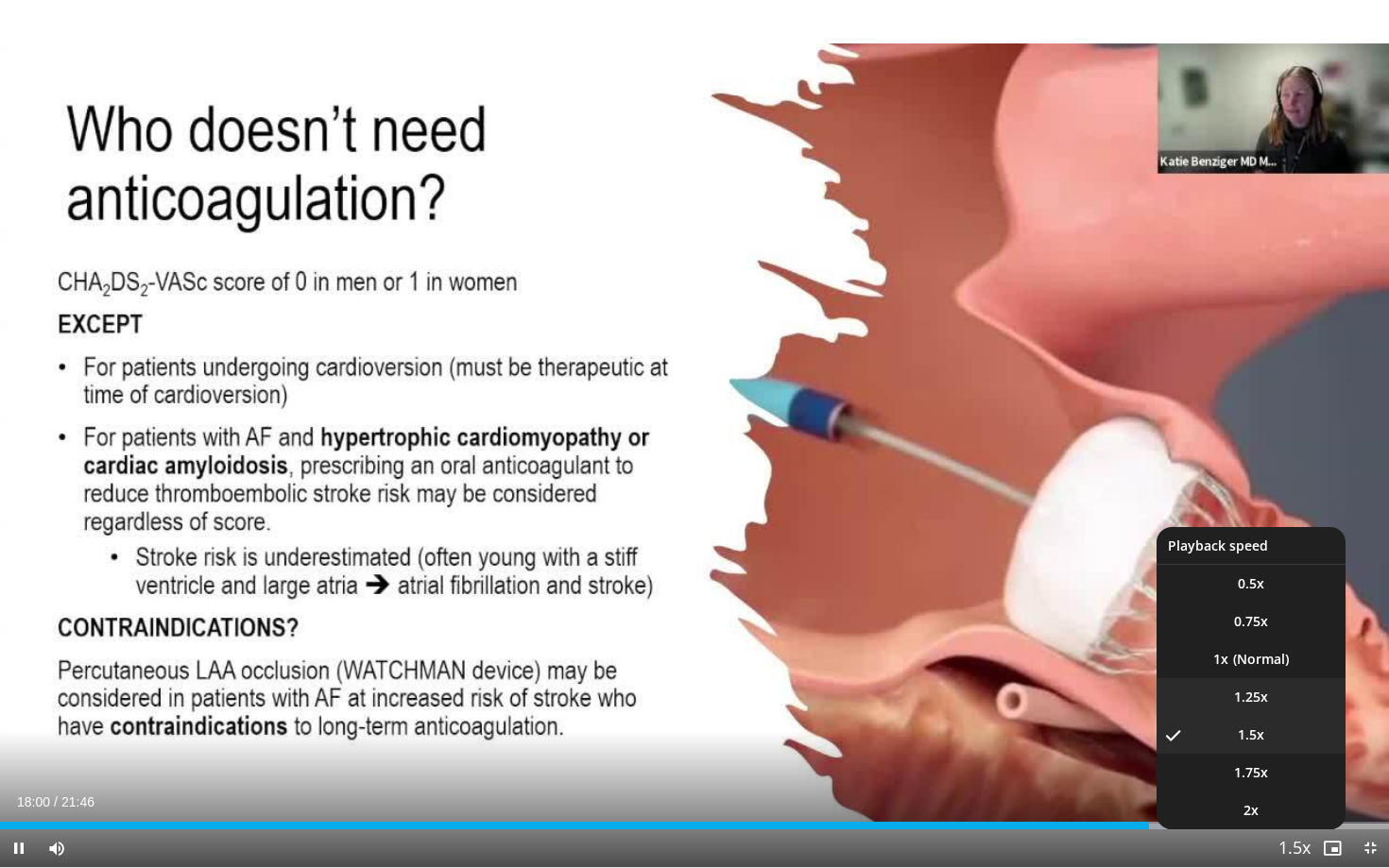 click on "1.25x" at bounding box center (1251, 697) 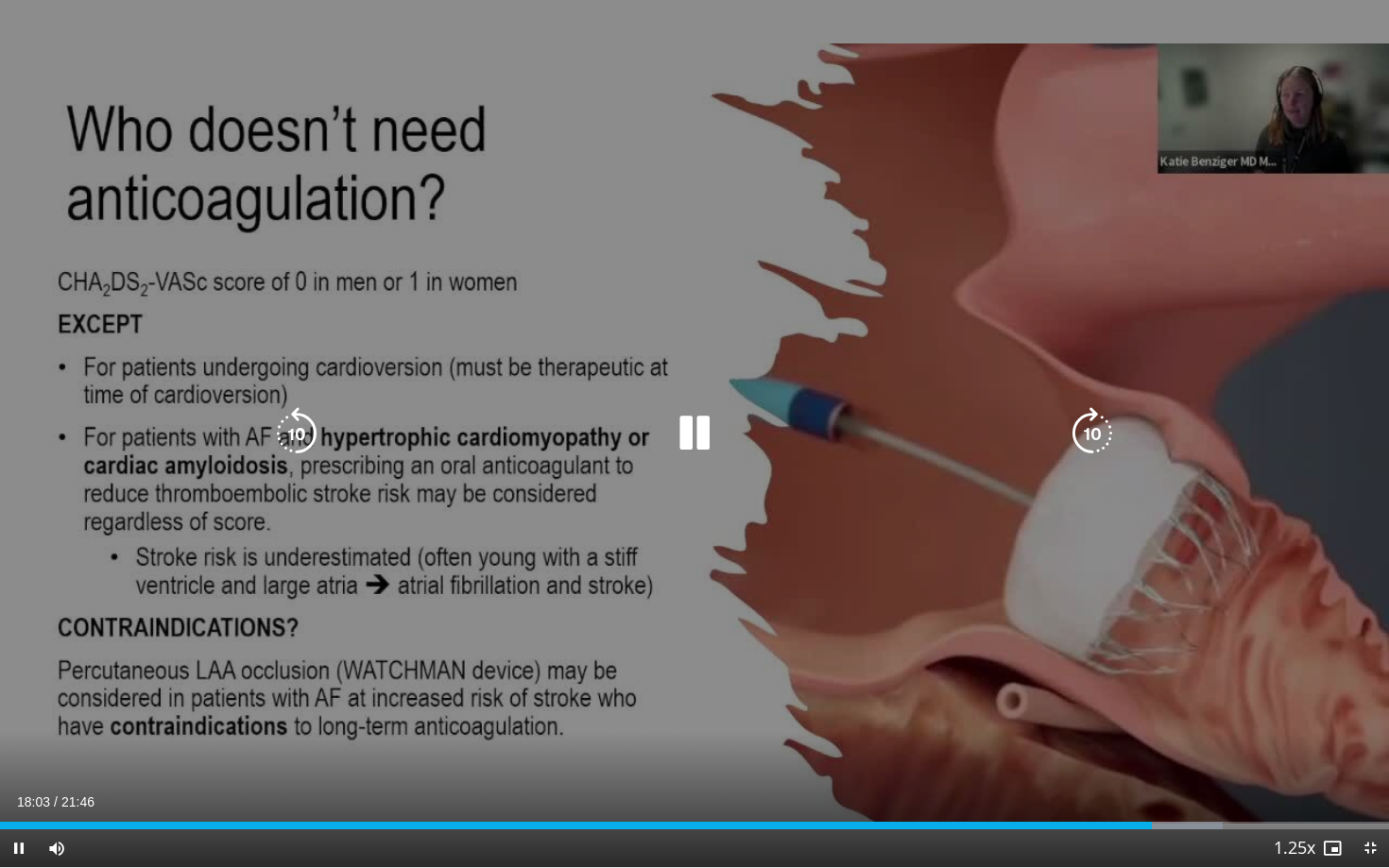 click at bounding box center (297, 434) 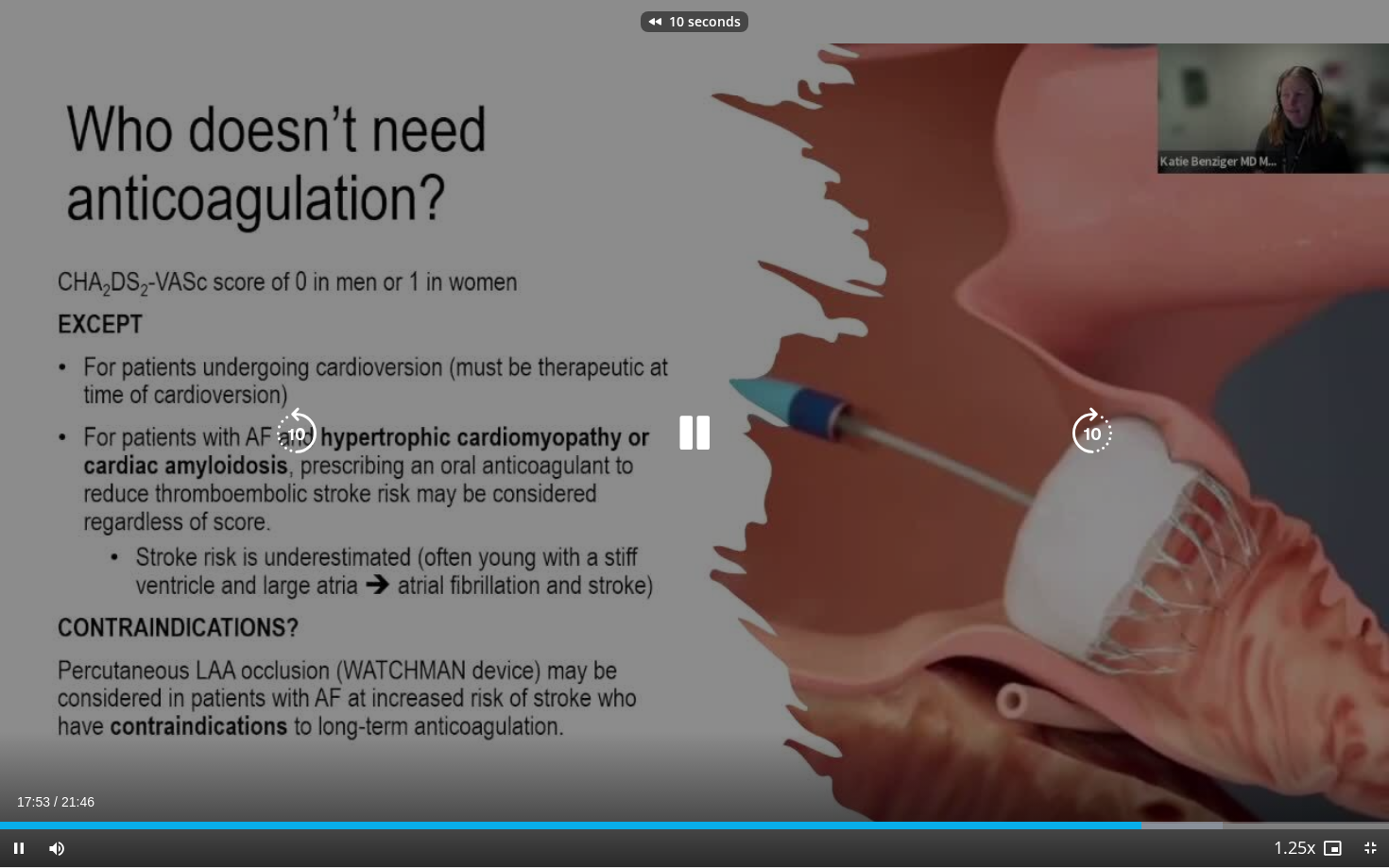 click at bounding box center (297, 434) 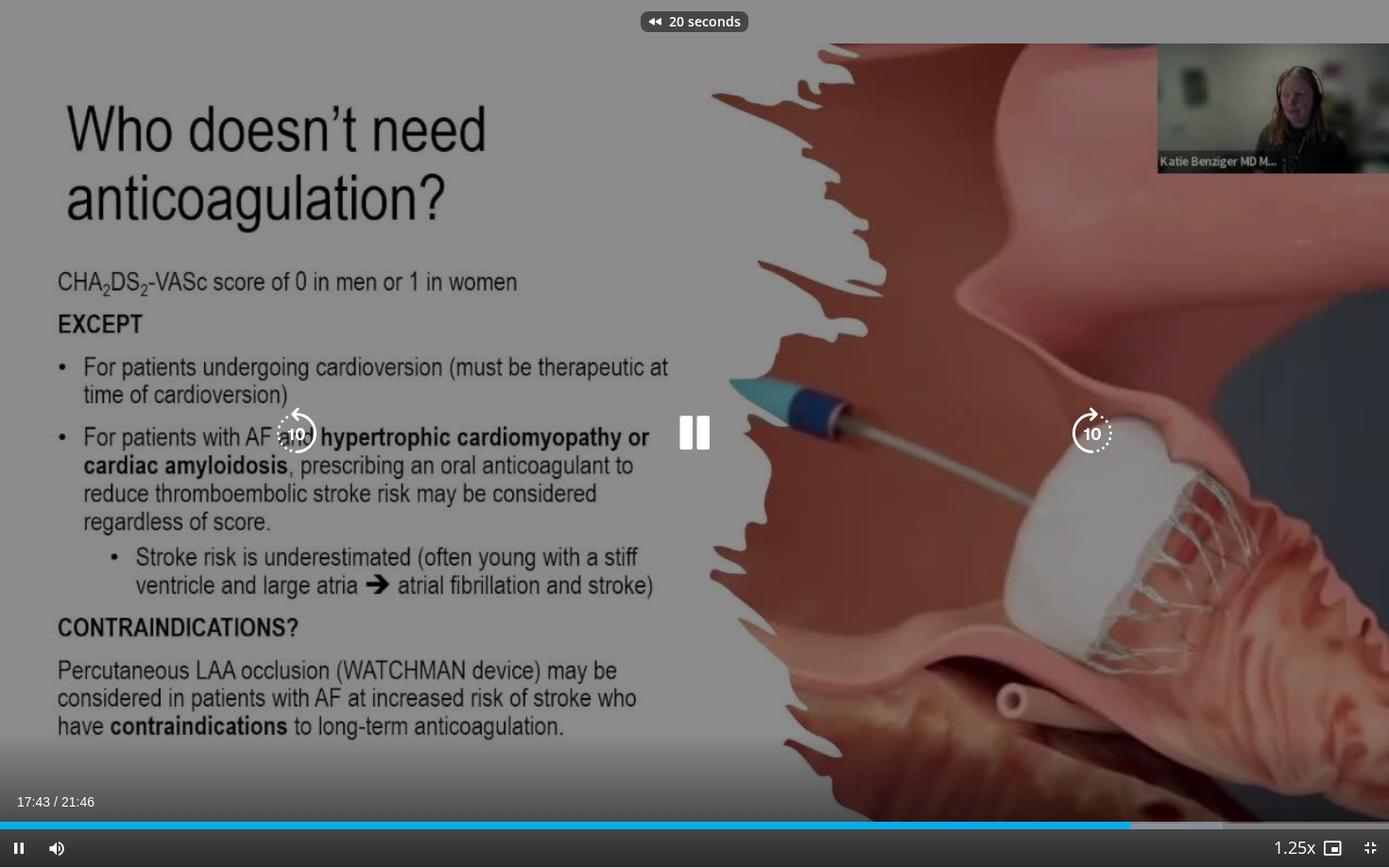 click at bounding box center [297, 434] 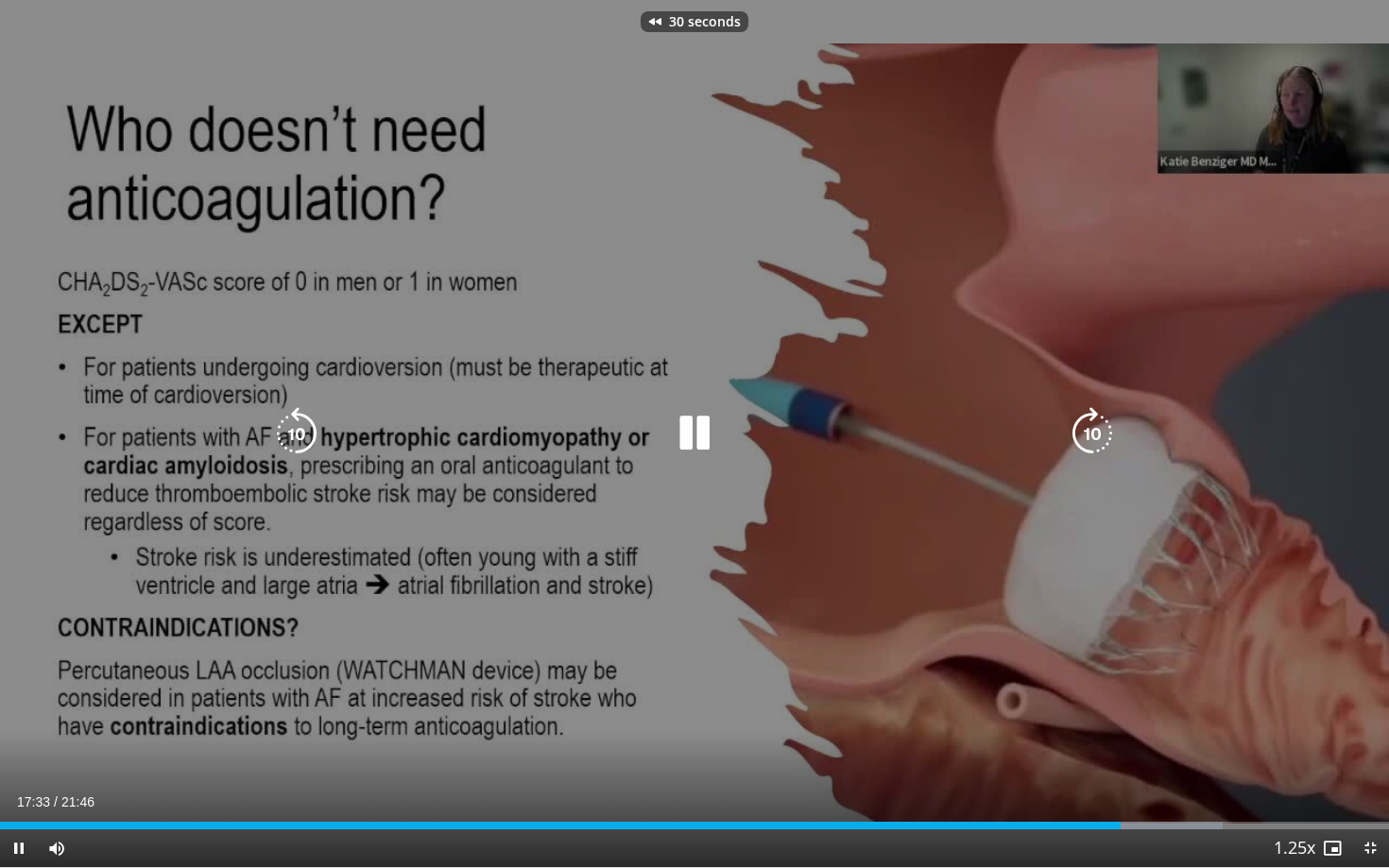 click at bounding box center (297, 434) 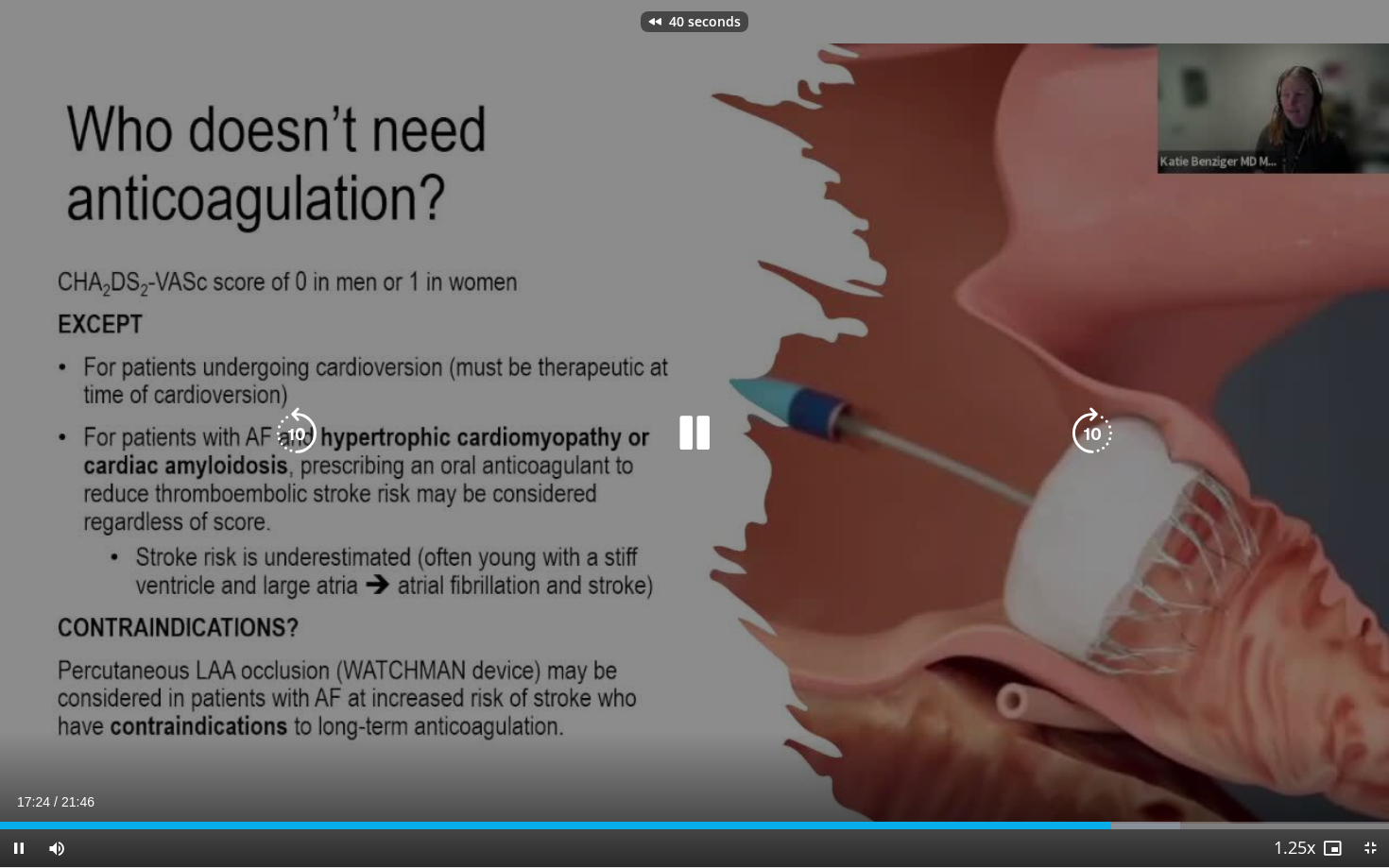 click at bounding box center [297, 434] 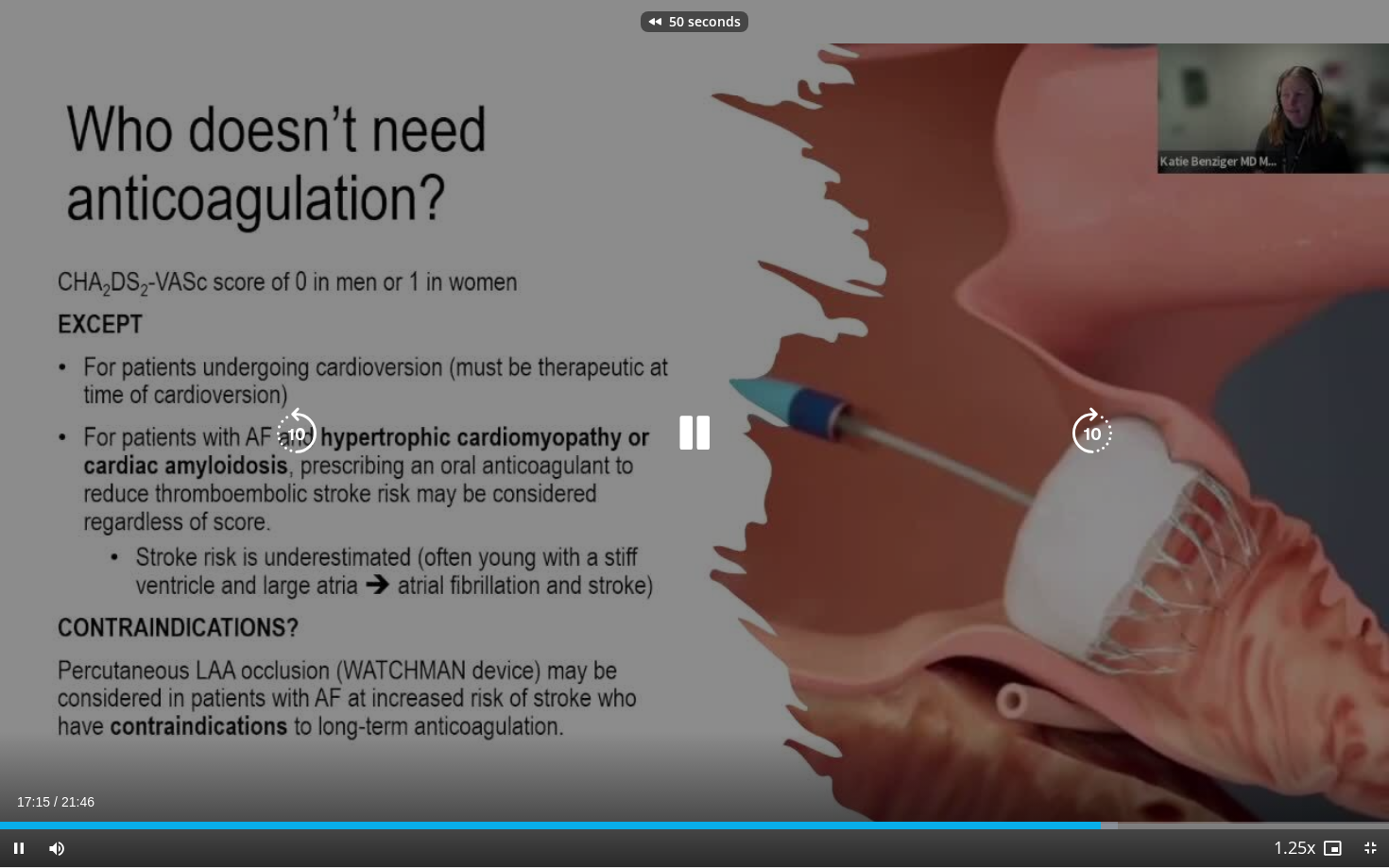 click at bounding box center [297, 434] 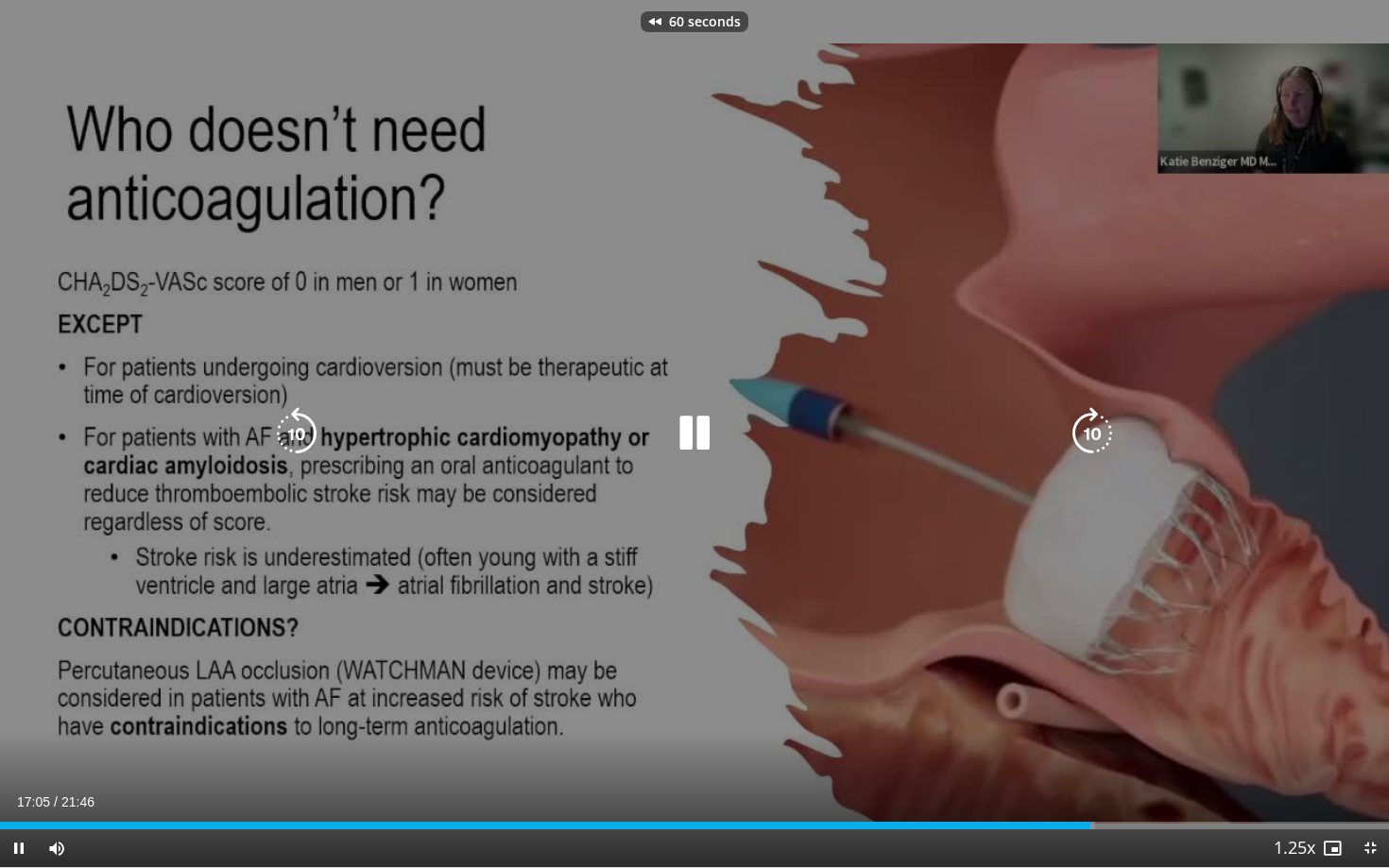 click at bounding box center [297, 434] 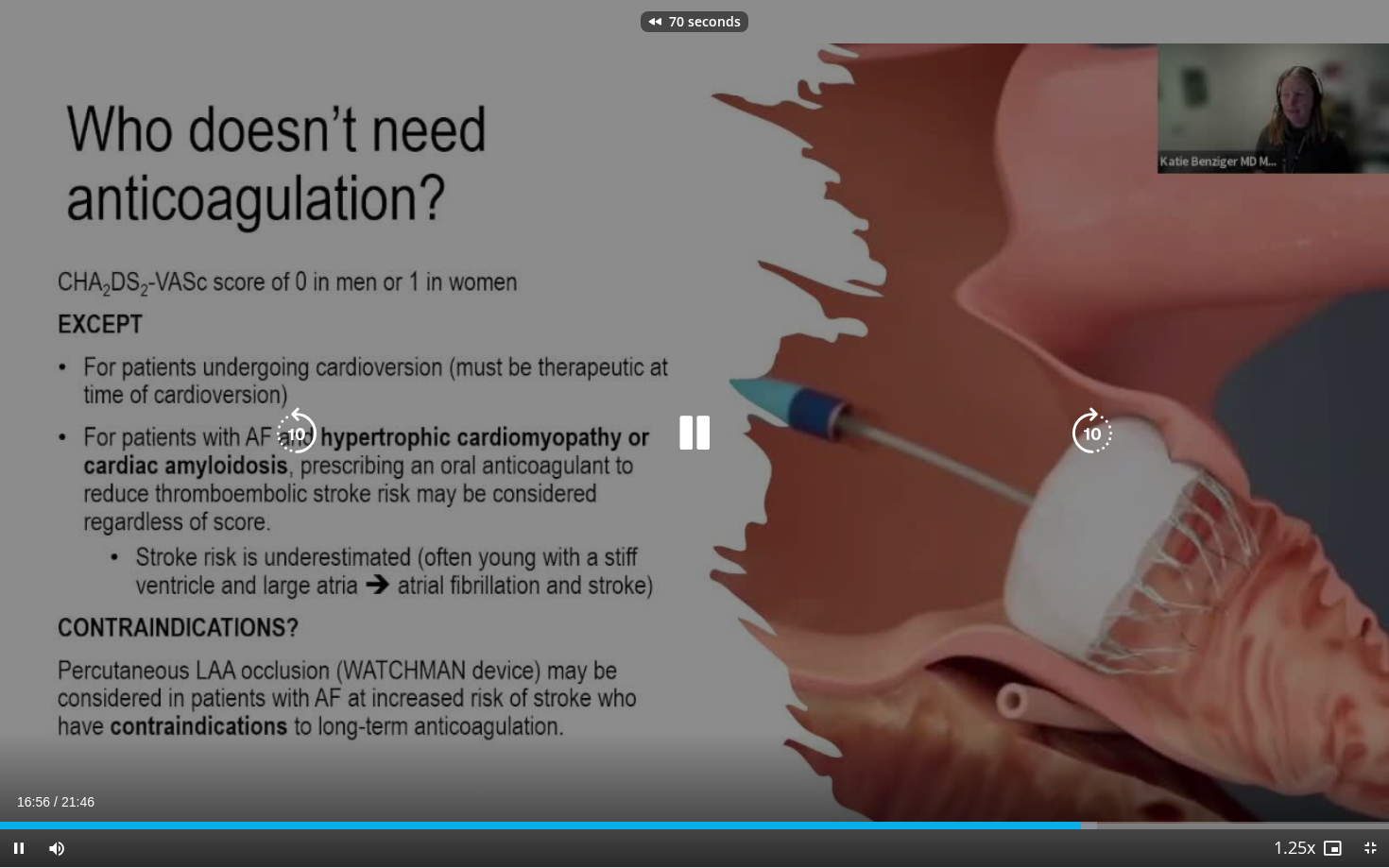 click at bounding box center [297, 434] 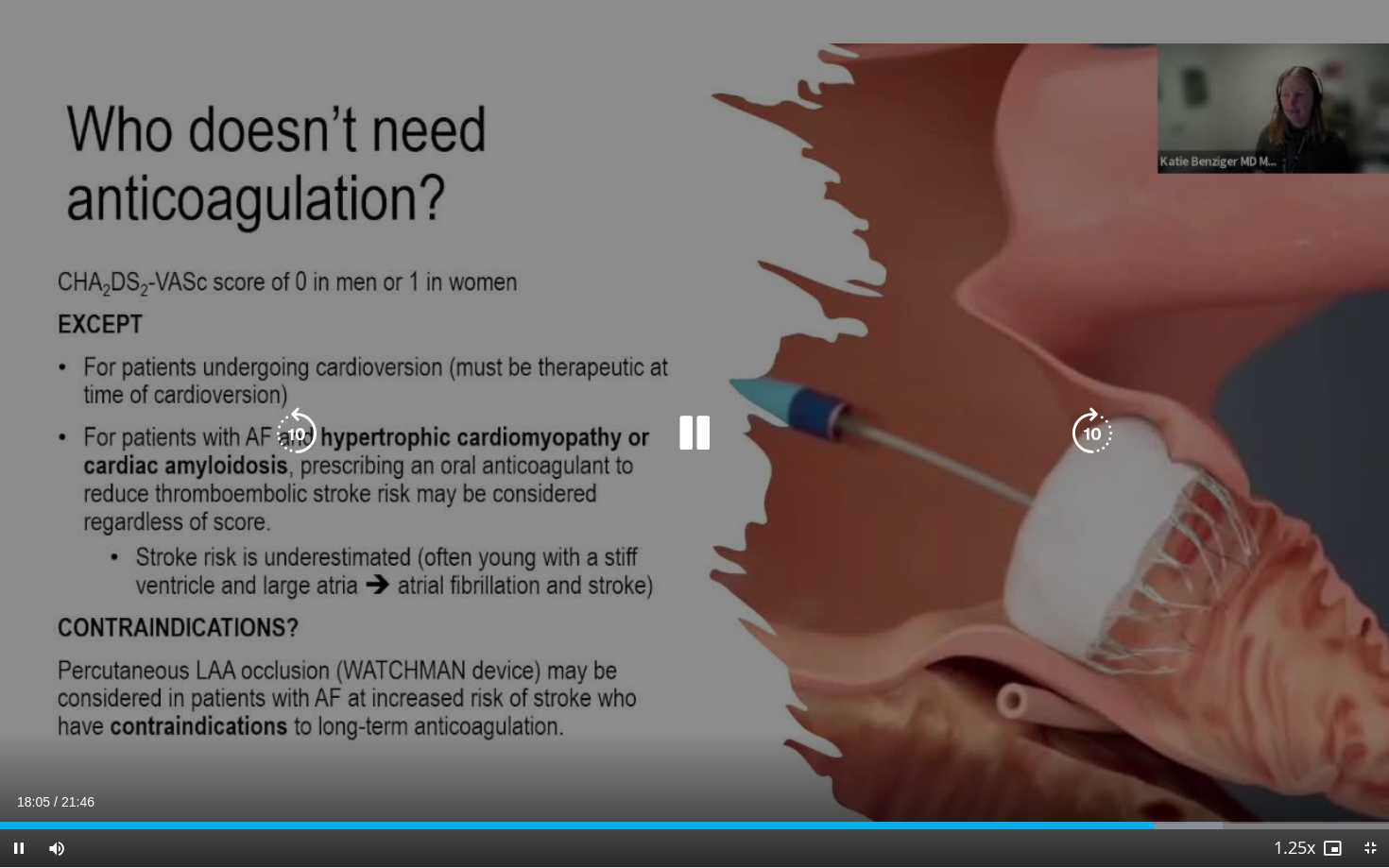 click at bounding box center (694, 434) 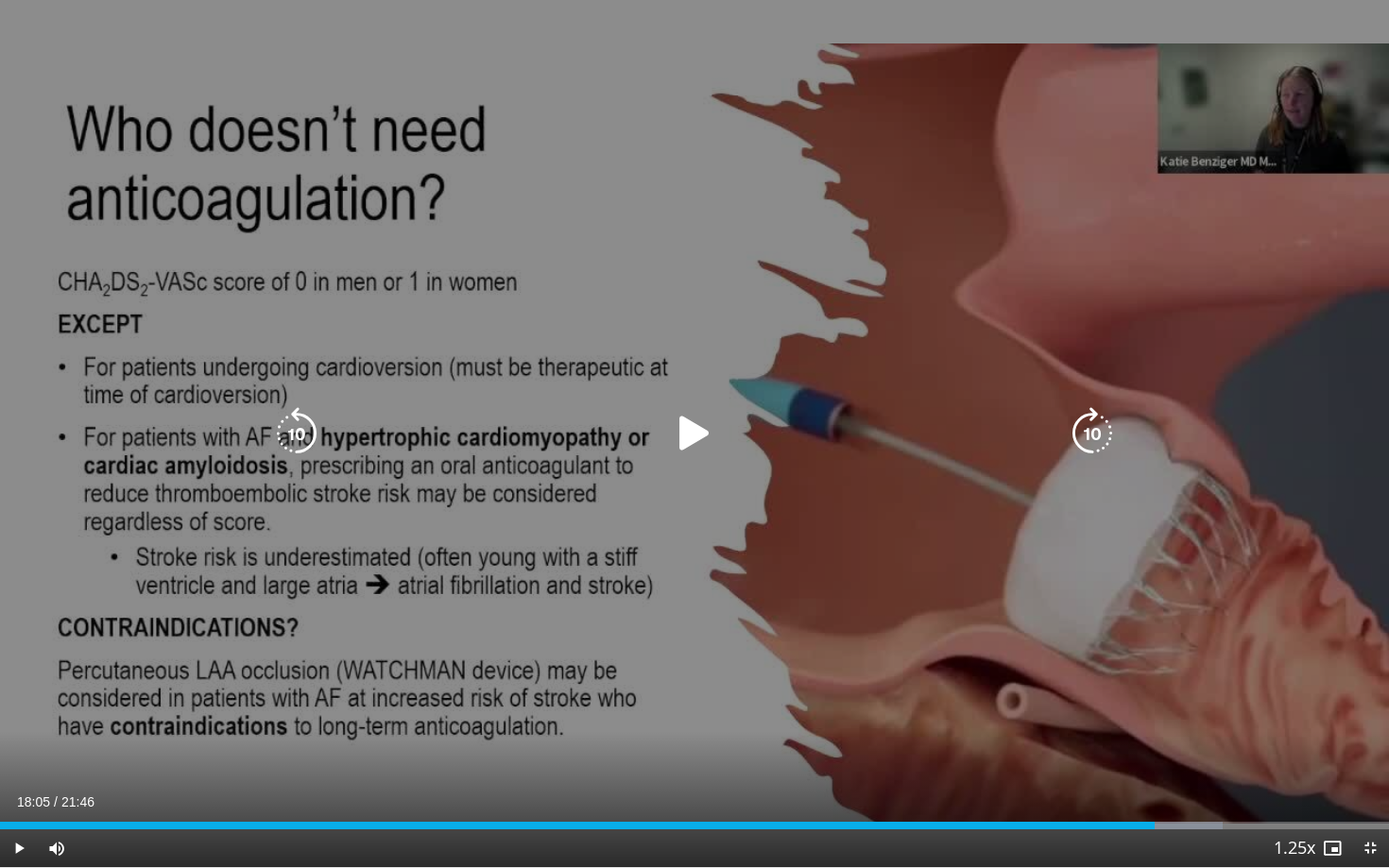 click at bounding box center (694, 434) 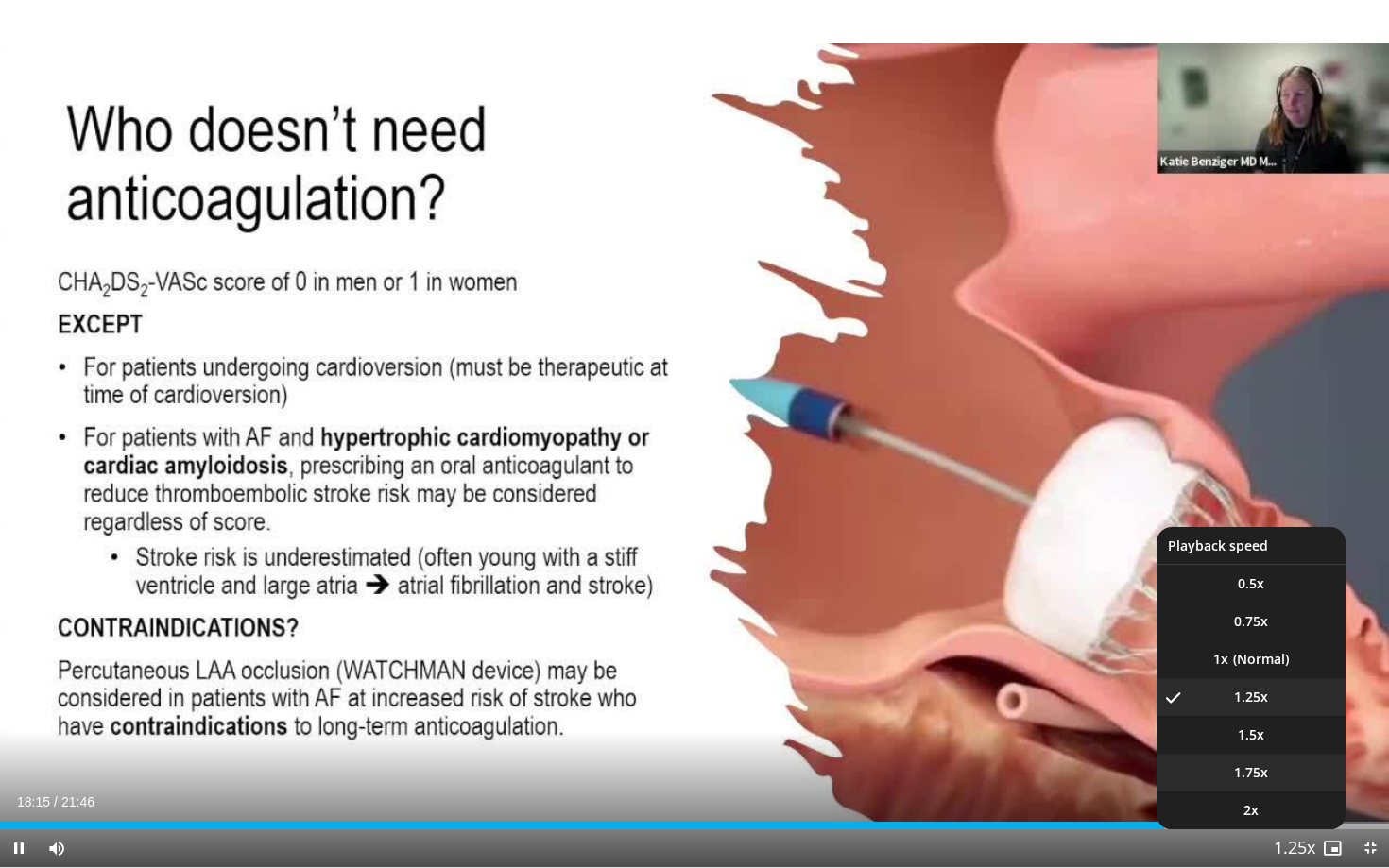 click on "80 seconds
Tap to unmute" at bounding box center (694, 434) 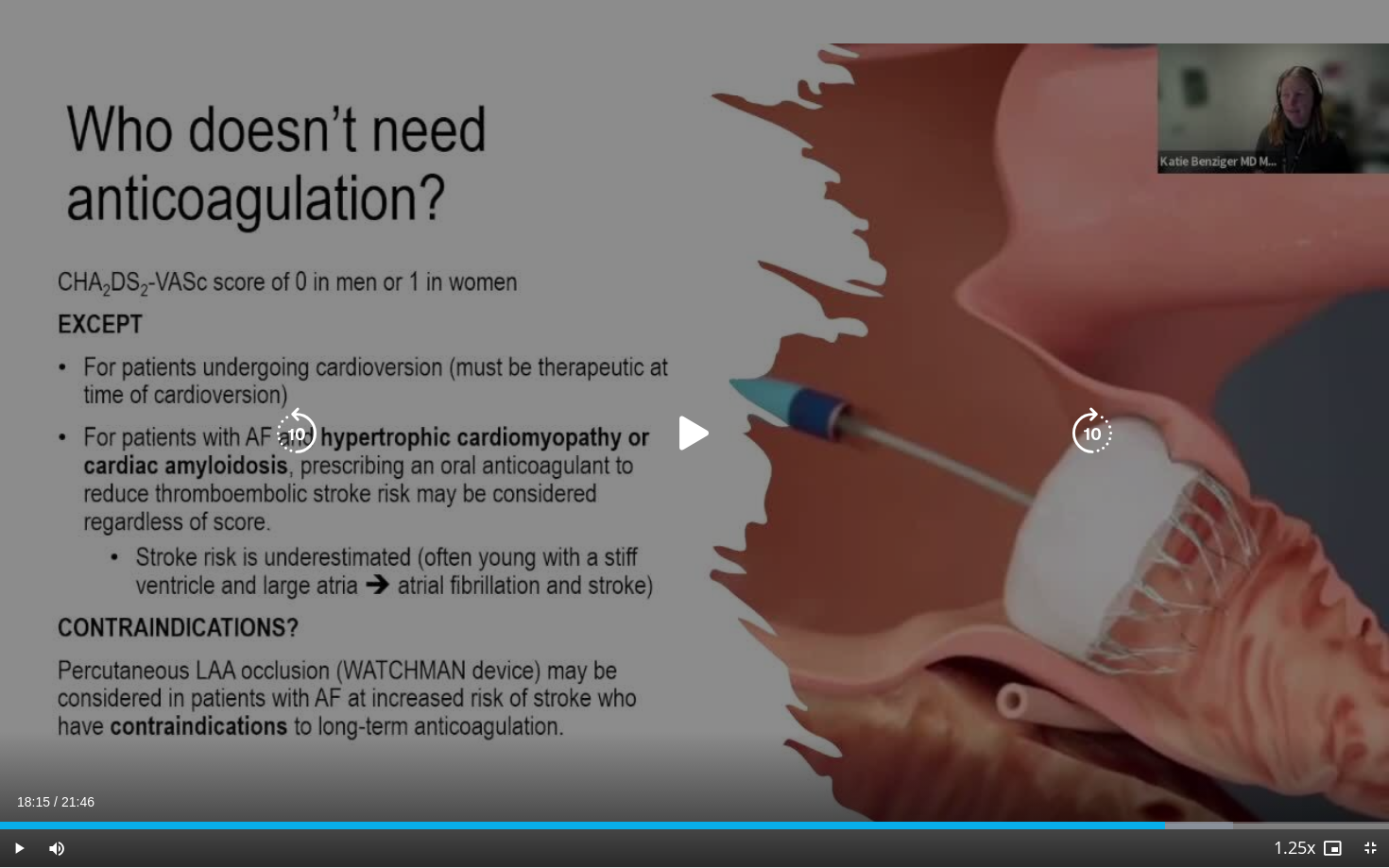 click on "80 seconds
Tap to unmute" at bounding box center (694, 434) 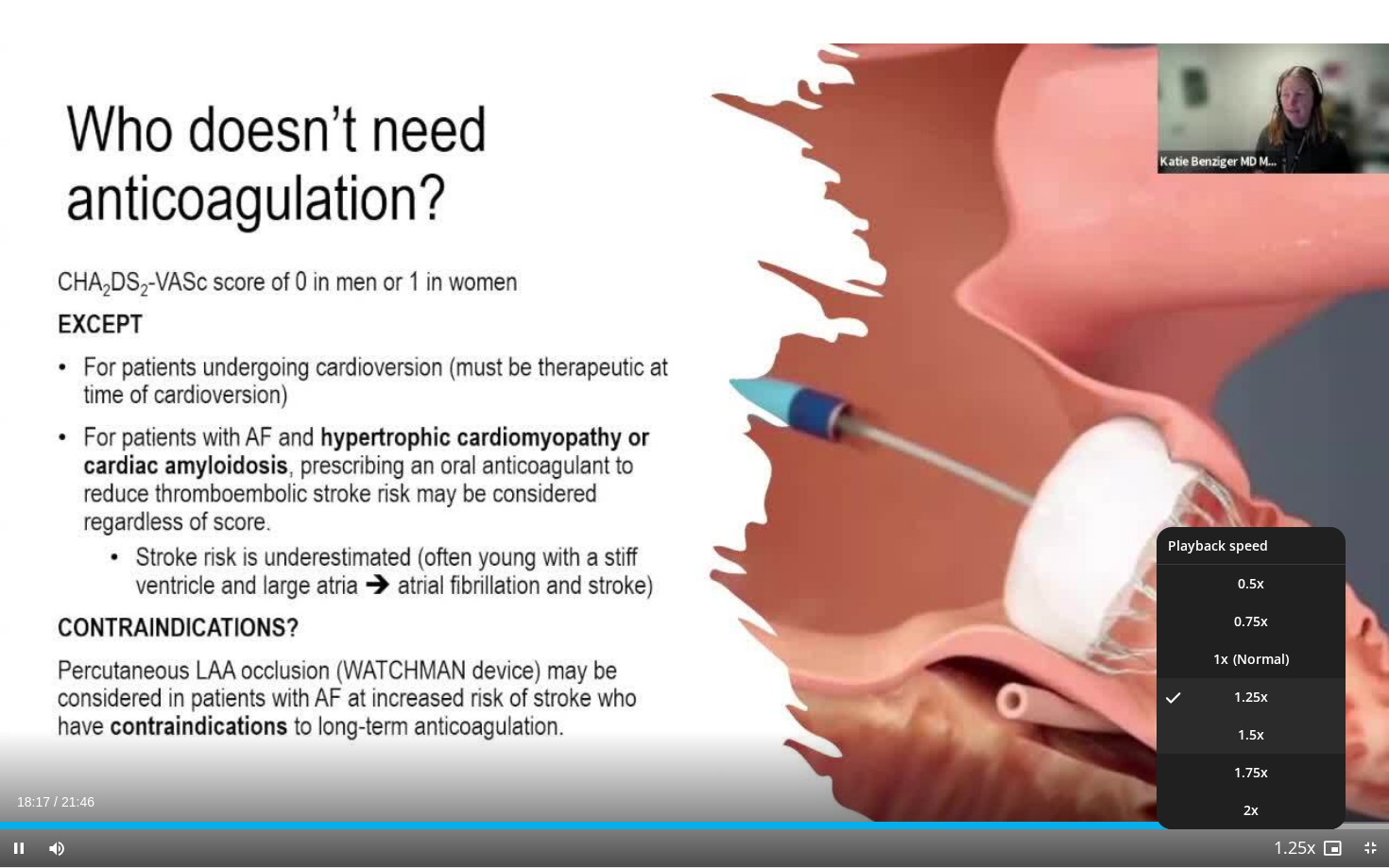 click on "1.5x" at bounding box center [1251, 735] 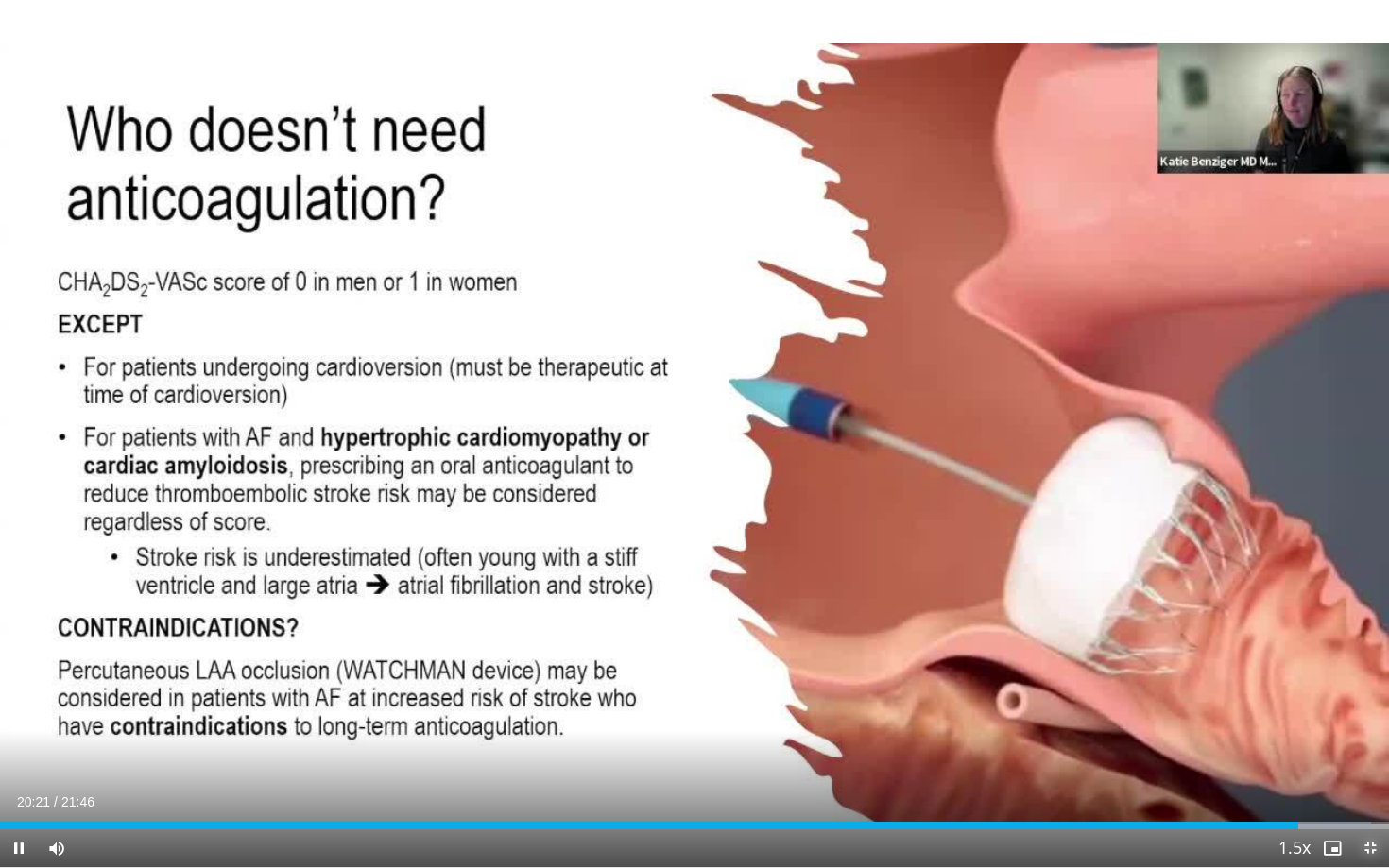 click at bounding box center [1370, 848] 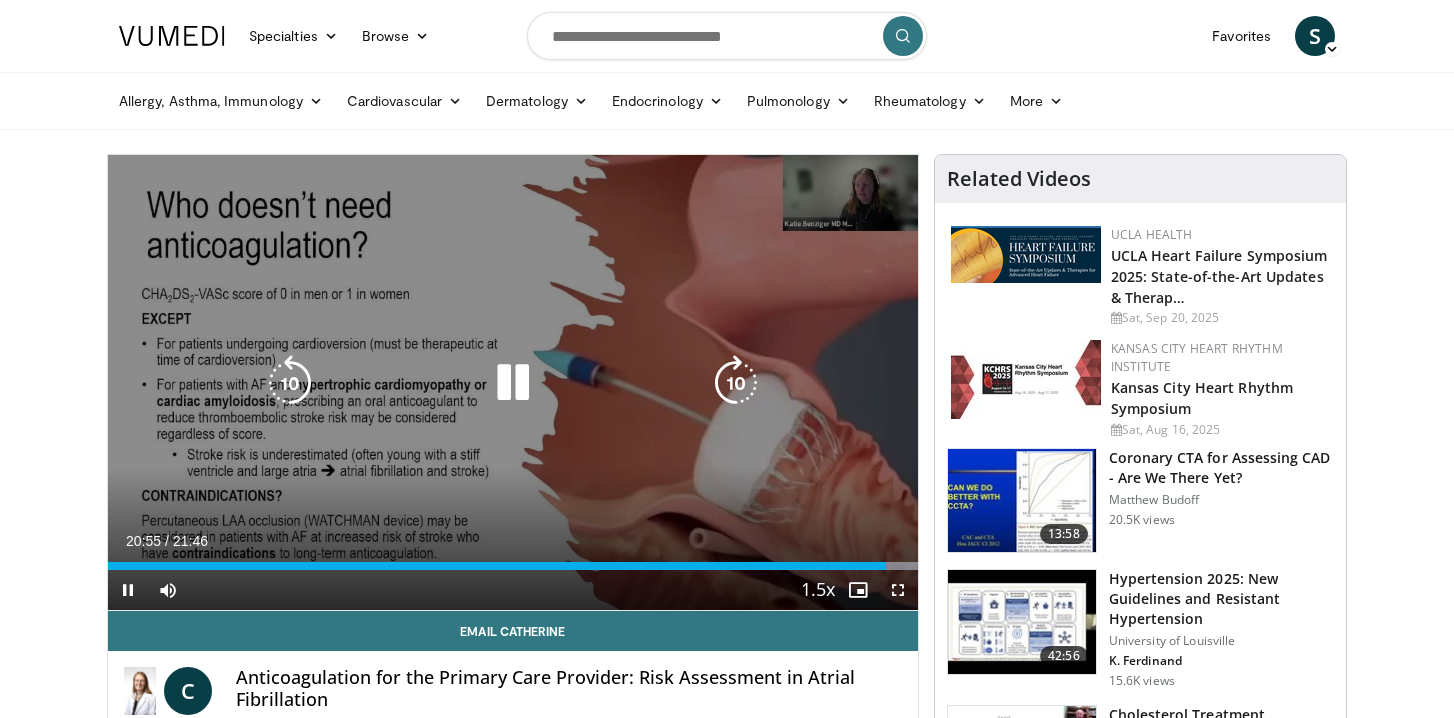 click at bounding box center [513, 383] 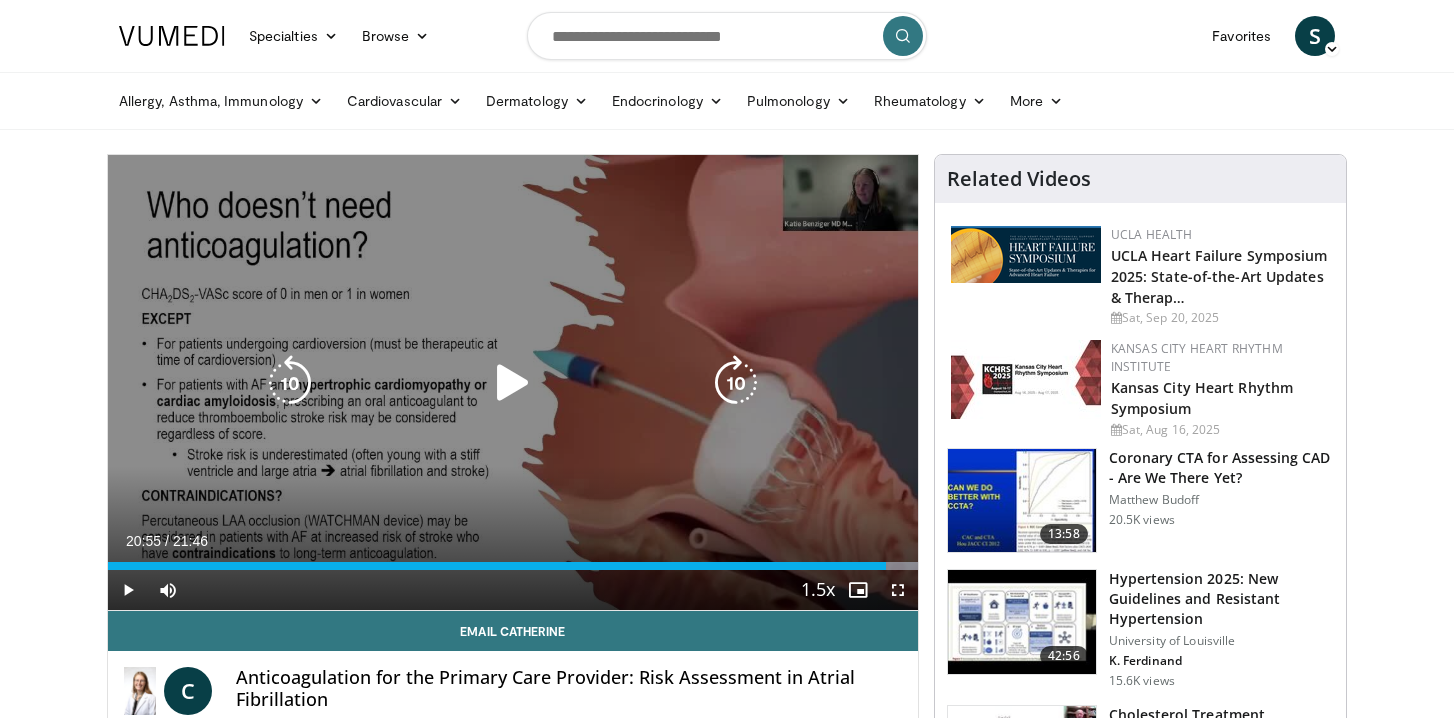 click at bounding box center (513, 383) 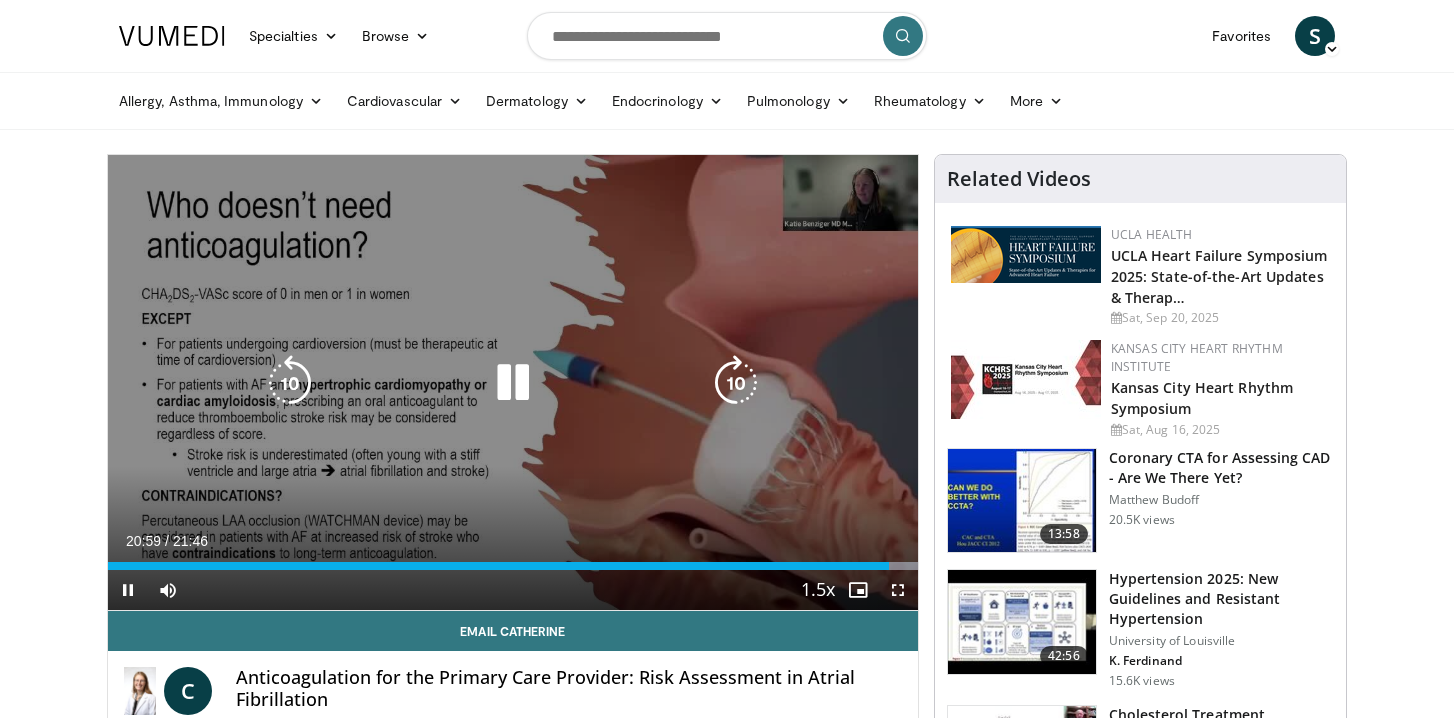 click at bounding box center (290, 383) 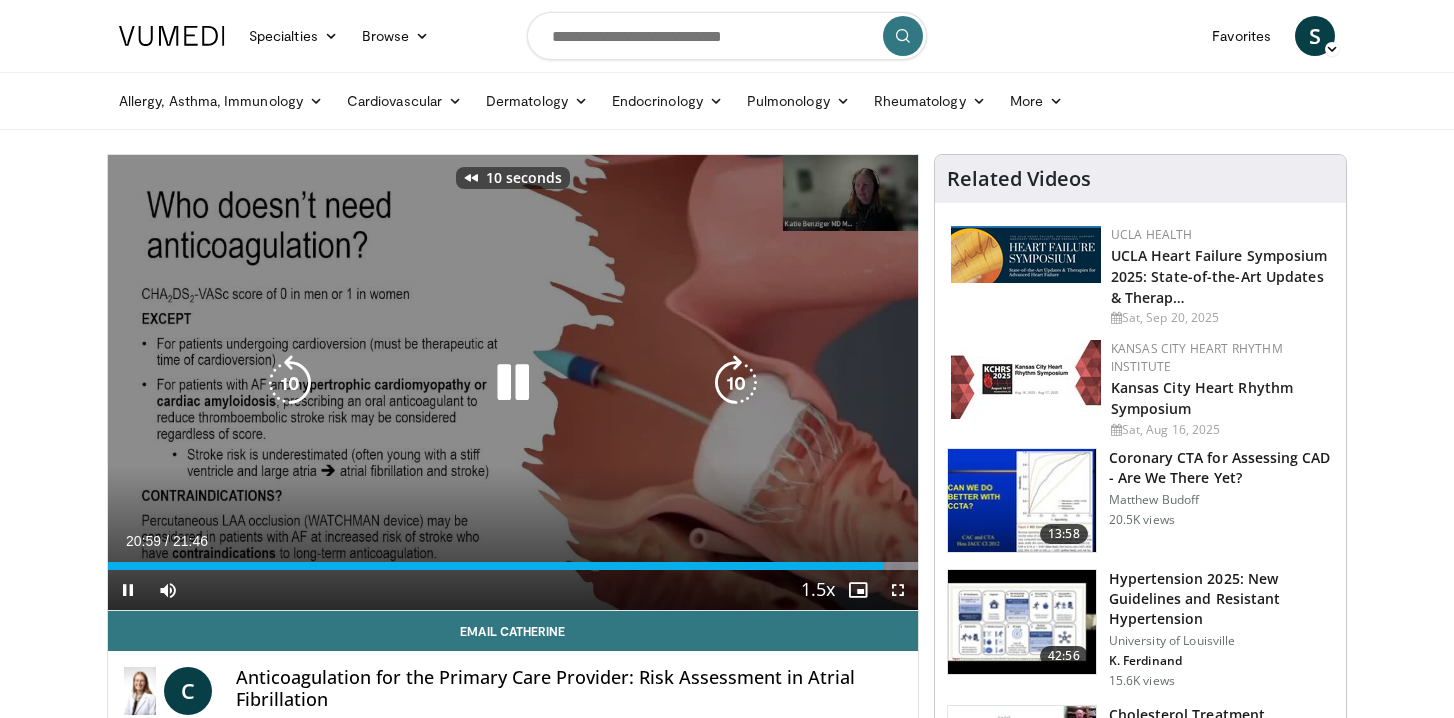 click at bounding box center [290, 383] 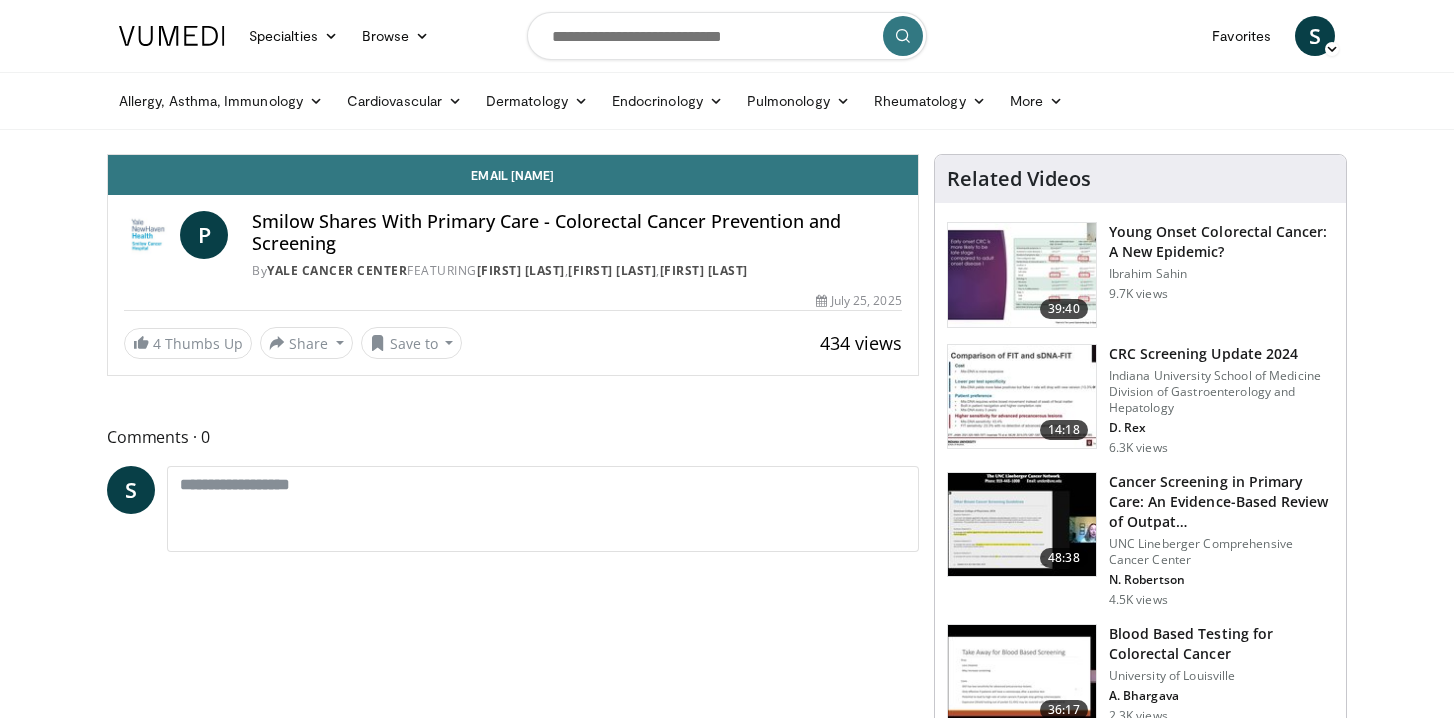 scroll, scrollTop: 0, scrollLeft: 0, axis: both 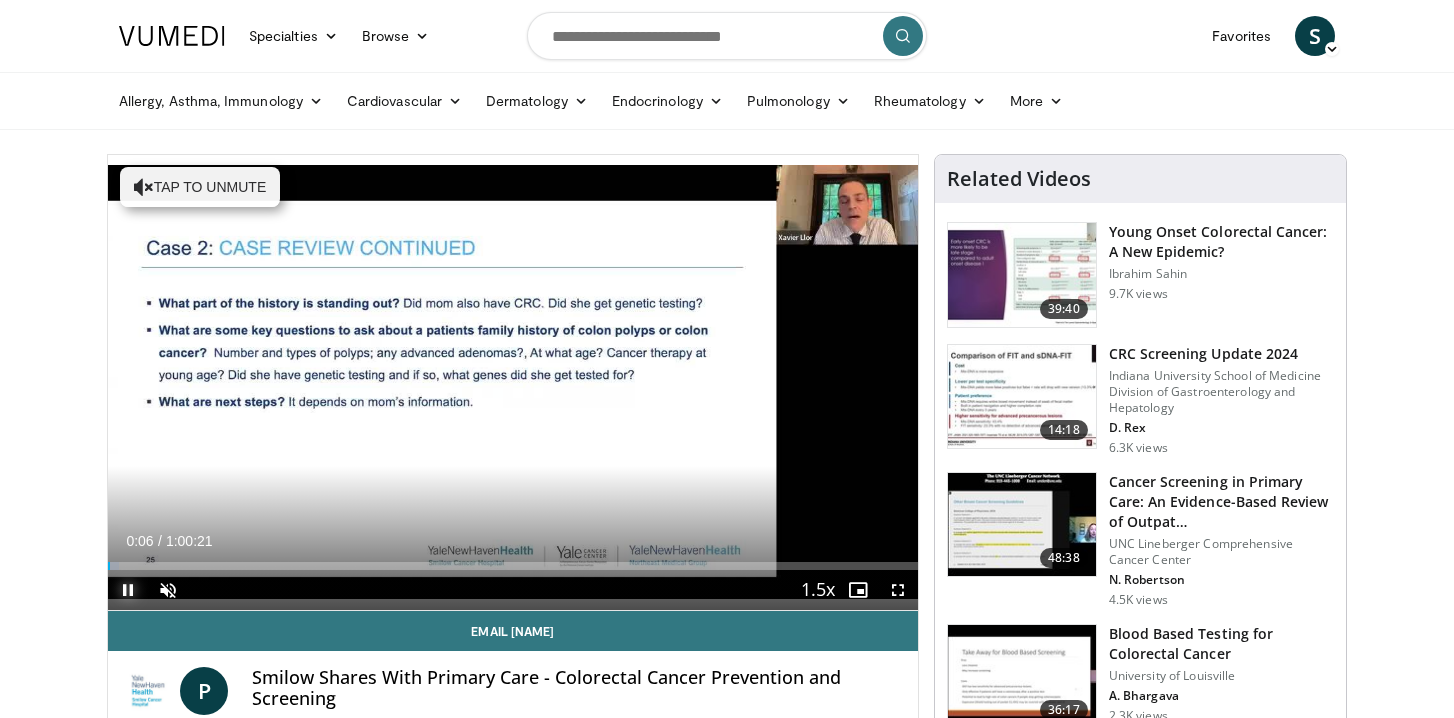 click at bounding box center [128, 590] 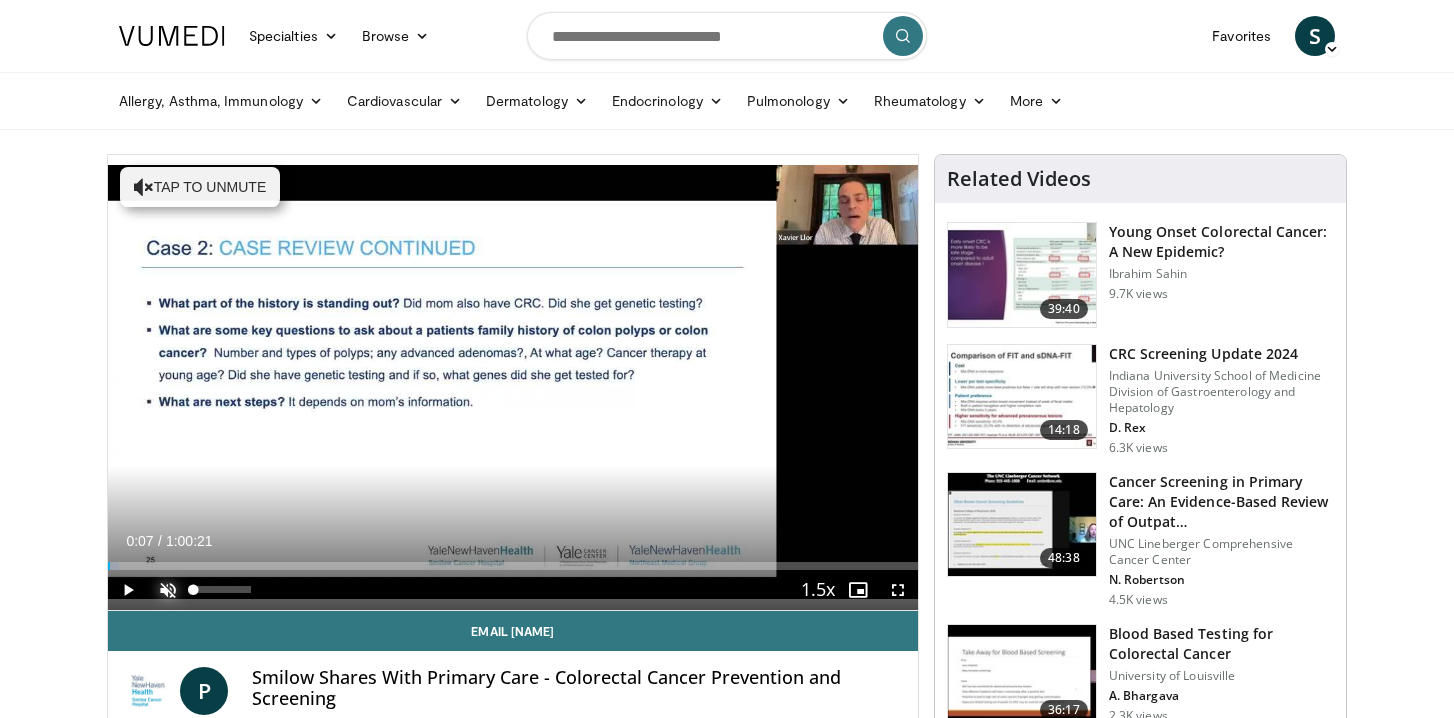 click at bounding box center (168, 590) 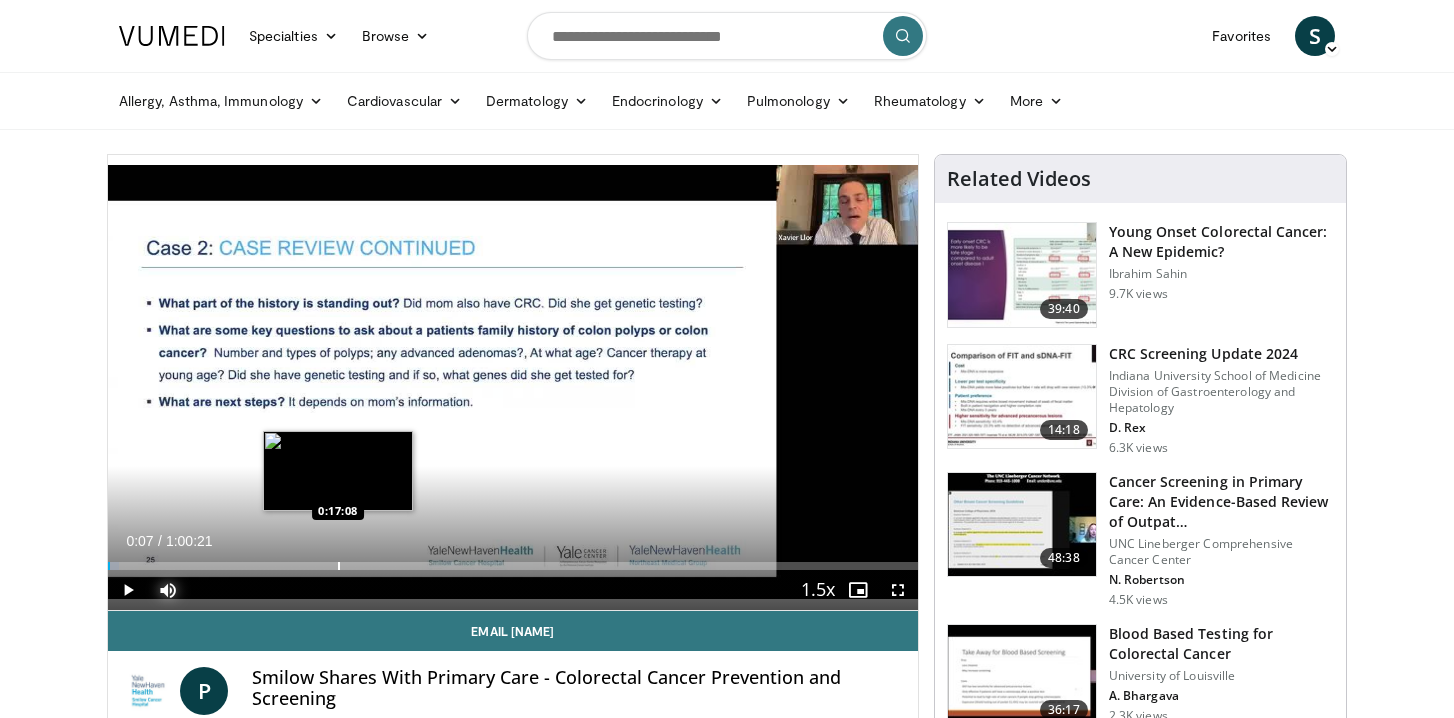click at bounding box center (339, 566) 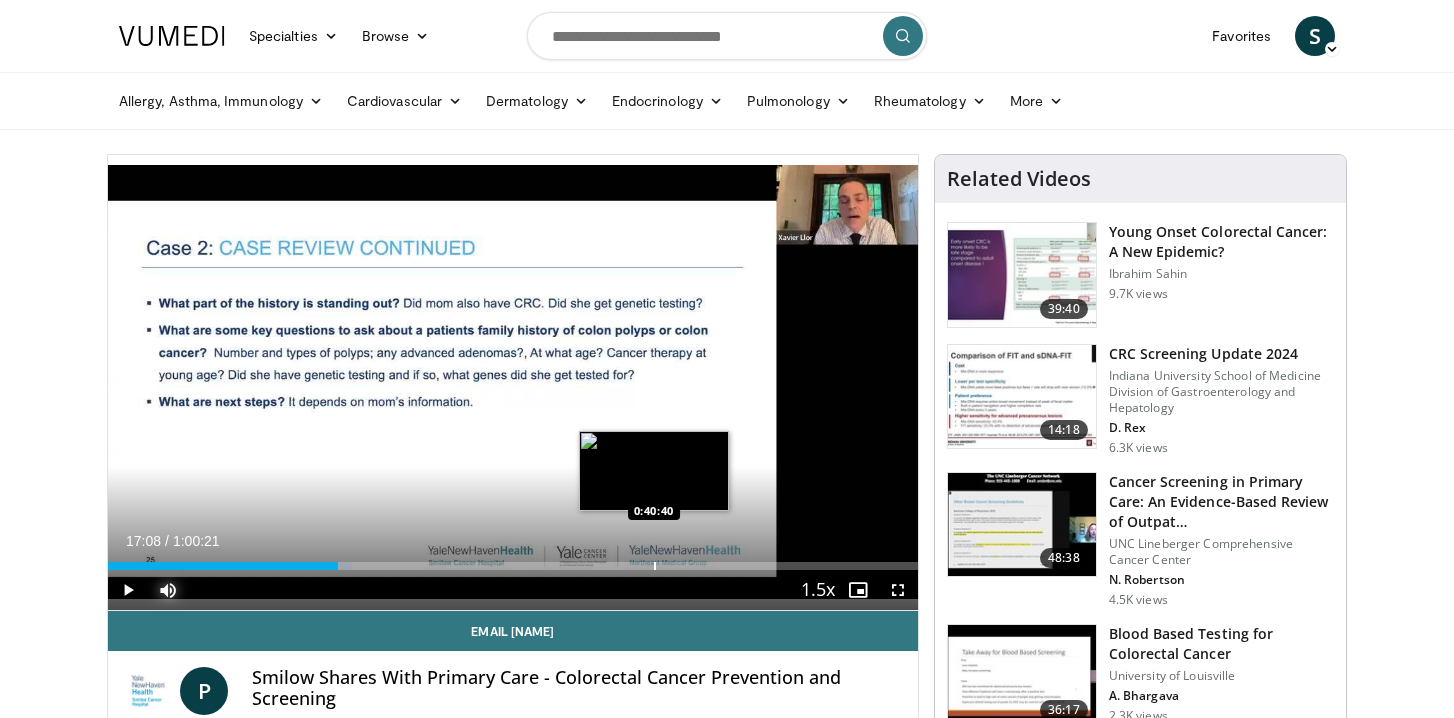 click at bounding box center (655, 566) 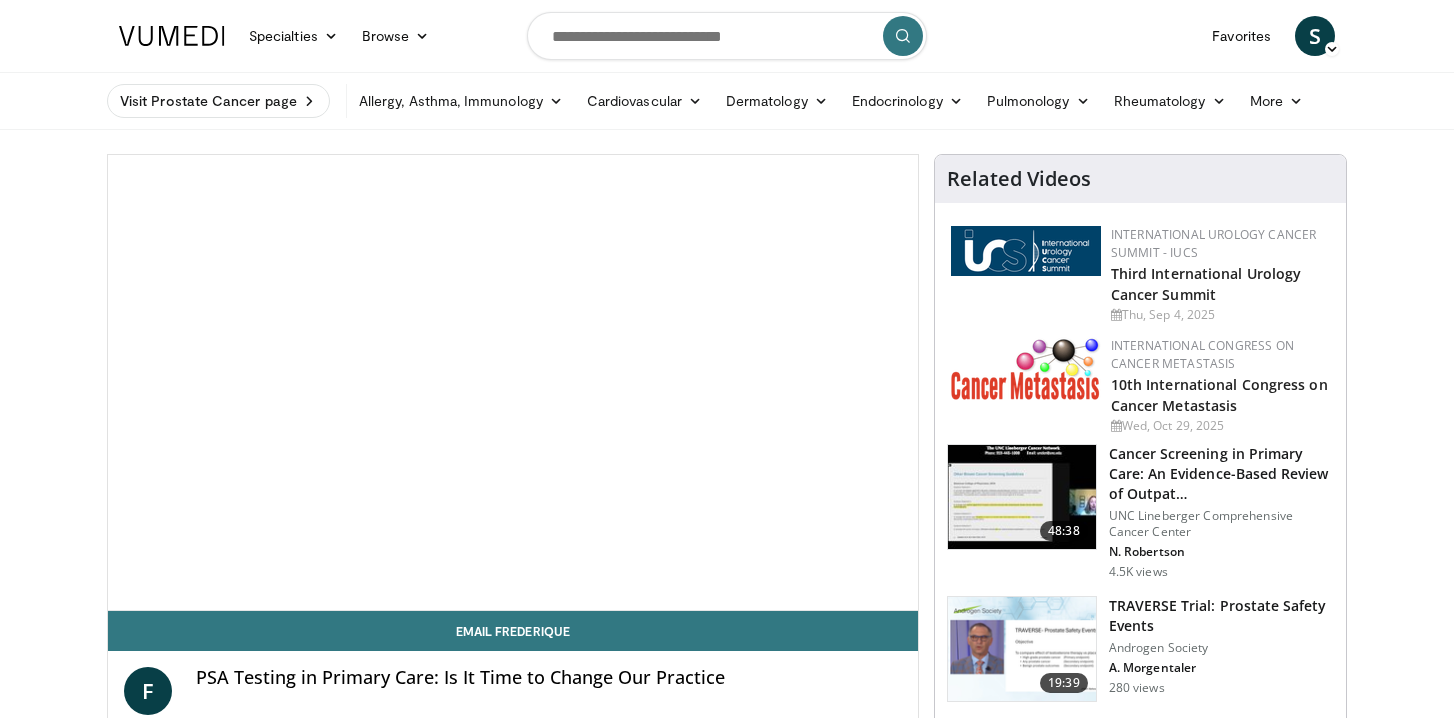 scroll, scrollTop: 0, scrollLeft: 0, axis: both 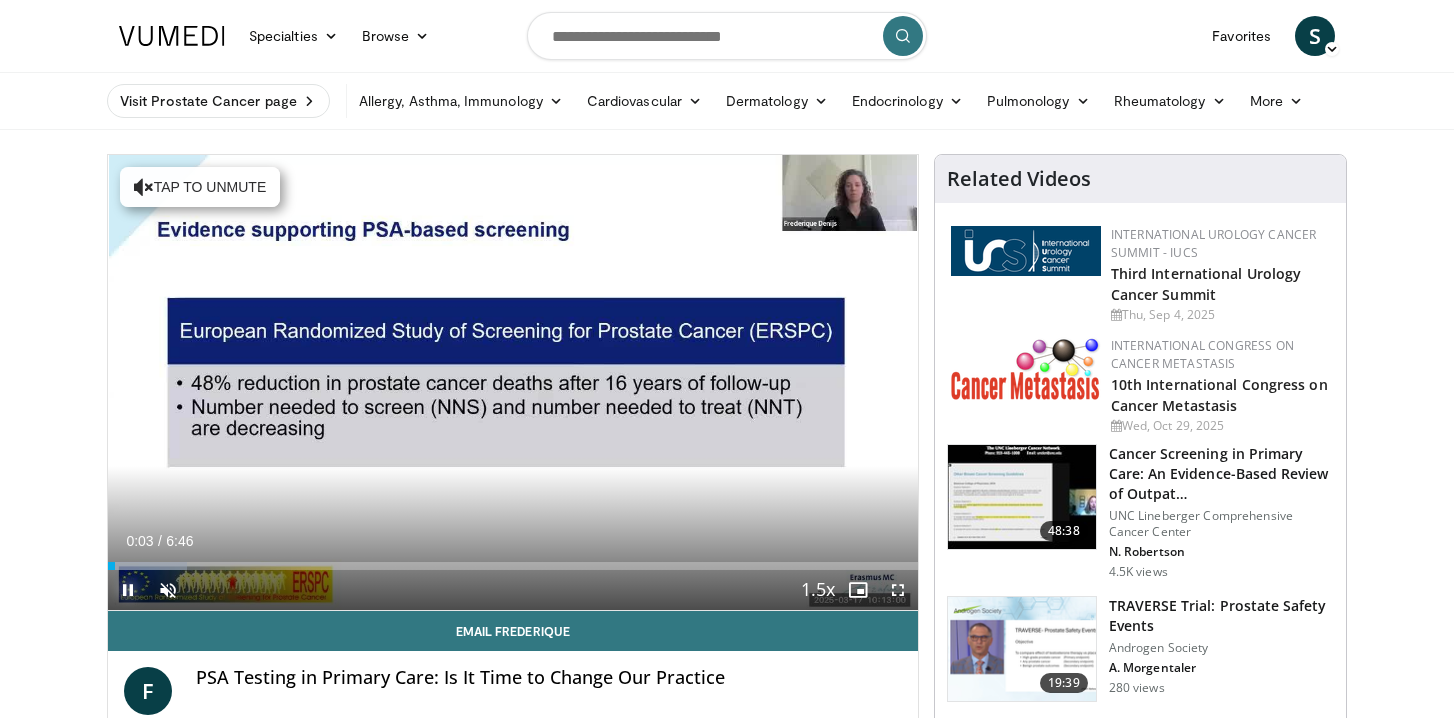 click at bounding box center [128, 590] 